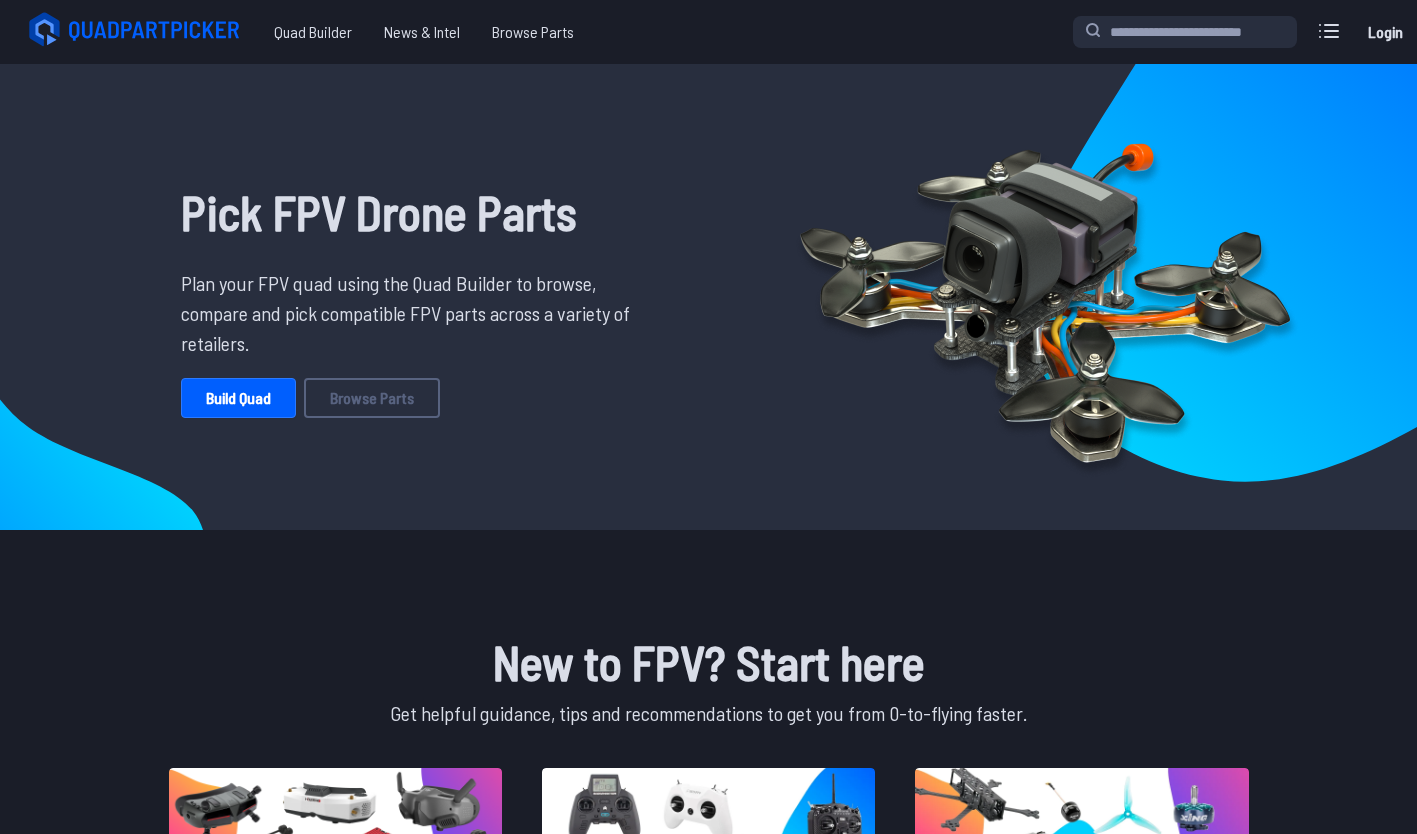 scroll, scrollTop: 0, scrollLeft: 0, axis: both 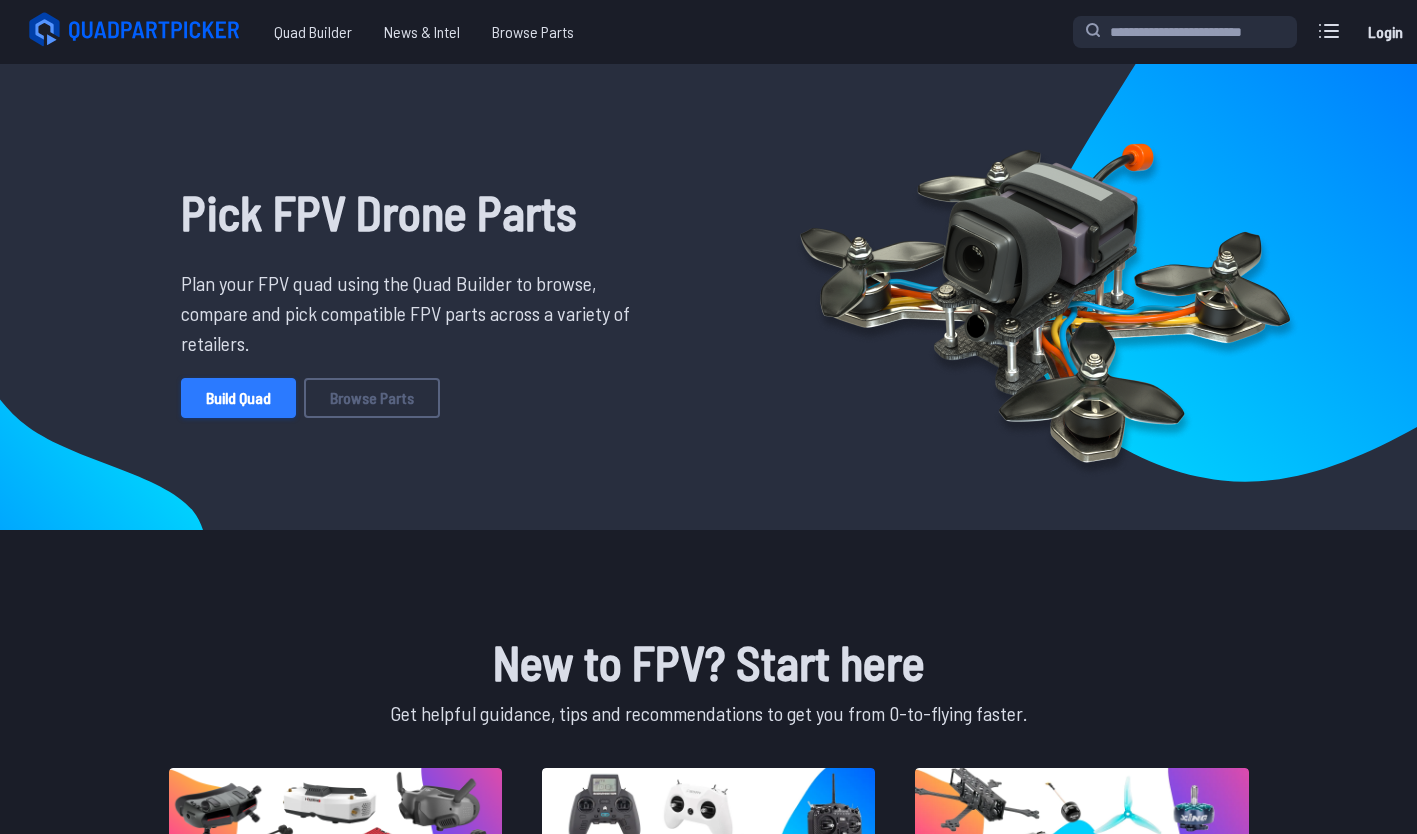 click on "Build Quad" at bounding box center [238, 398] 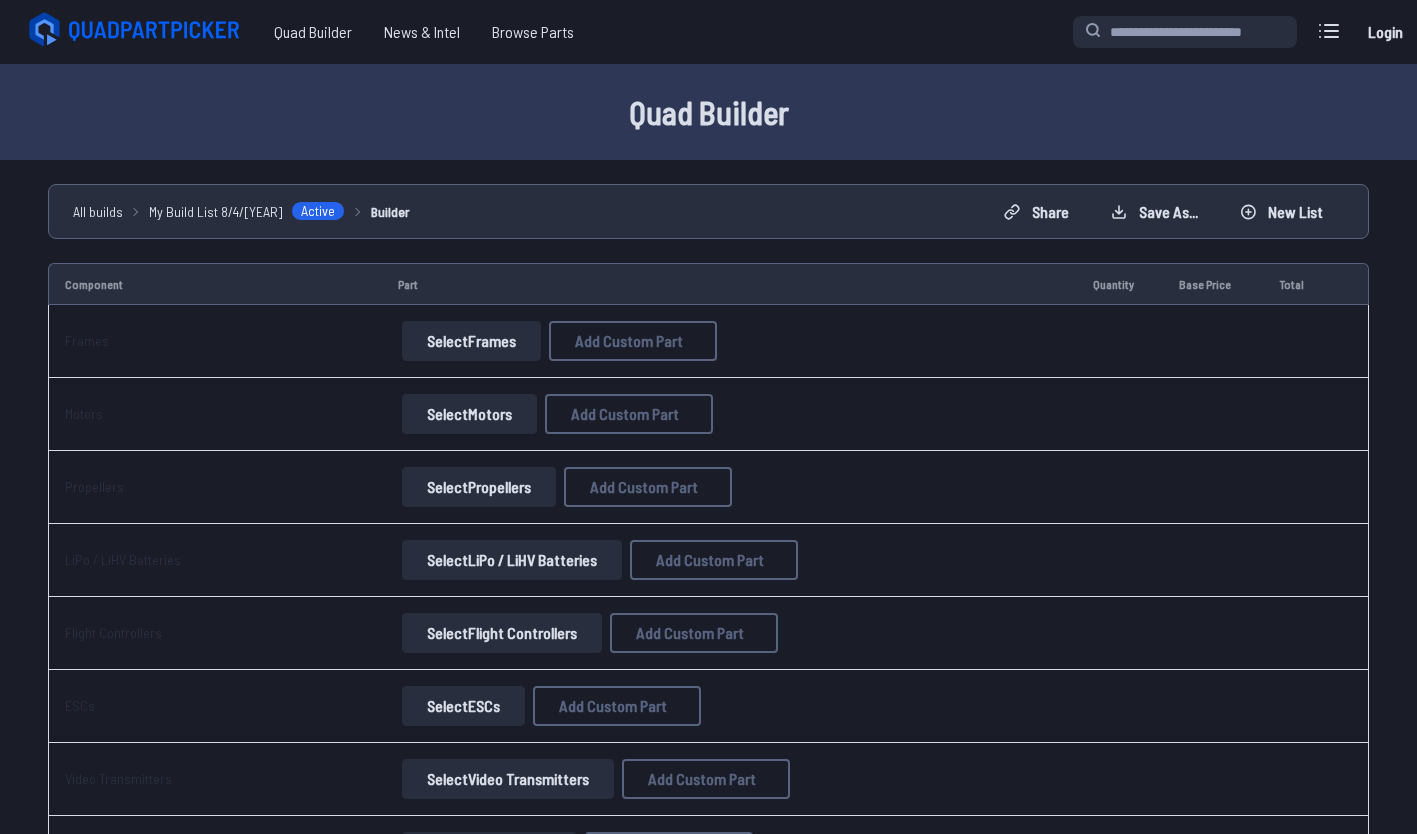 scroll, scrollTop: 0, scrollLeft: 0, axis: both 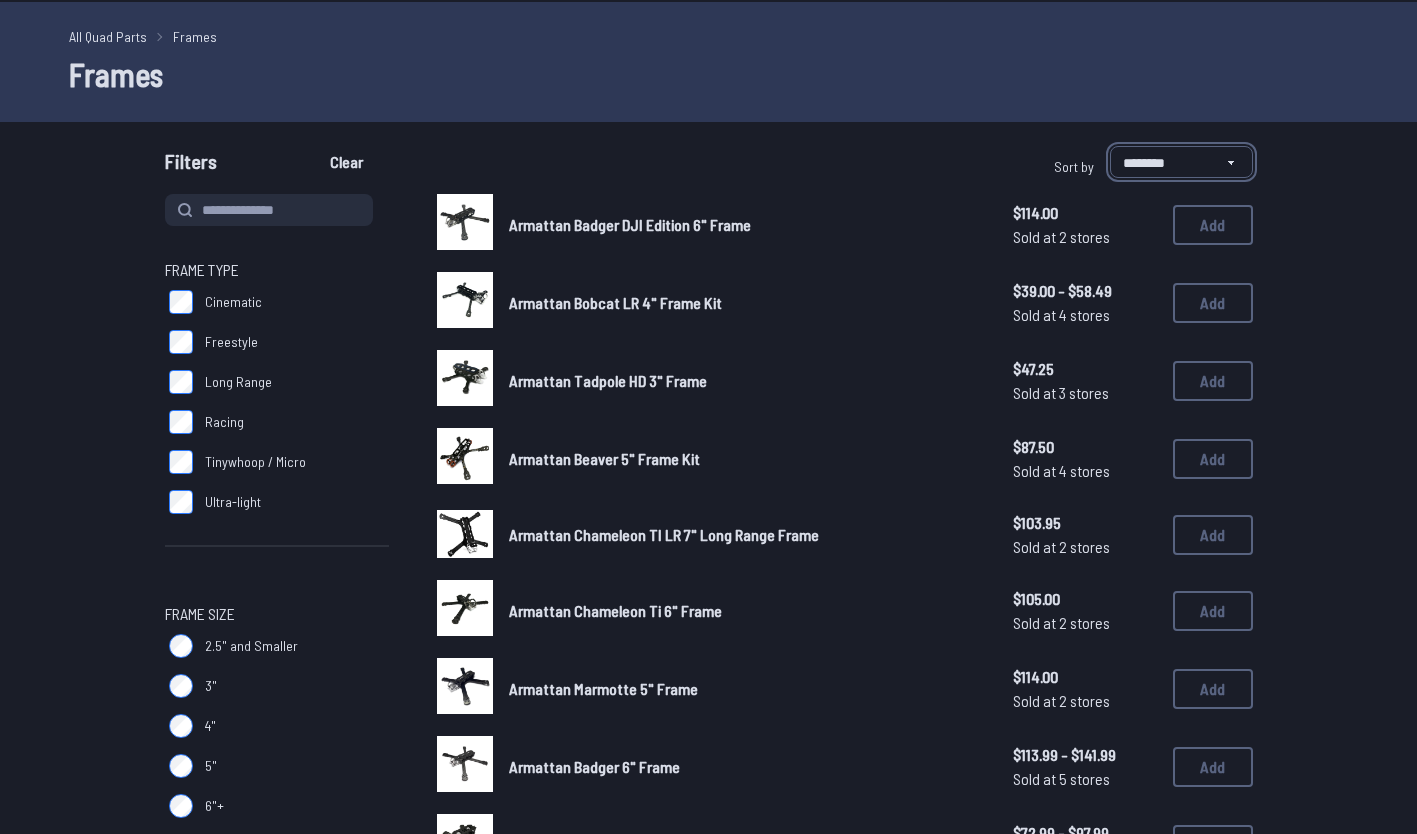 click on "**********" at bounding box center [1181, 162] 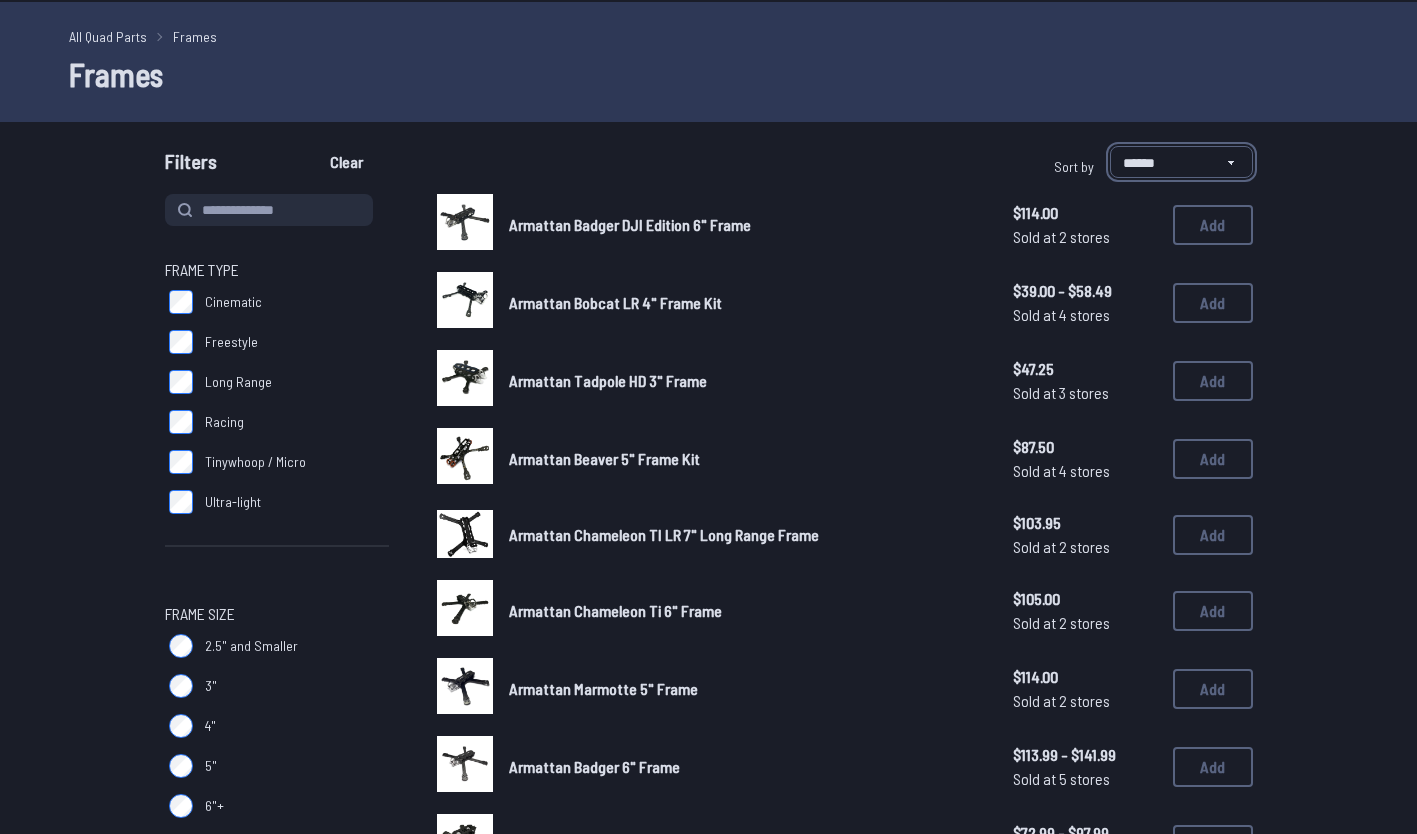 click on "**********" at bounding box center [1181, 162] 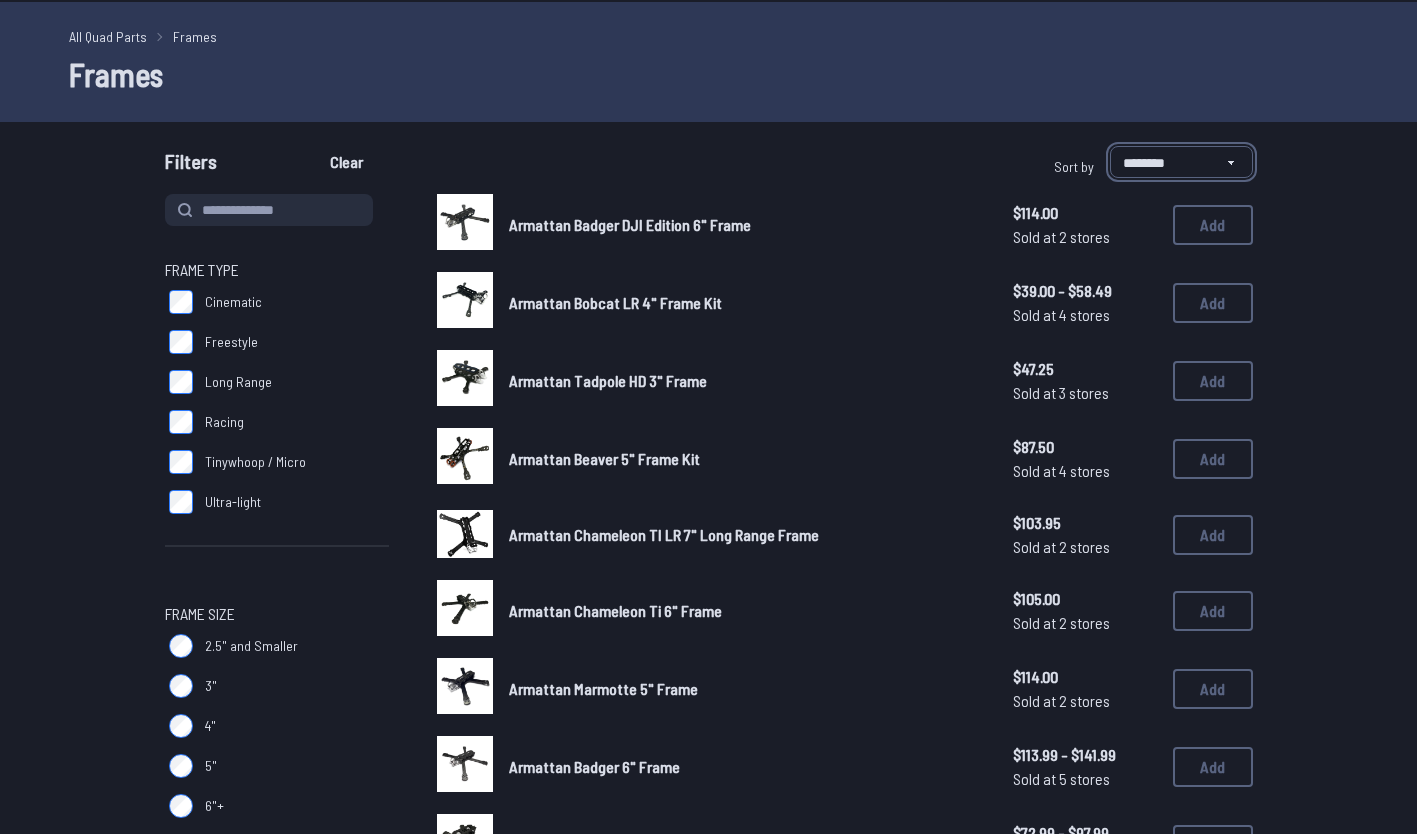 click on "**********" at bounding box center (1181, 162) 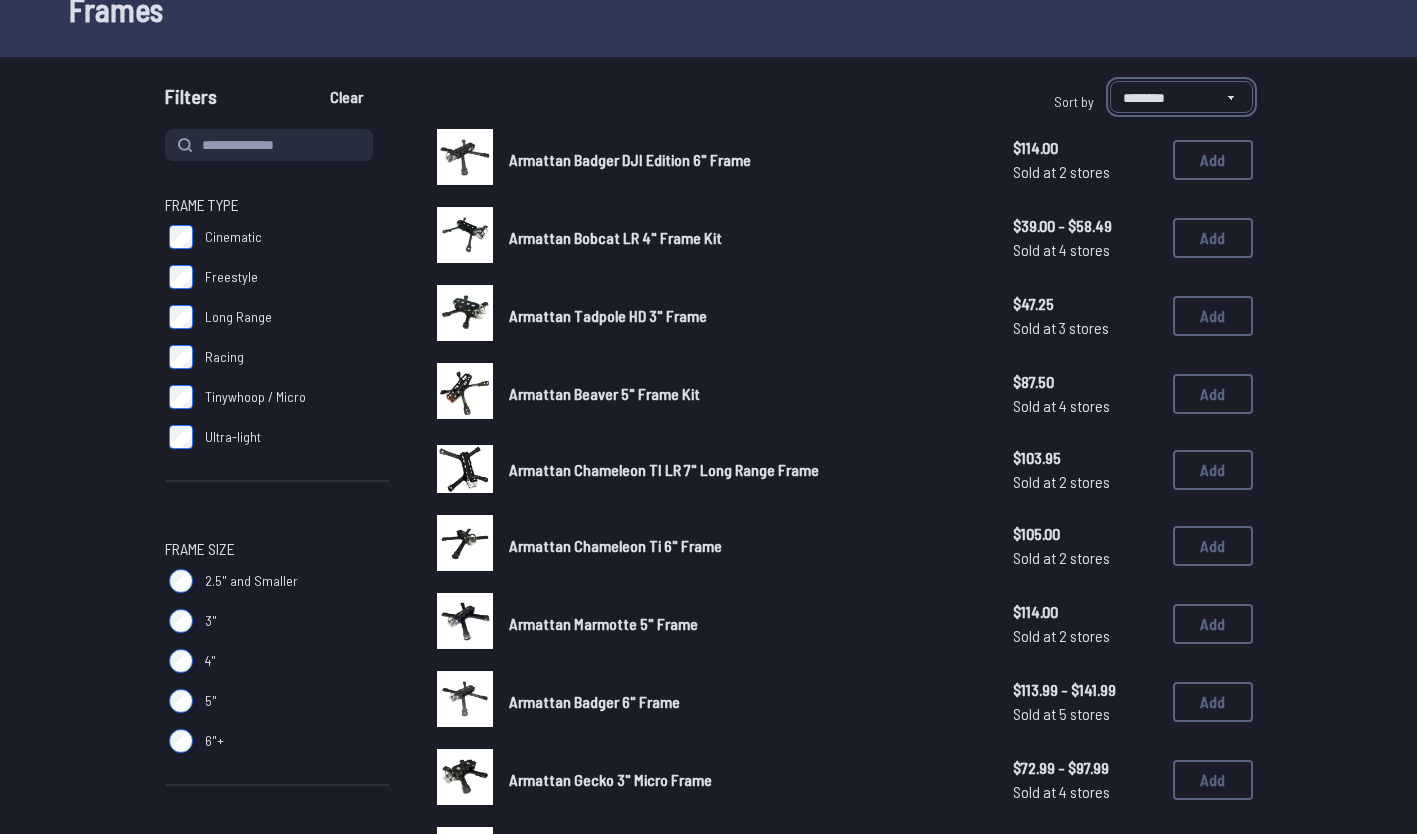 scroll, scrollTop: 128, scrollLeft: 0, axis: vertical 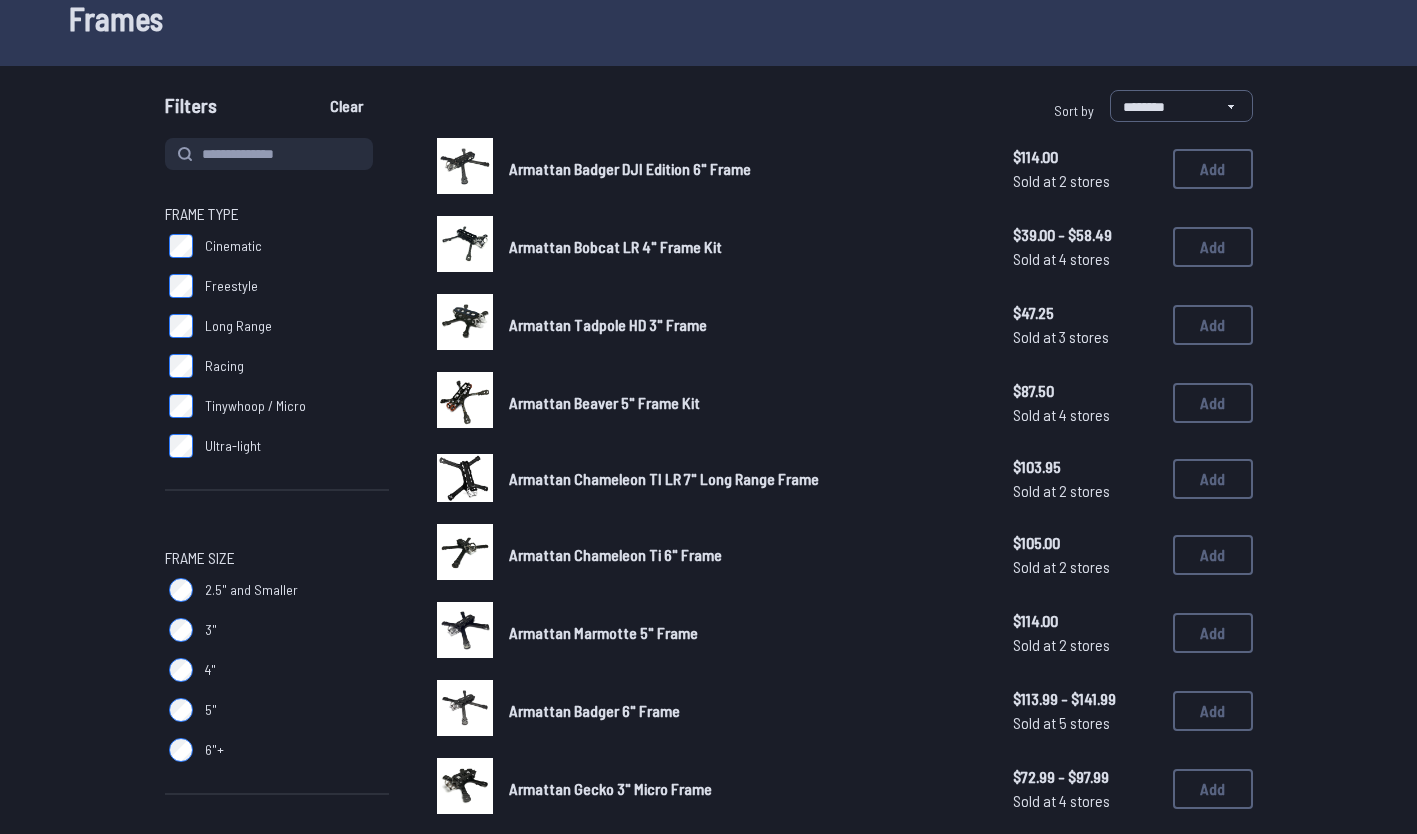 click on "Armattan Marmotte 5" Frame" at bounding box center (603, 632) 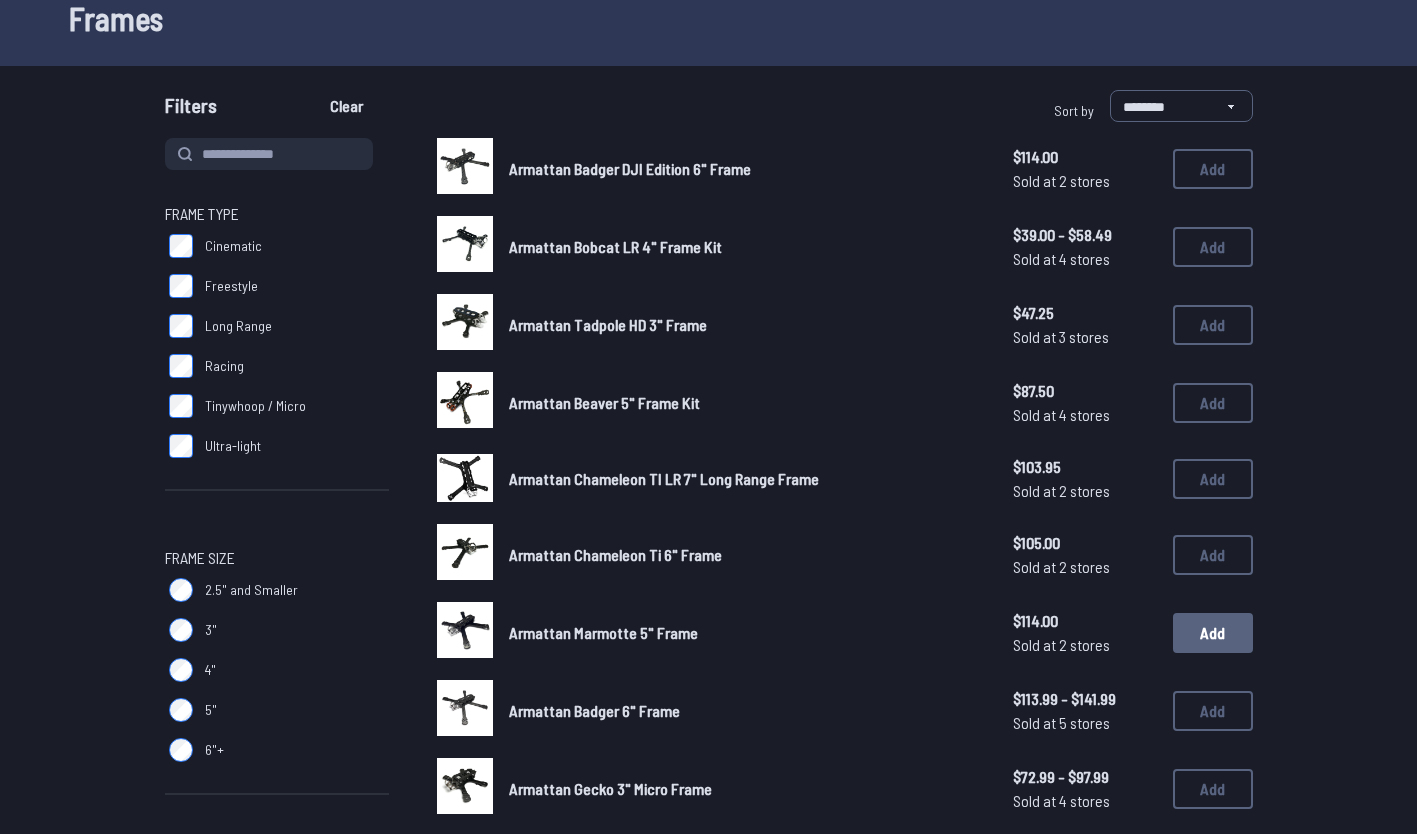 scroll, scrollTop: 54, scrollLeft: 0, axis: vertical 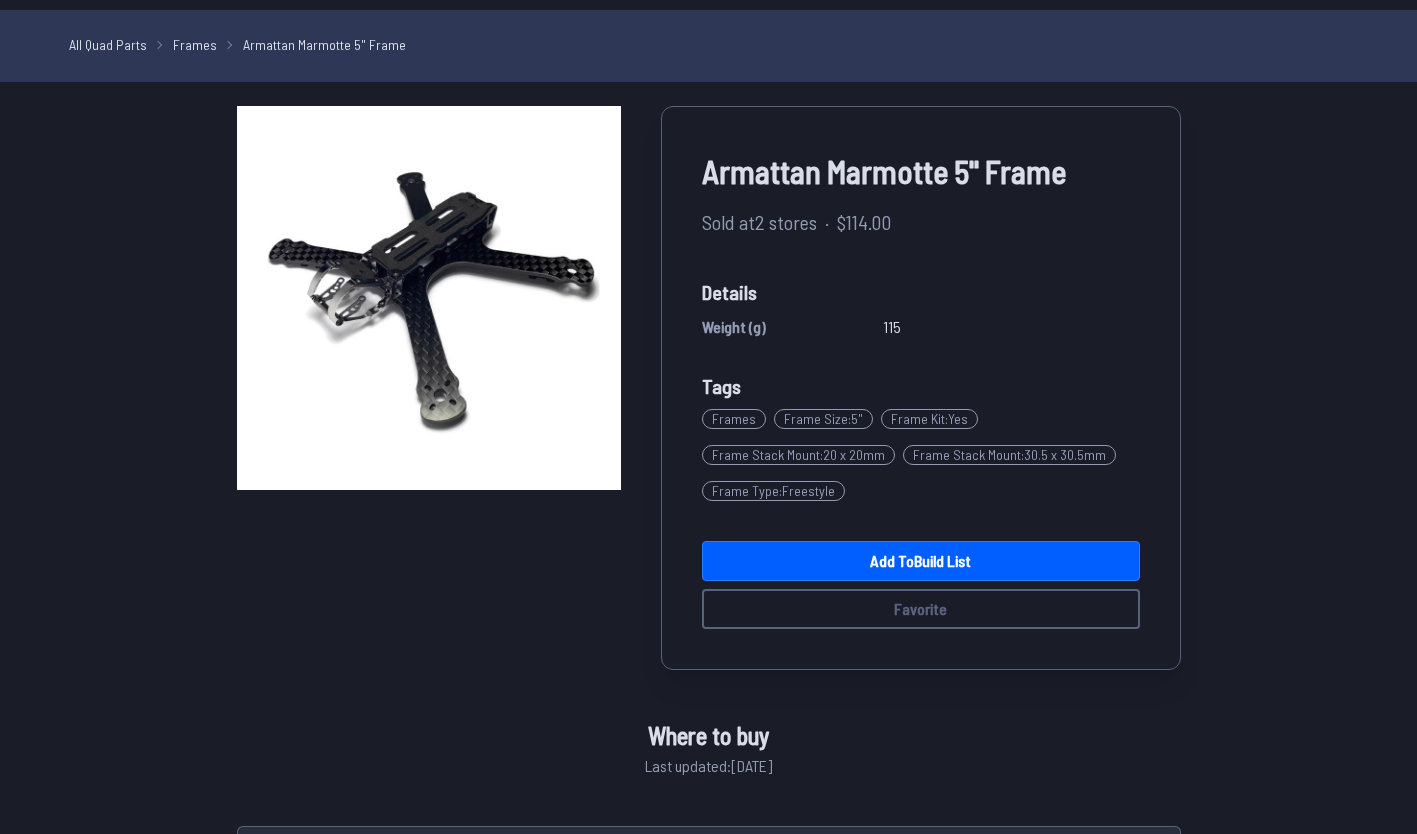 click on "Armattan Marmotte 5" Frame Sold at  2   stores · $114.00 Details Weight (g) 115 Tags Frames Frame Size :  5" Frame Kit :  Yes Frame Stack Mount :  20 x 20mm Frame Stack Mount :  30.5 x 30.5mm Frame Type :  Freestyle Add to  Build List Favorite Where to buy Last updated:  6/3/2025 Merchant Part Name Availability Price Five33 Marmotte 5" Frame Kit - Choose Standard or Space Grade Main Plate In Stock $114.00 Buy WREKD Marmotte 5" Frame Kit - Choose Standard or Space Grade Main Plate In Stock $114.00 Buy" at bounding box center (709, 552) 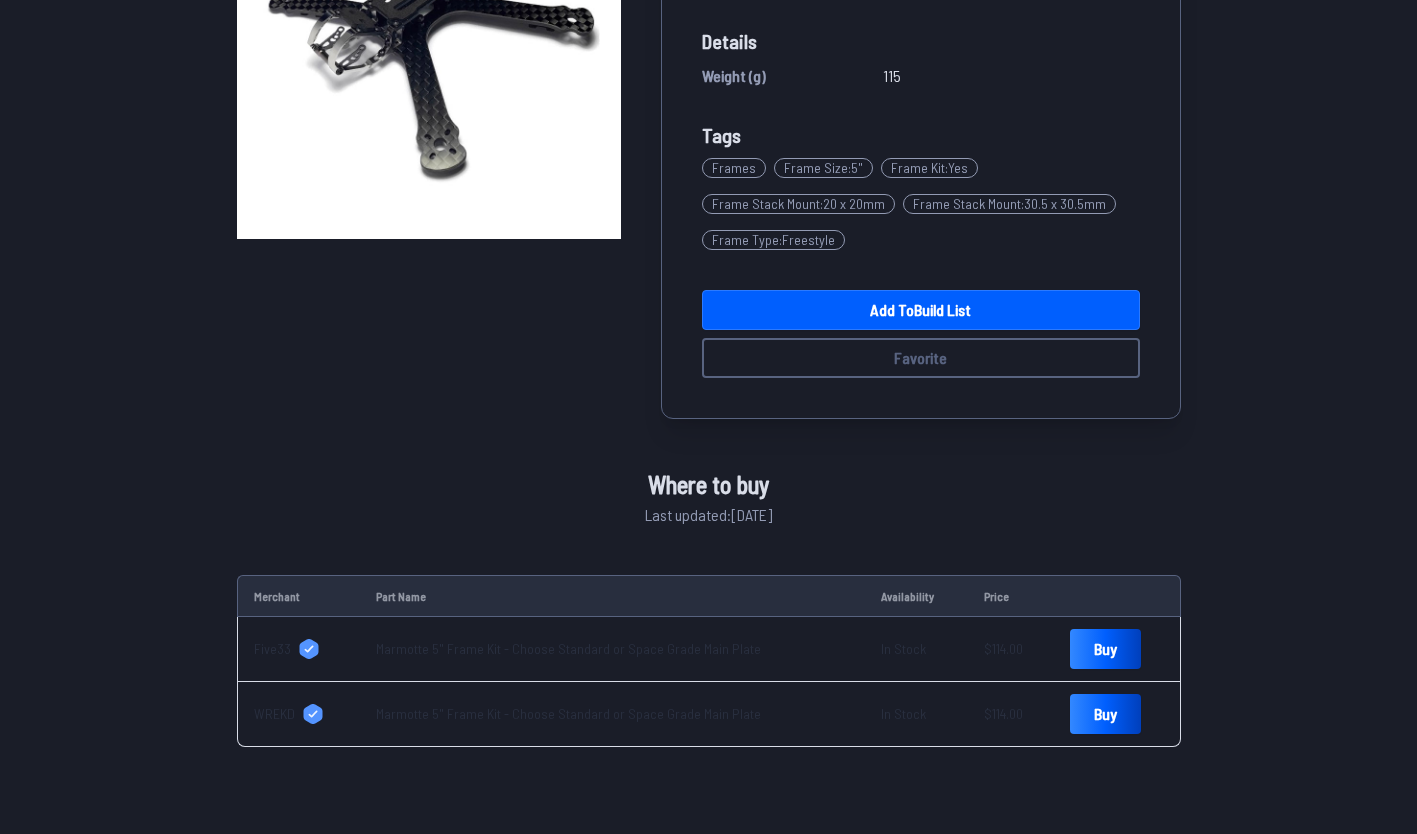 scroll, scrollTop: 317, scrollLeft: 0, axis: vertical 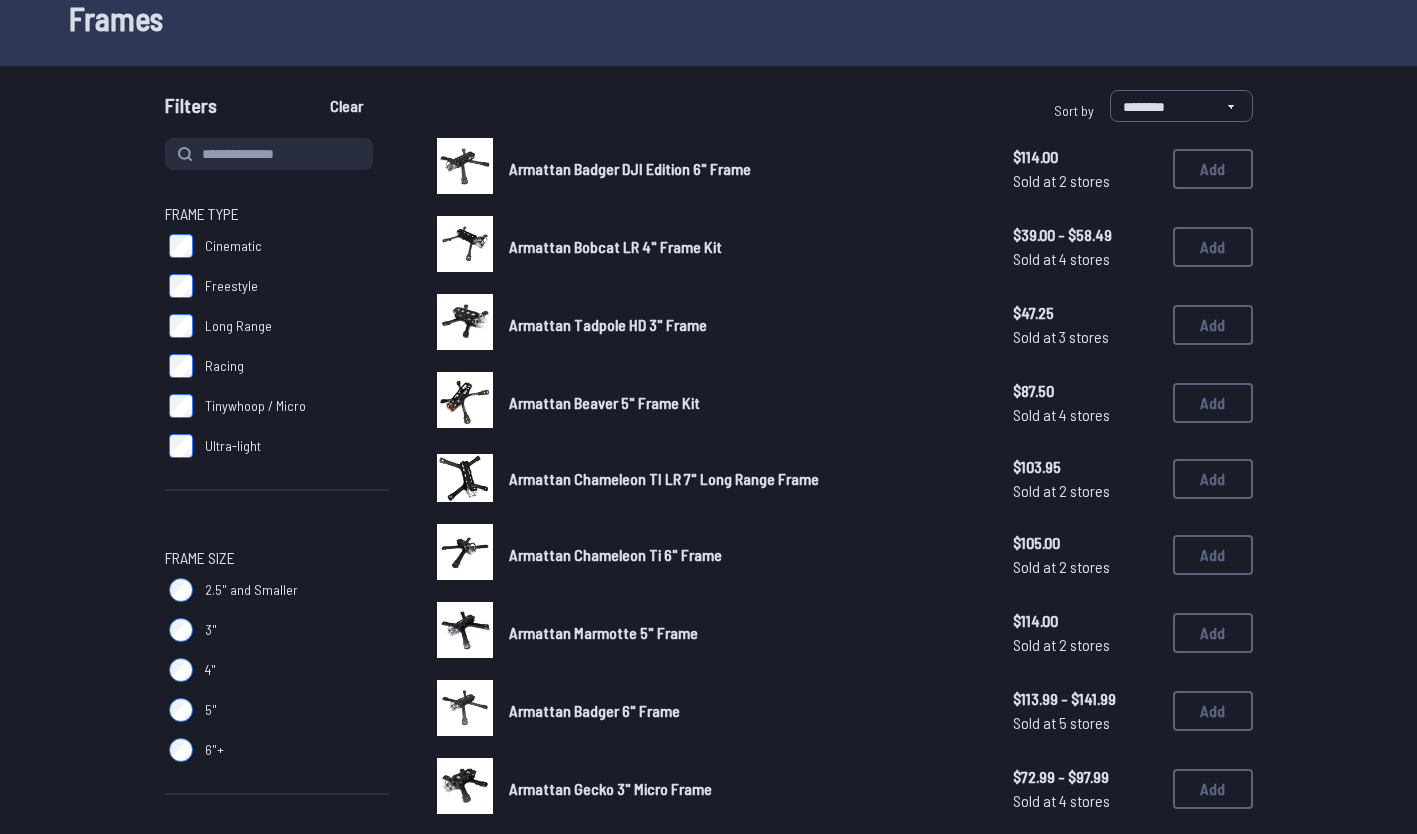 click on "Armattan Beaver 5" Frame Kit" at bounding box center (604, 402) 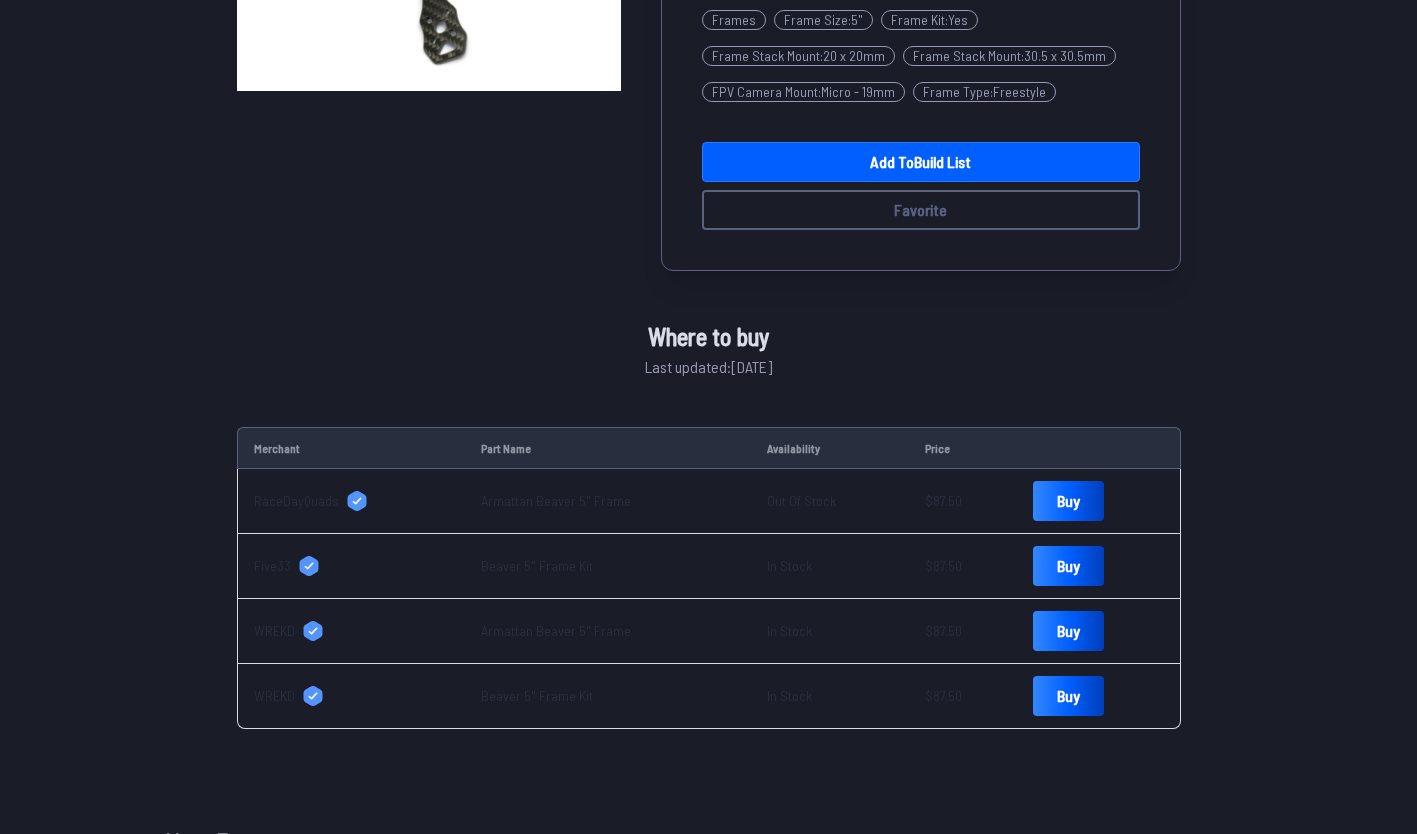 scroll, scrollTop: 454, scrollLeft: 0, axis: vertical 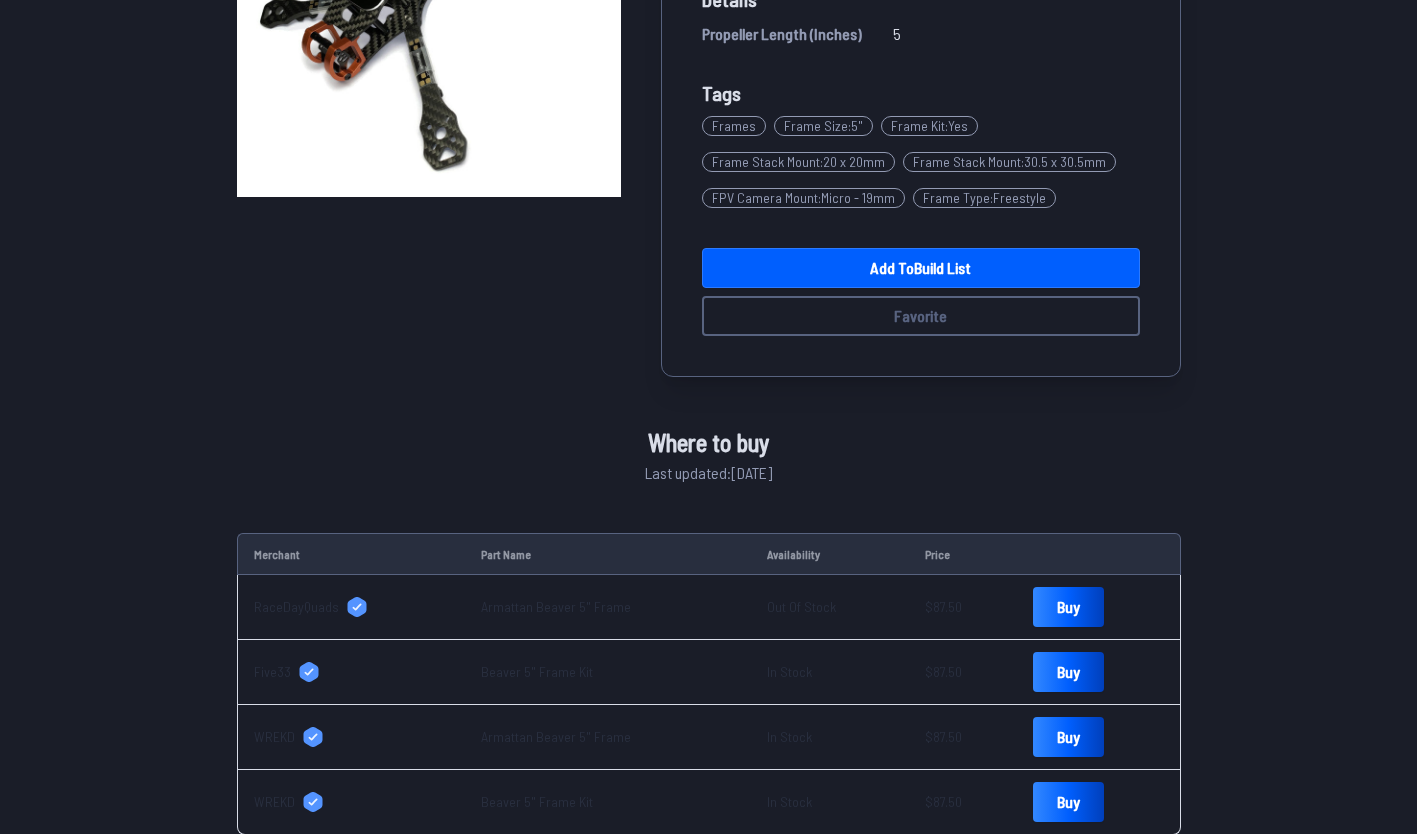 click on "WREKD" at bounding box center [274, 737] 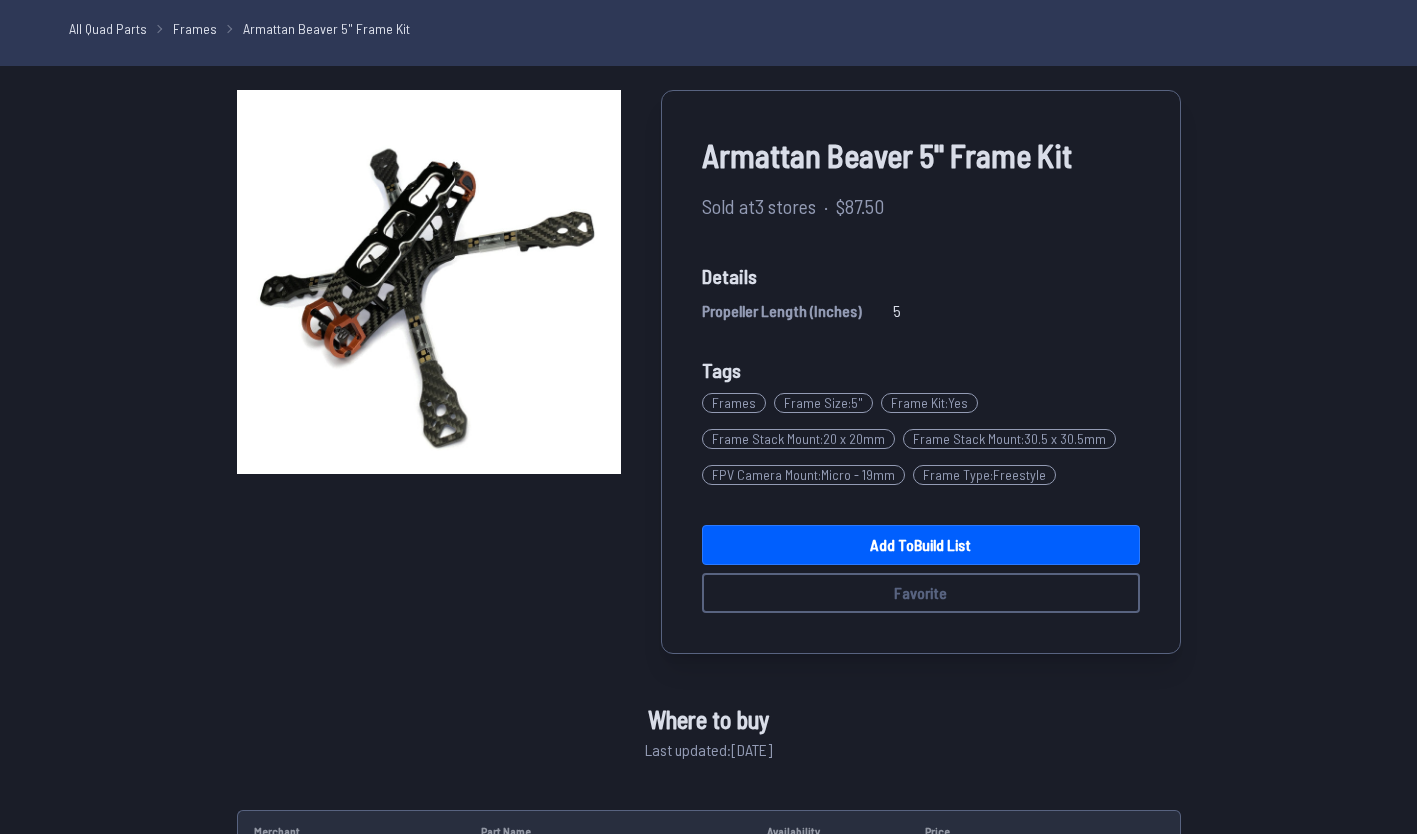 scroll, scrollTop: 69, scrollLeft: 0, axis: vertical 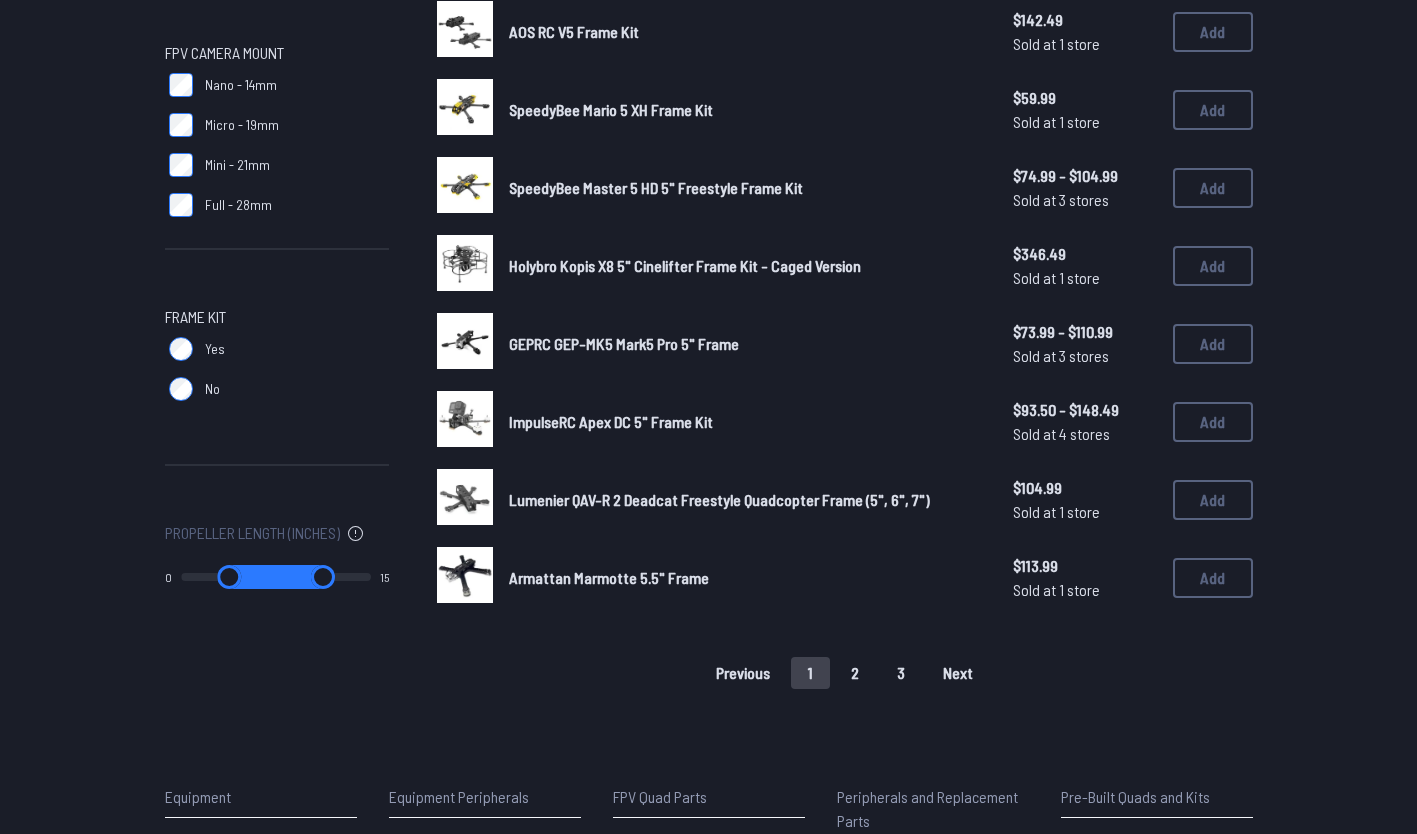 click on "2" at bounding box center [855, 673] 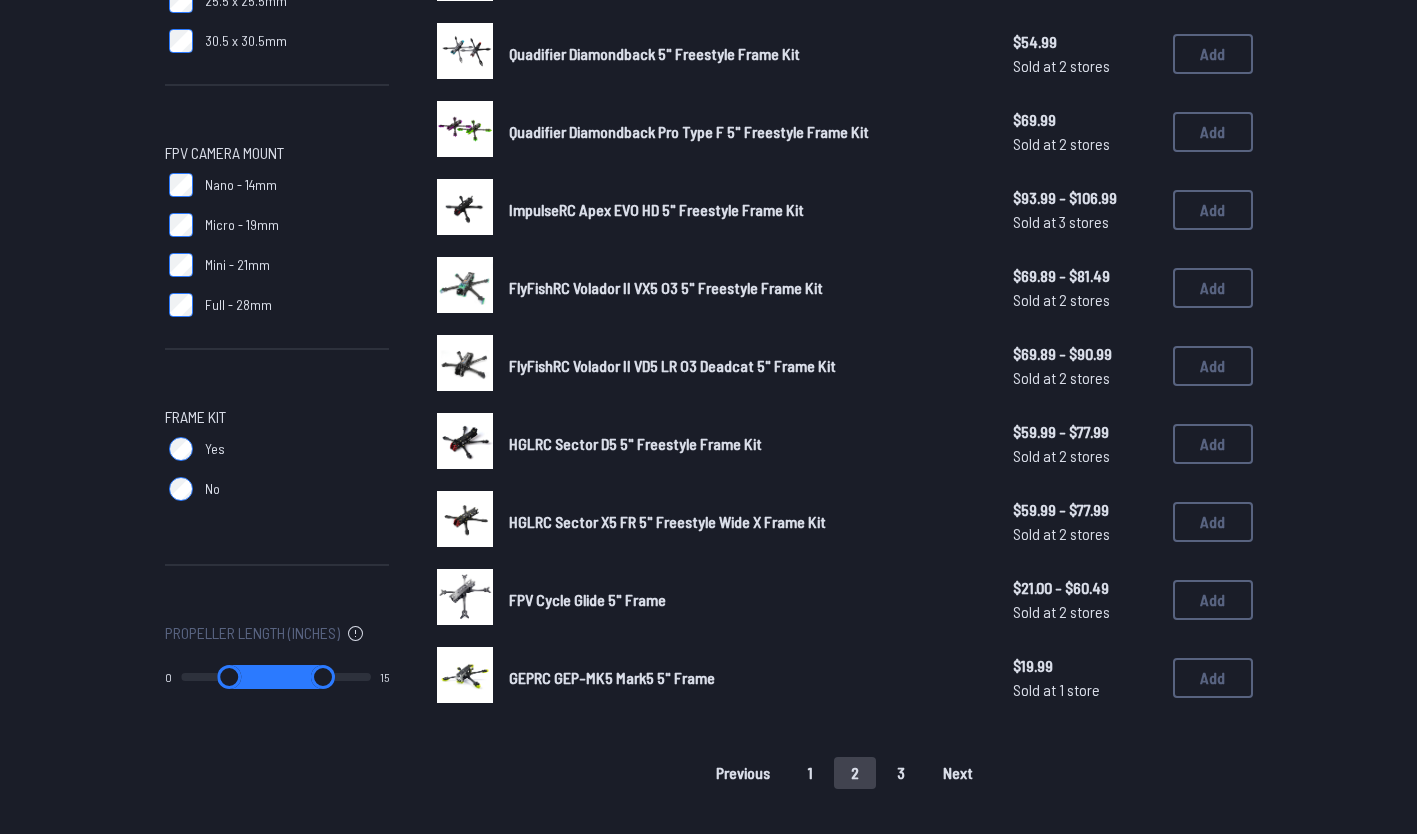 scroll, scrollTop: 1103, scrollLeft: 0, axis: vertical 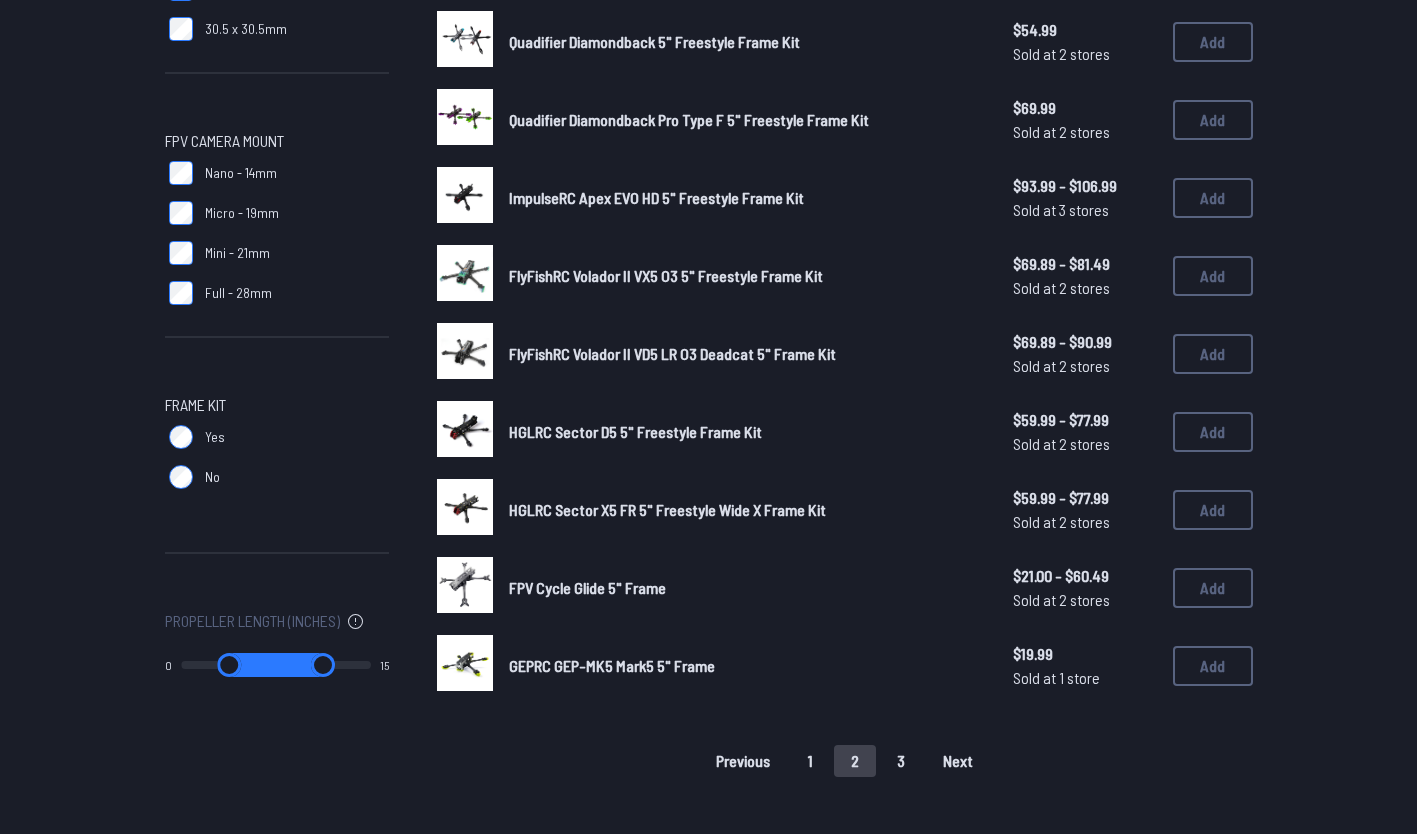 click on "3" at bounding box center (901, 761) 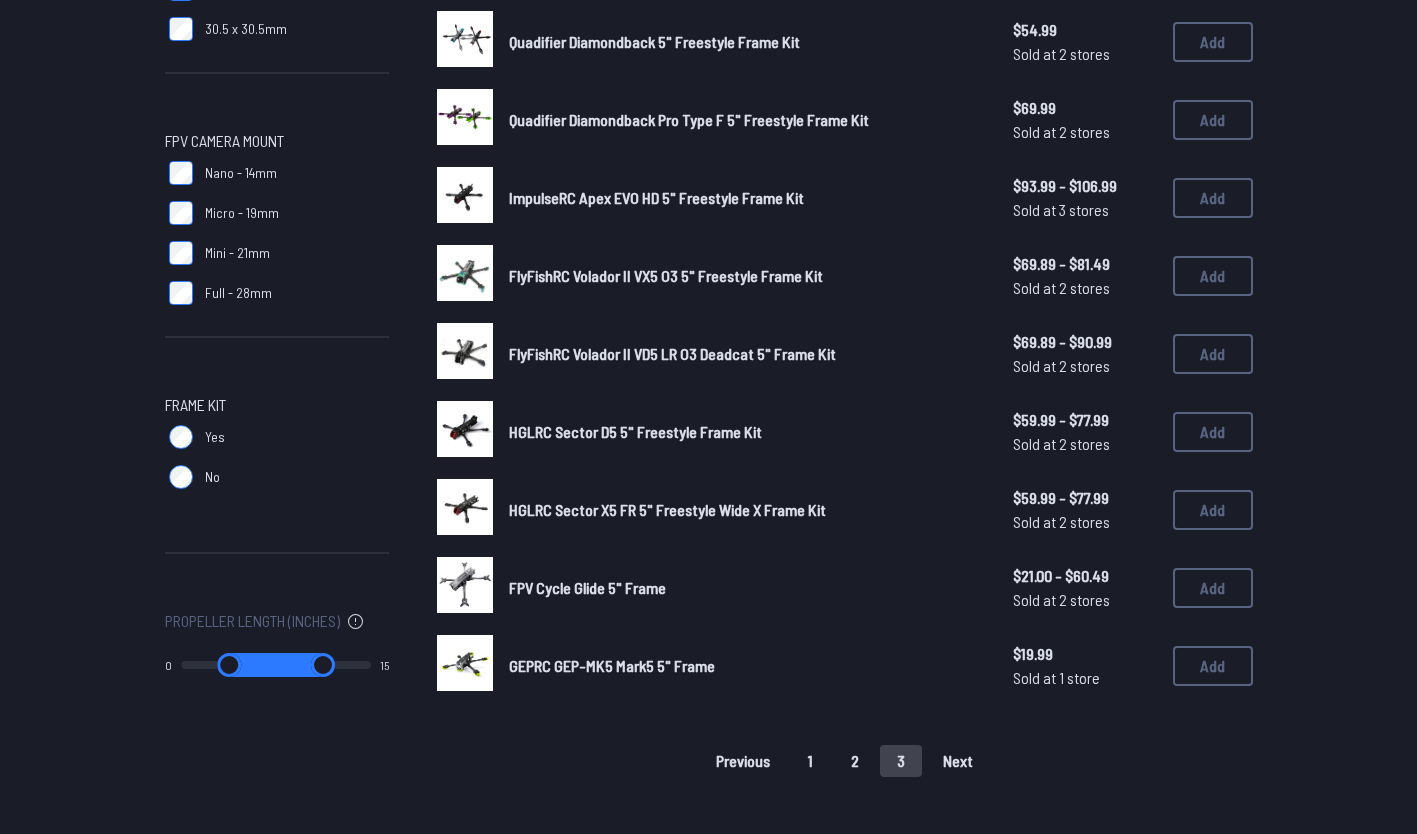 scroll, scrollTop: 0, scrollLeft: 0, axis: both 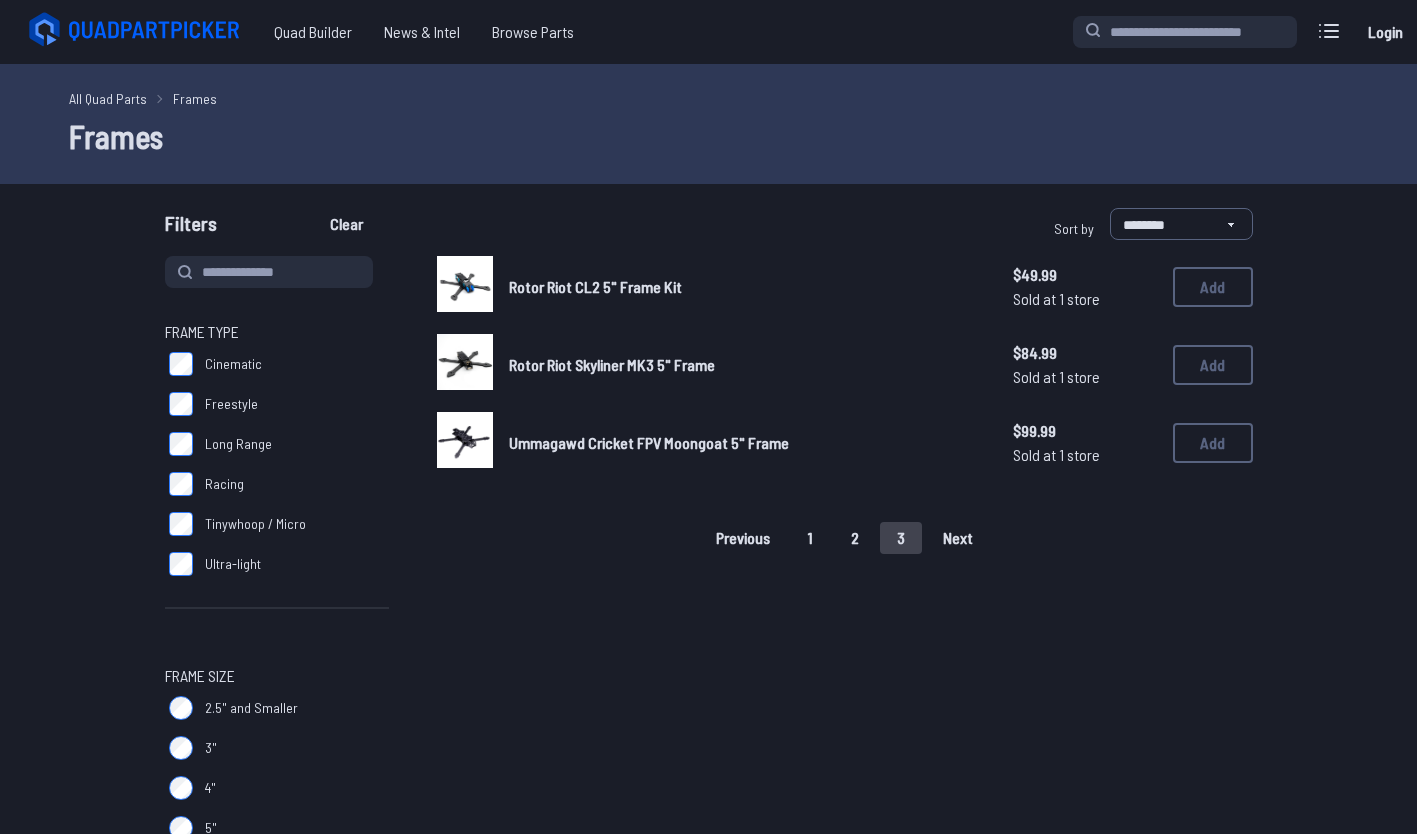 click on "1" at bounding box center (810, 538) 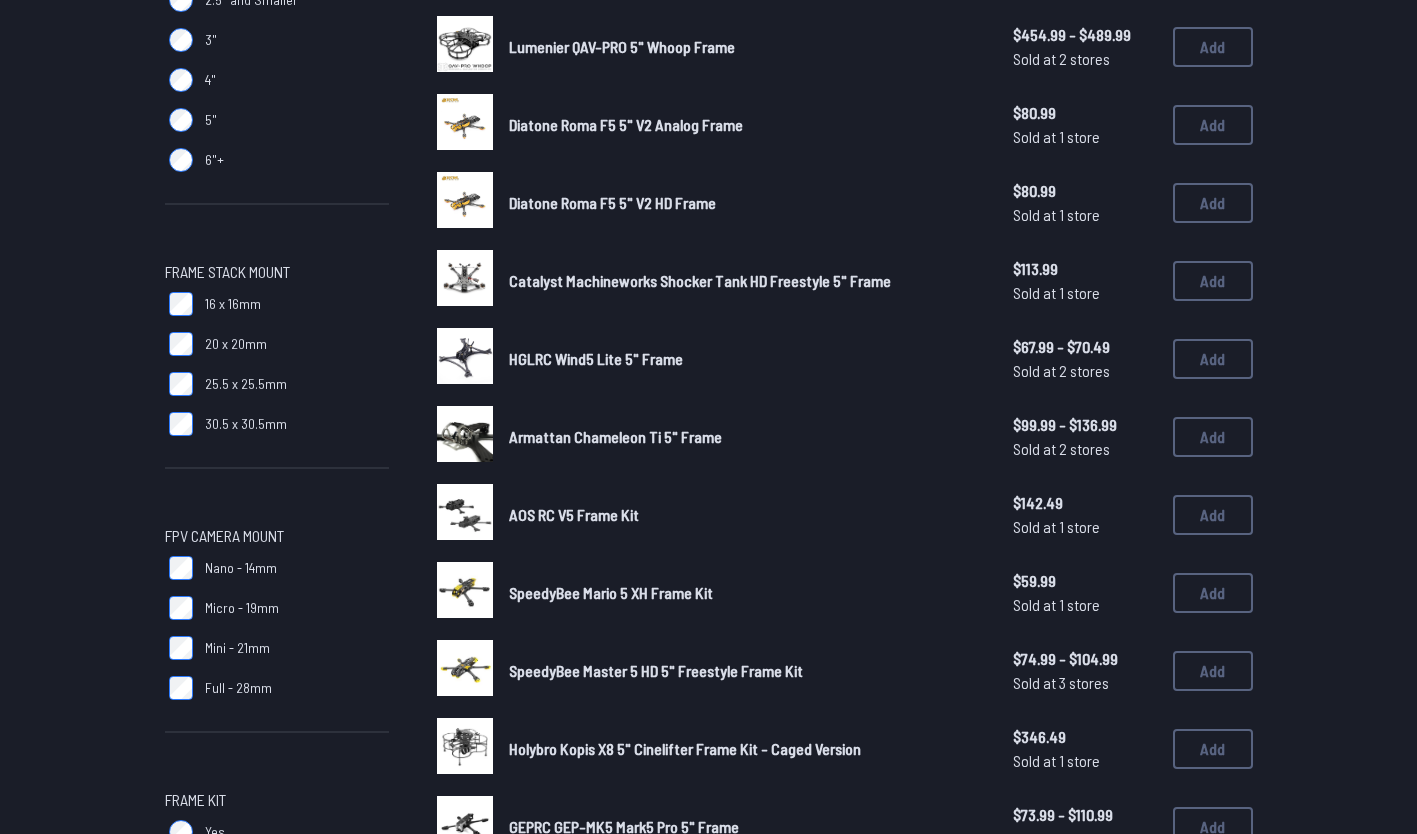 scroll, scrollTop: 709, scrollLeft: 0, axis: vertical 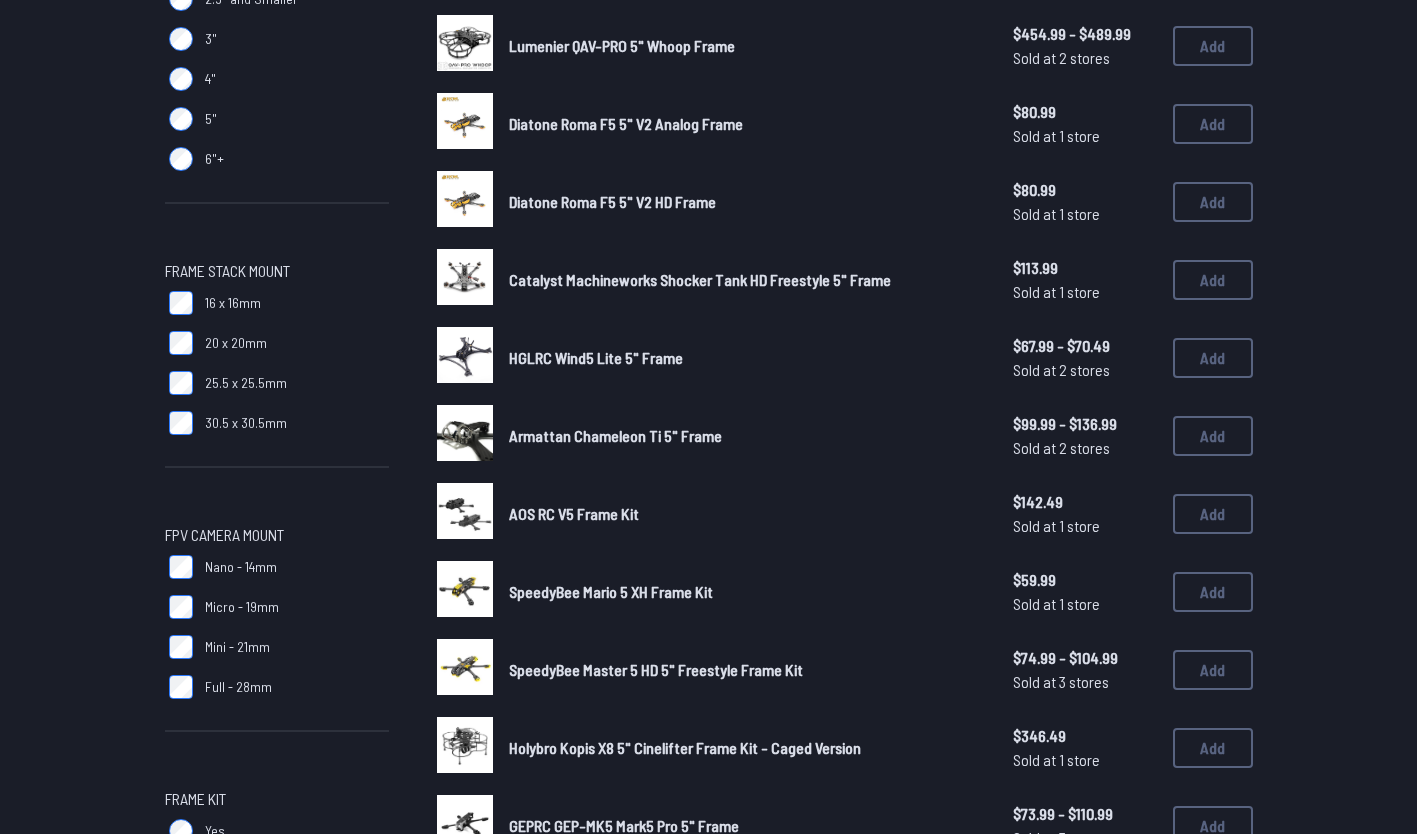 click on "SpeedyBee Master 5 HD 5" Freestyle Frame Kit" at bounding box center [656, 669] 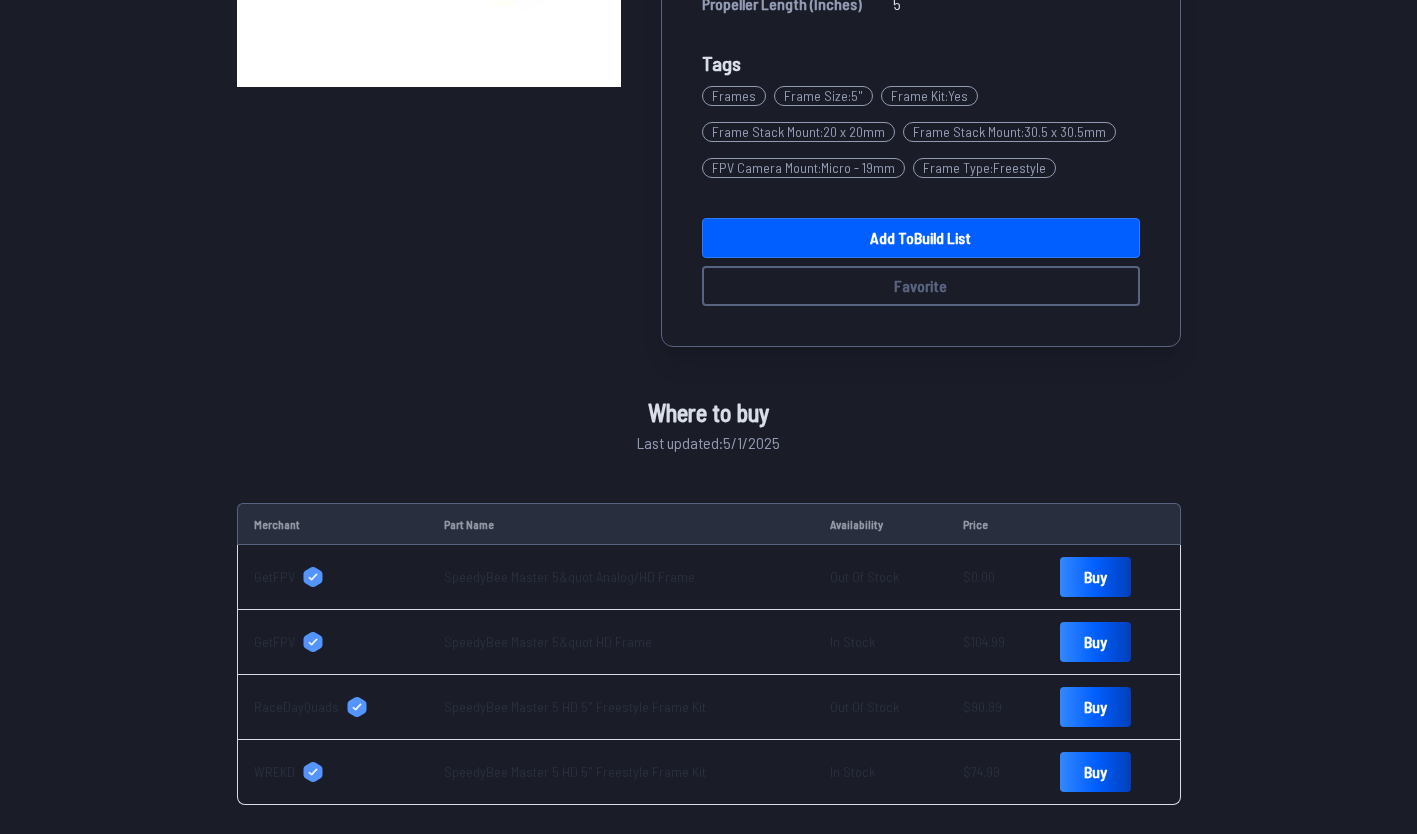 scroll, scrollTop: 513, scrollLeft: 0, axis: vertical 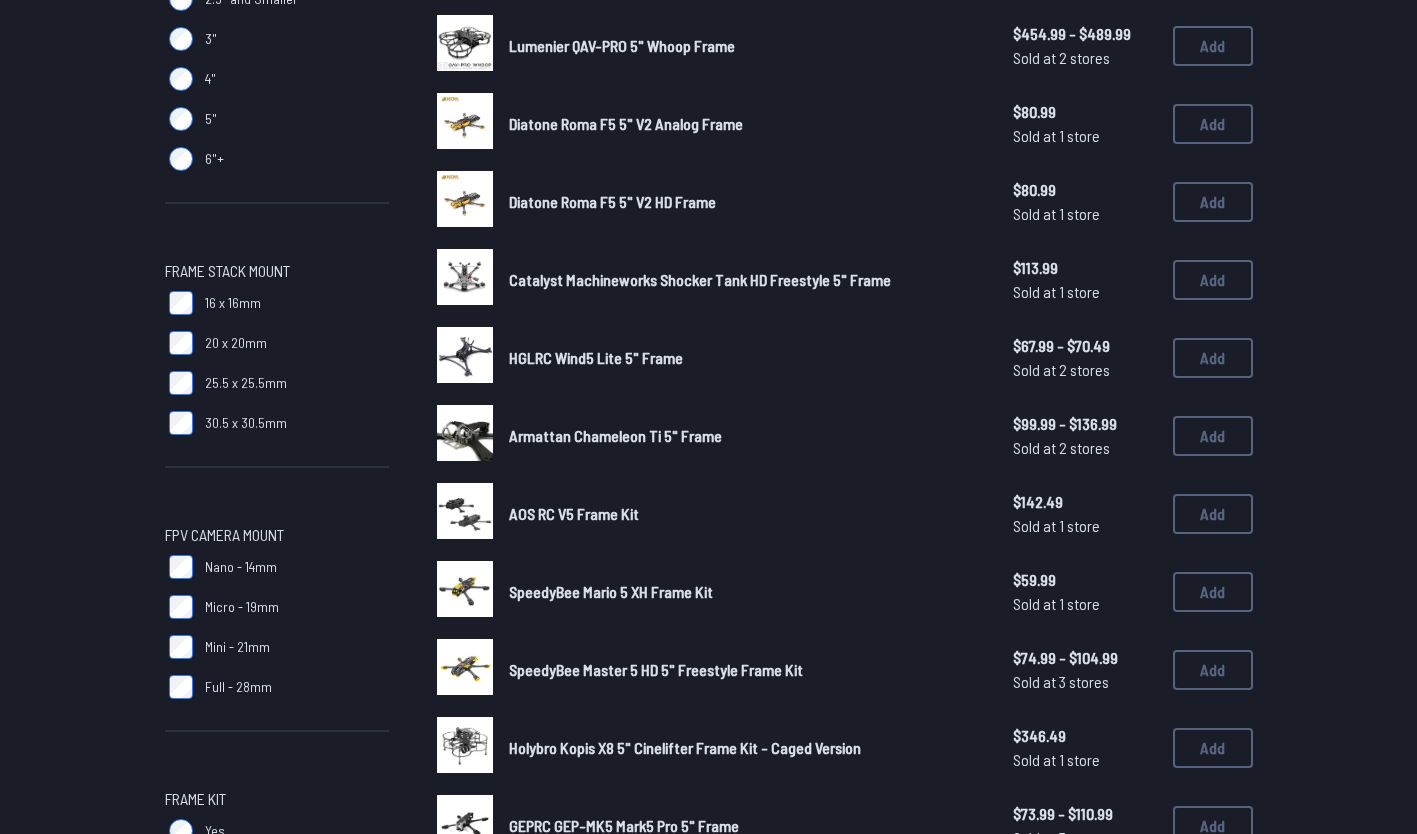 click on "SpeedyBee Mario 5 XH Frame Kit" at bounding box center [611, 591] 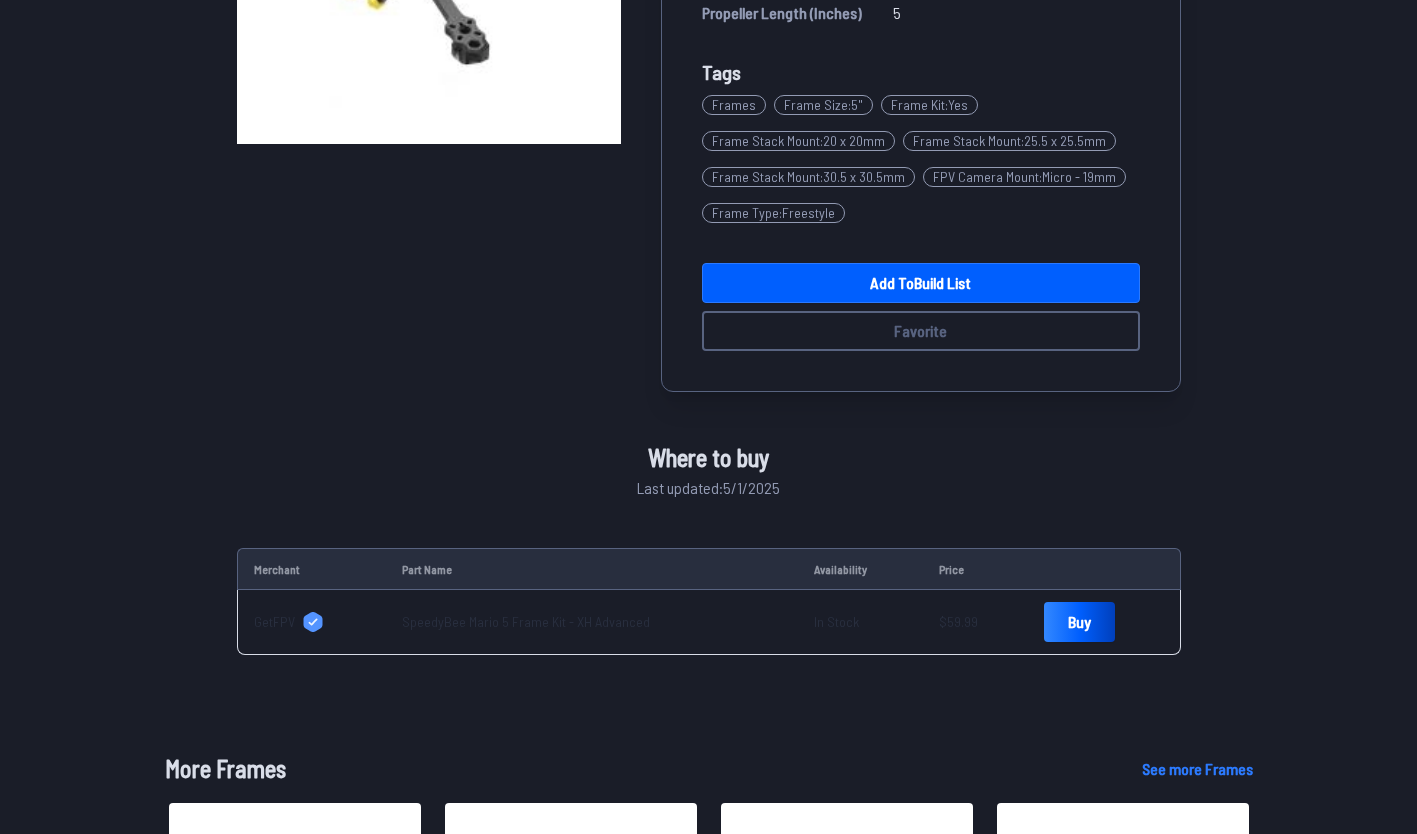 scroll, scrollTop: 401, scrollLeft: 0, axis: vertical 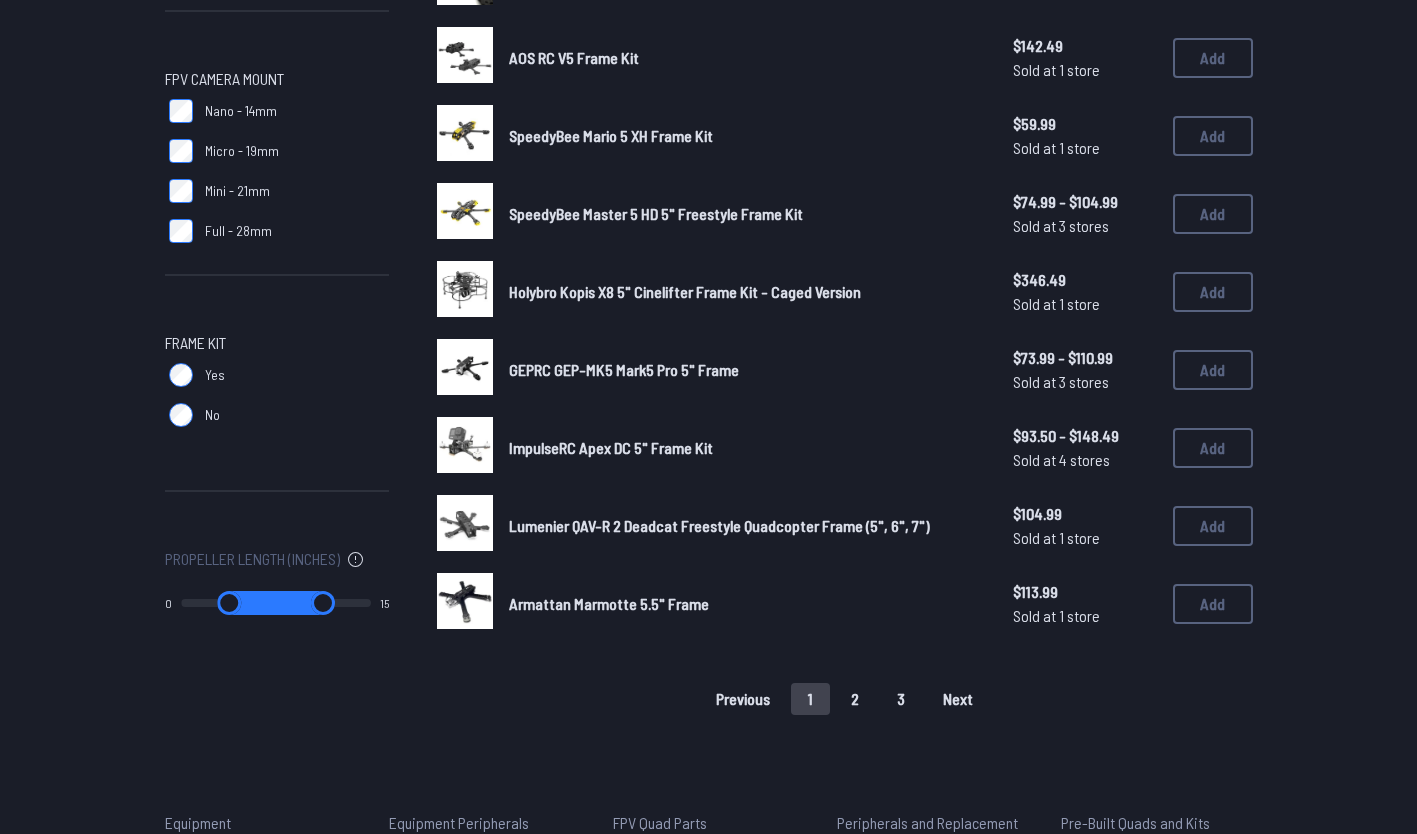 click on "Next" at bounding box center [958, 699] 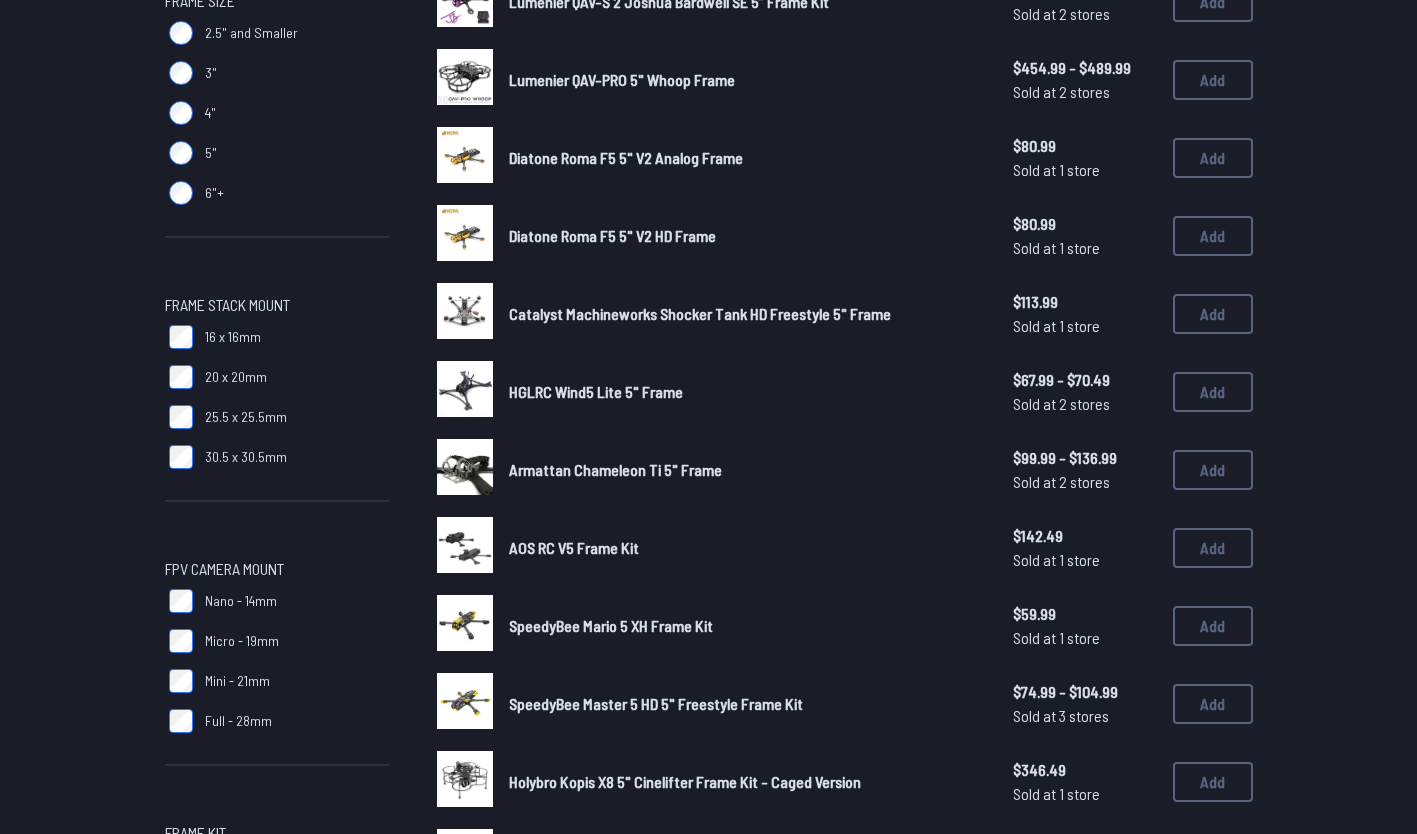 scroll, scrollTop: 528, scrollLeft: 0, axis: vertical 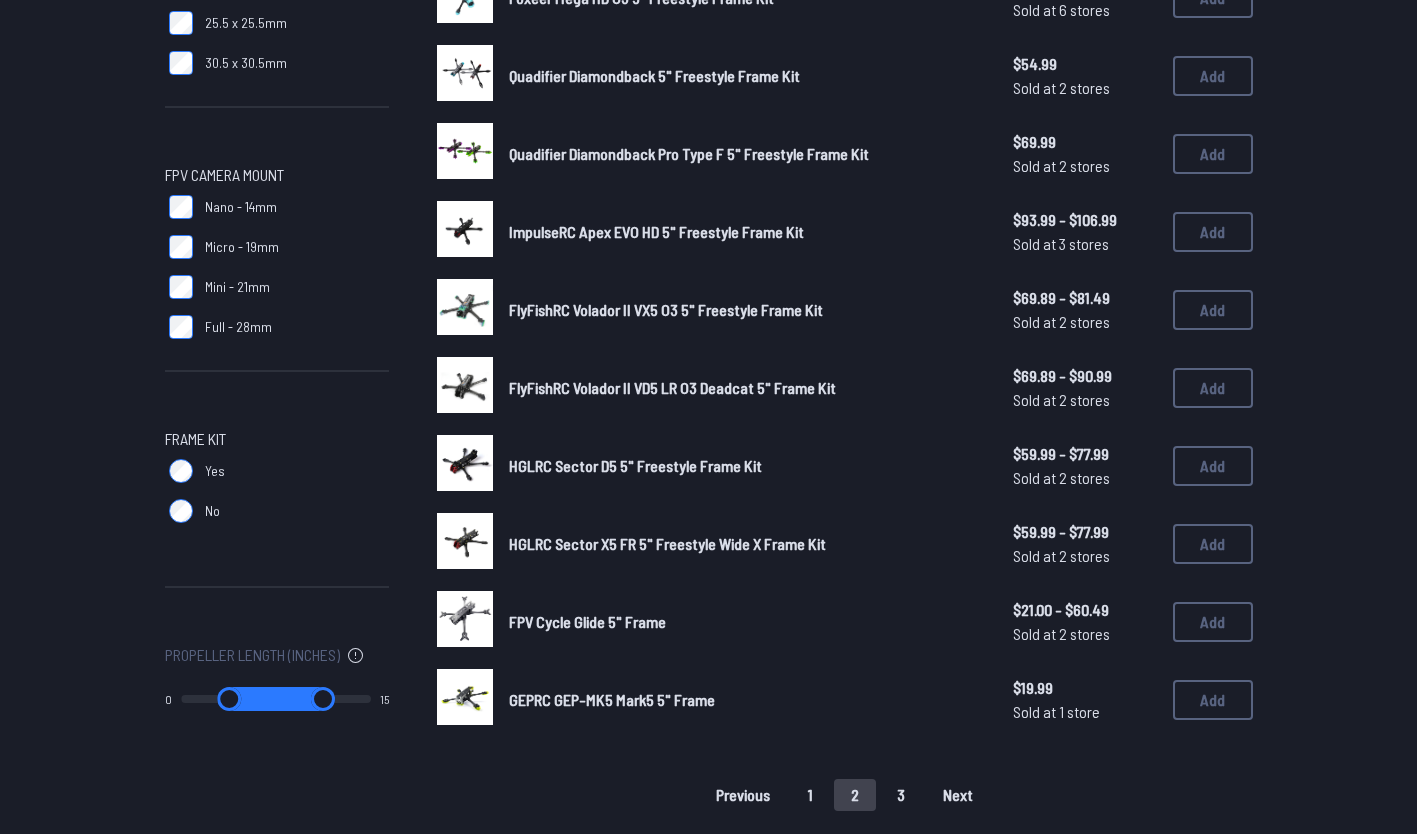 click on "Next" at bounding box center [958, 795] 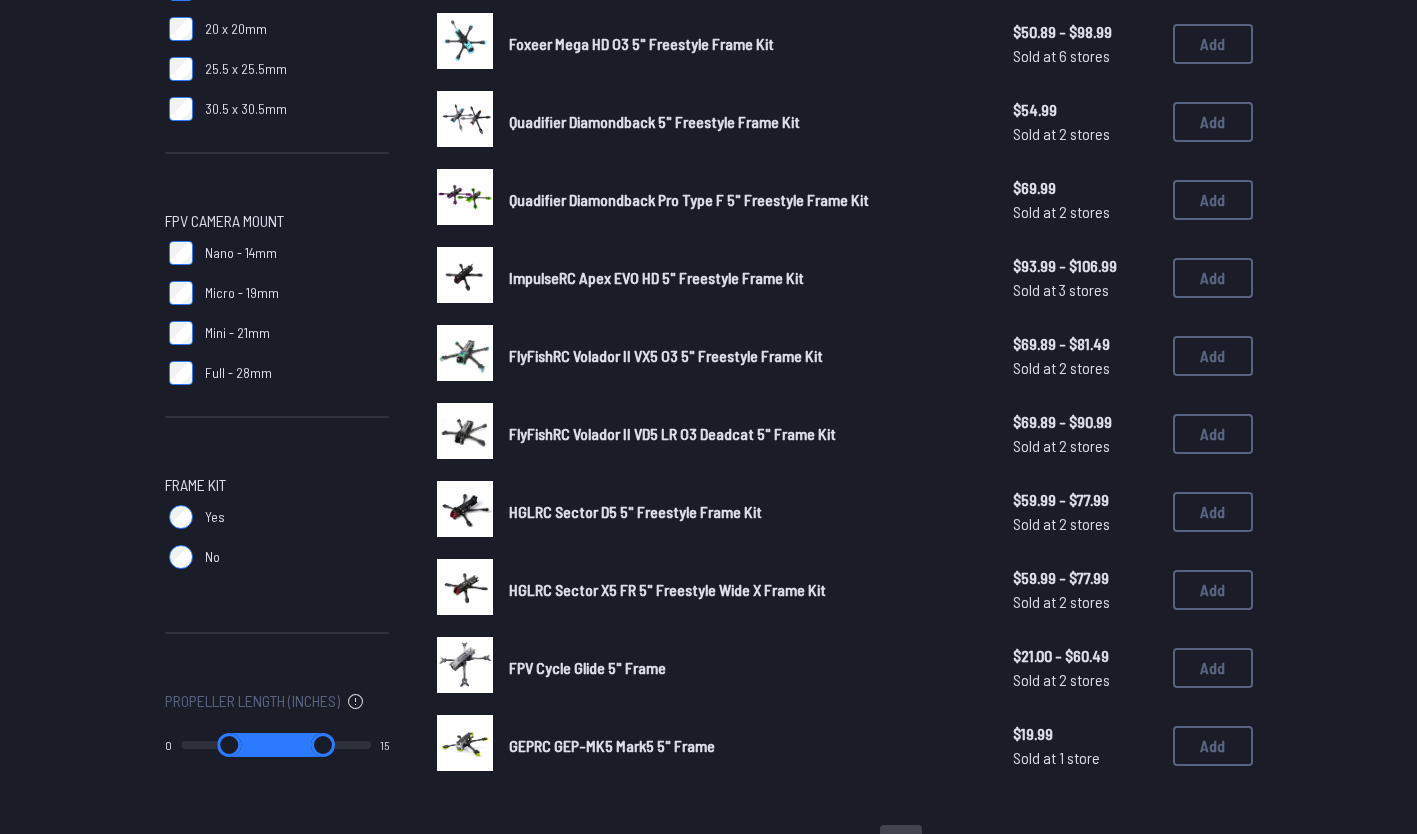 scroll, scrollTop: 1041, scrollLeft: 0, axis: vertical 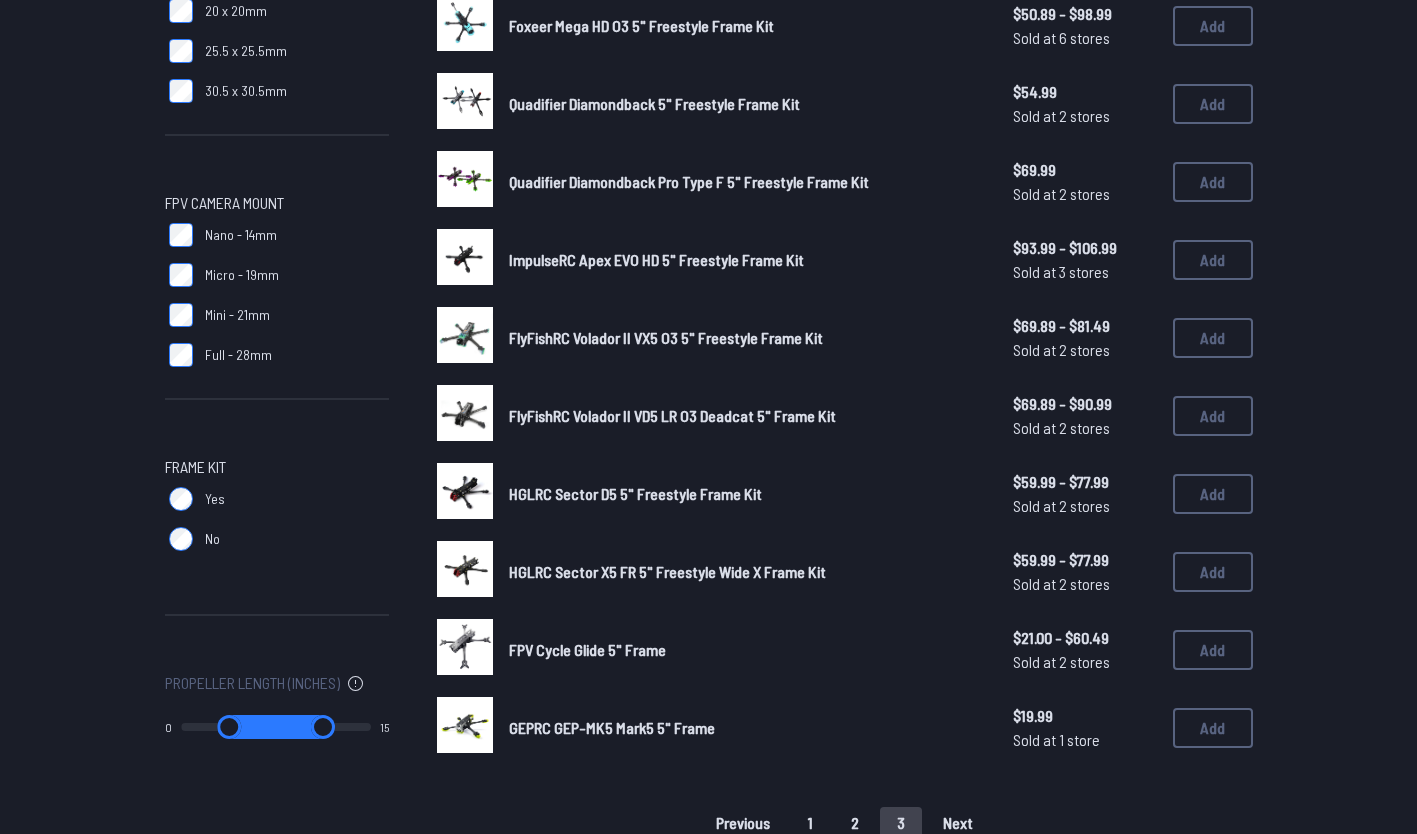click on "1" at bounding box center (810, 823) 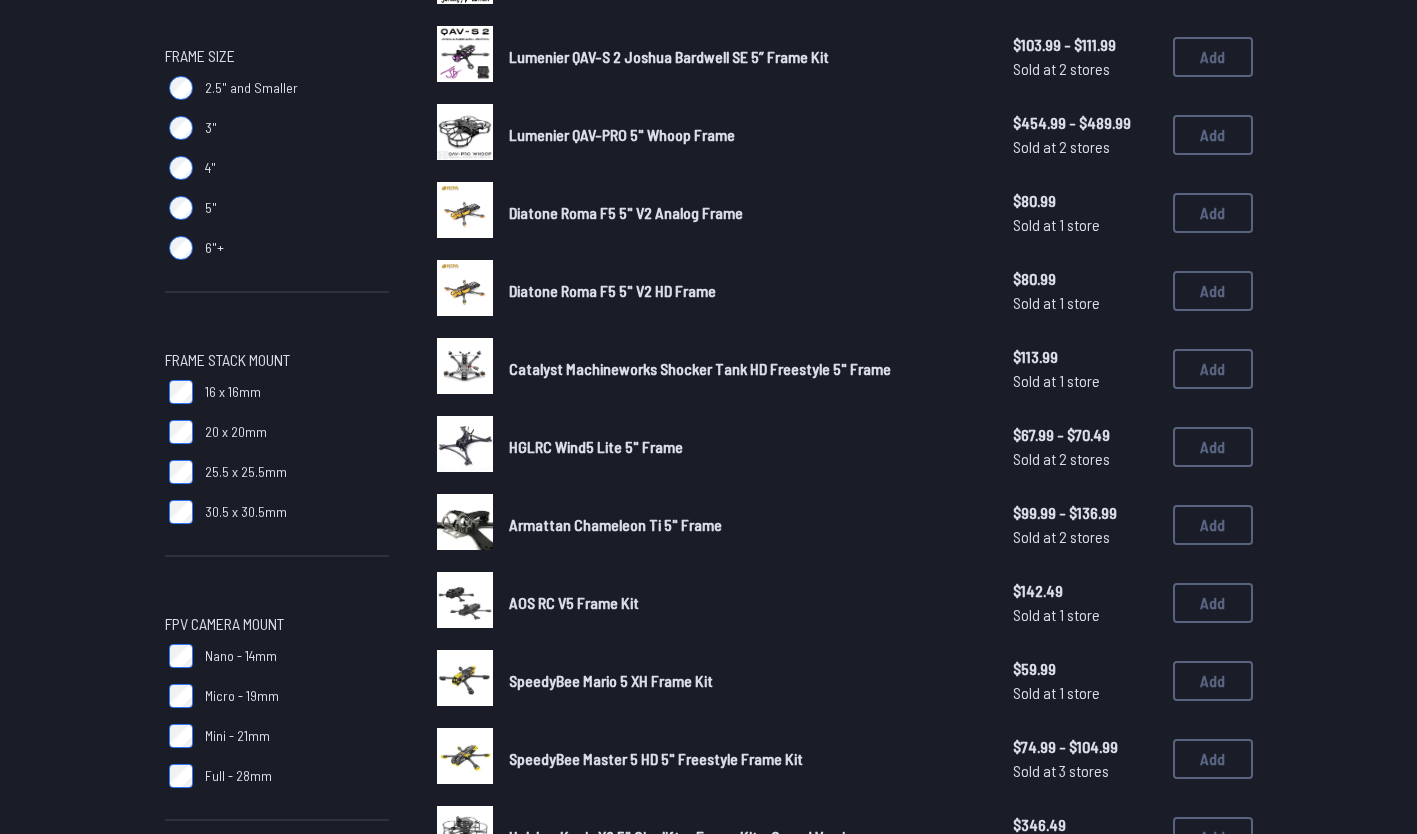 scroll, scrollTop: 629, scrollLeft: 0, axis: vertical 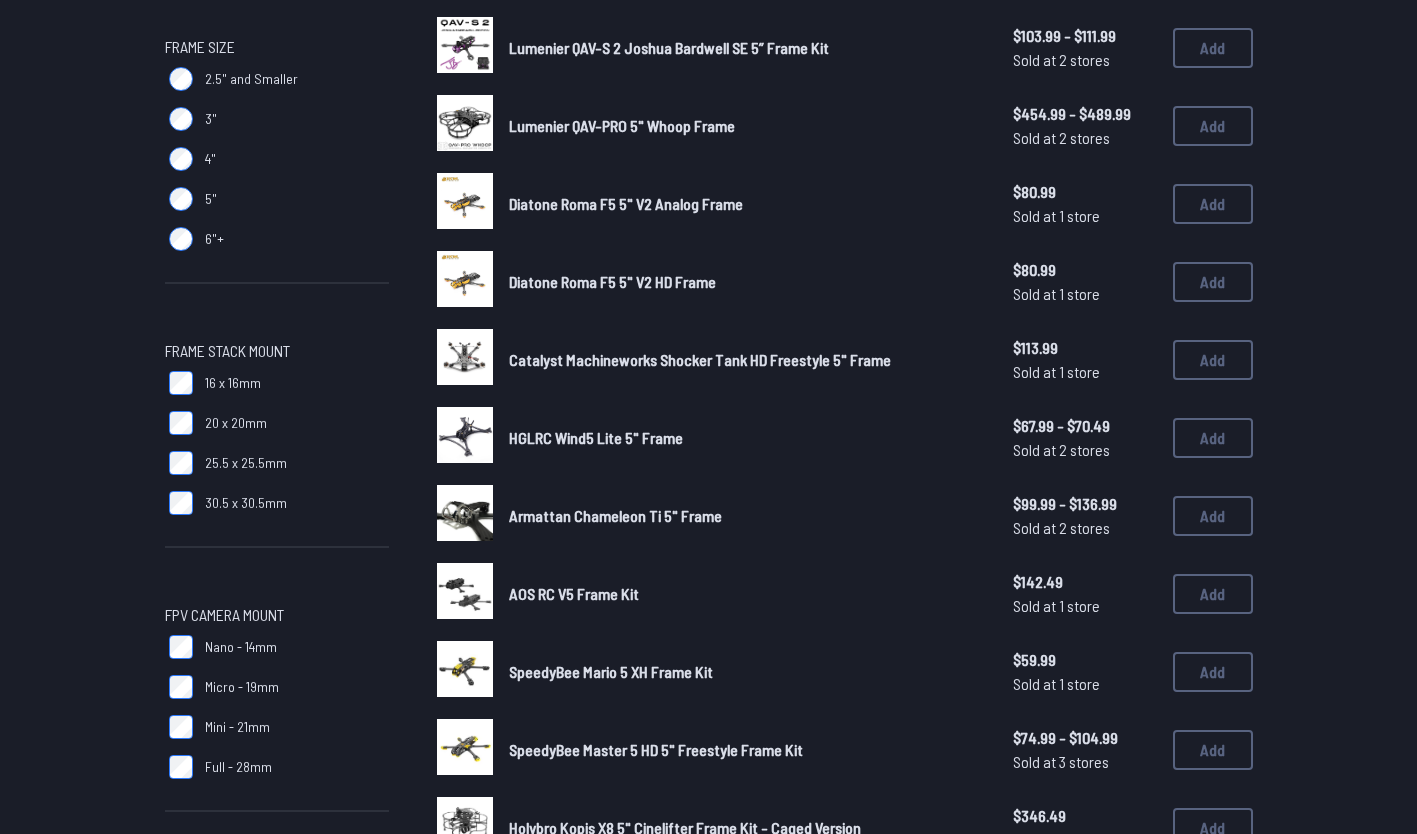 click on "SpeedyBee Mario 5 XH Frame Kit" at bounding box center (611, 671) 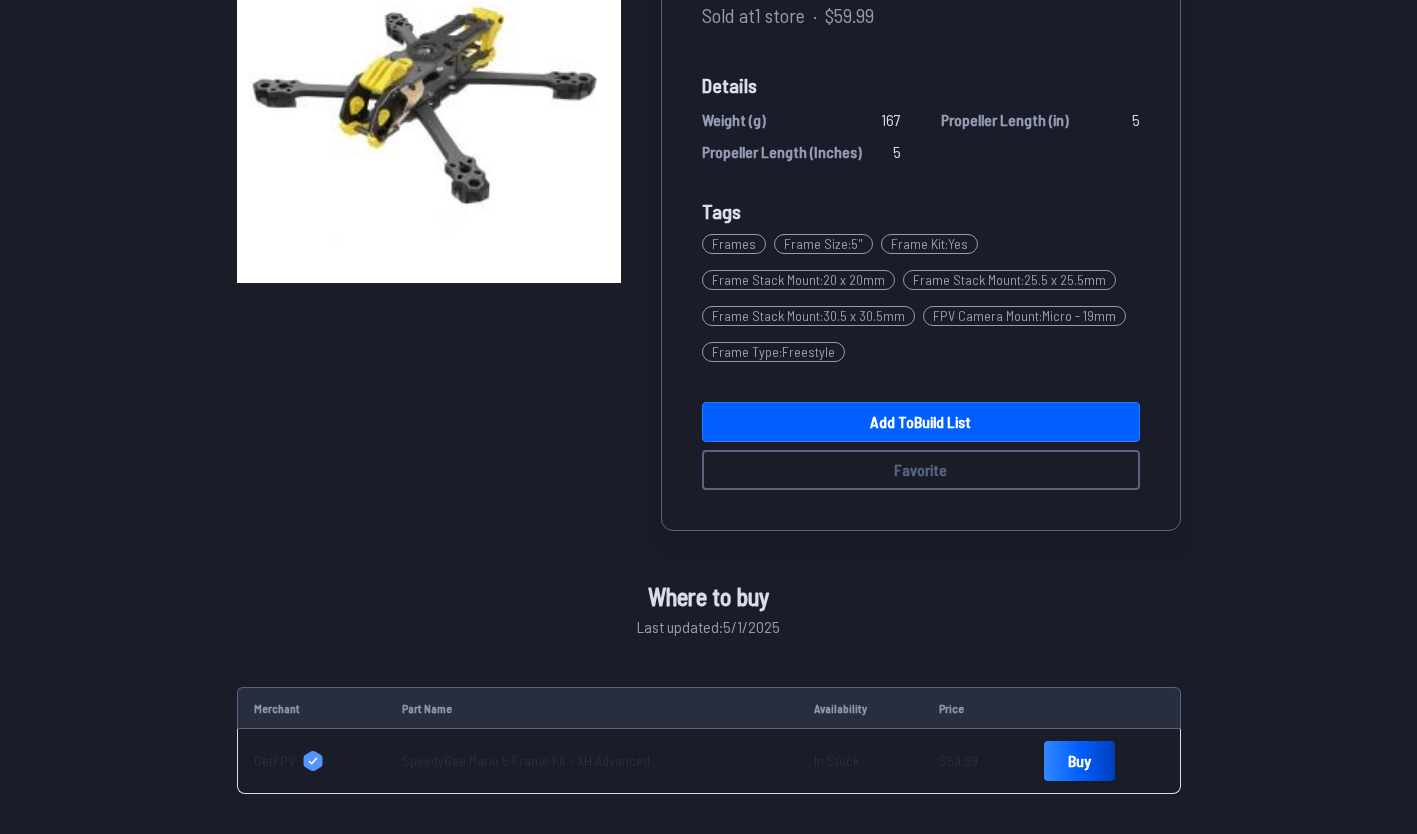 scroll, scrollTop: 264, scrollLeft: 0, axis: vertical 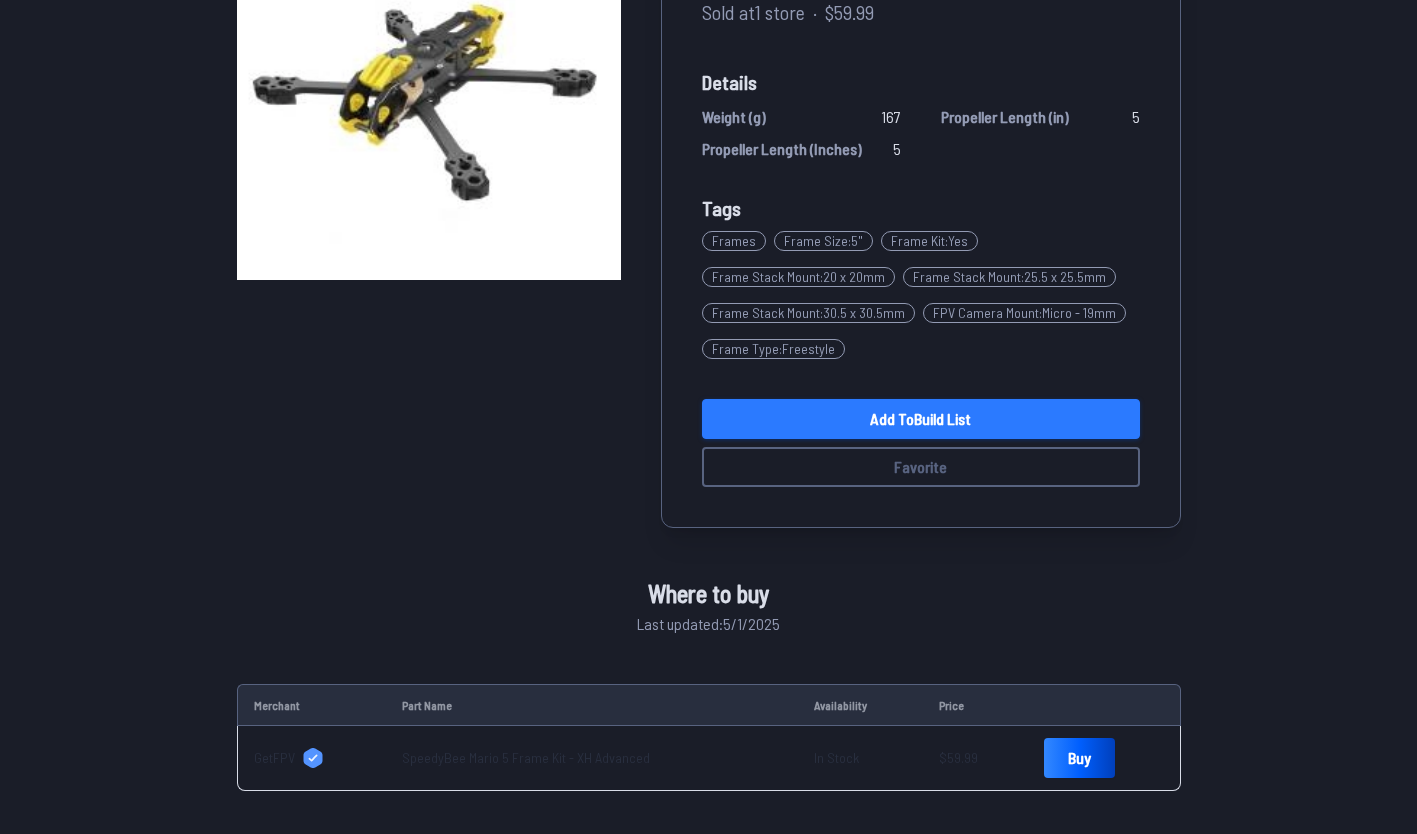 click on "Add to  Build List" at bounding box center [921, 419] 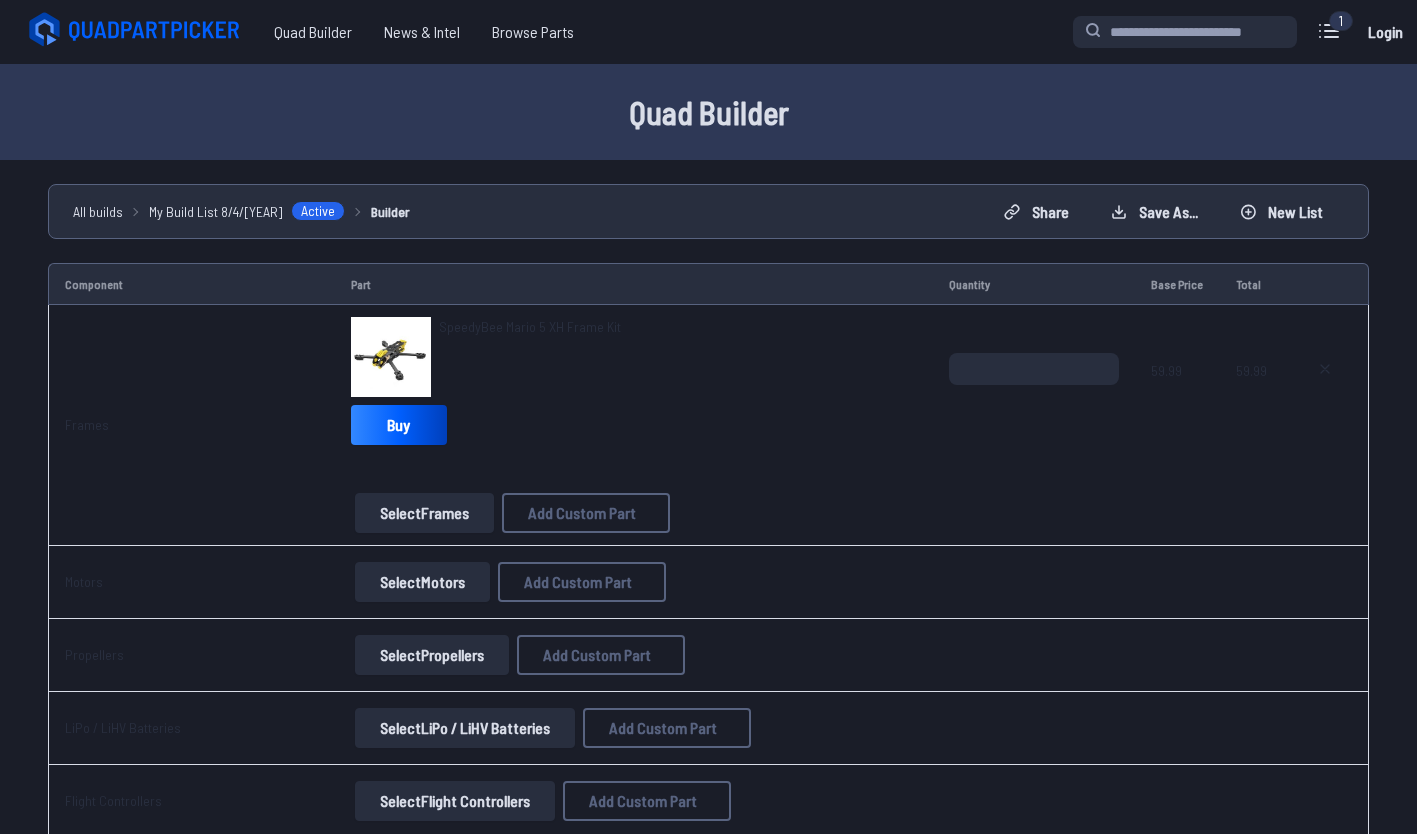 click on "Select  Motors" at bounding box center [422, 582] 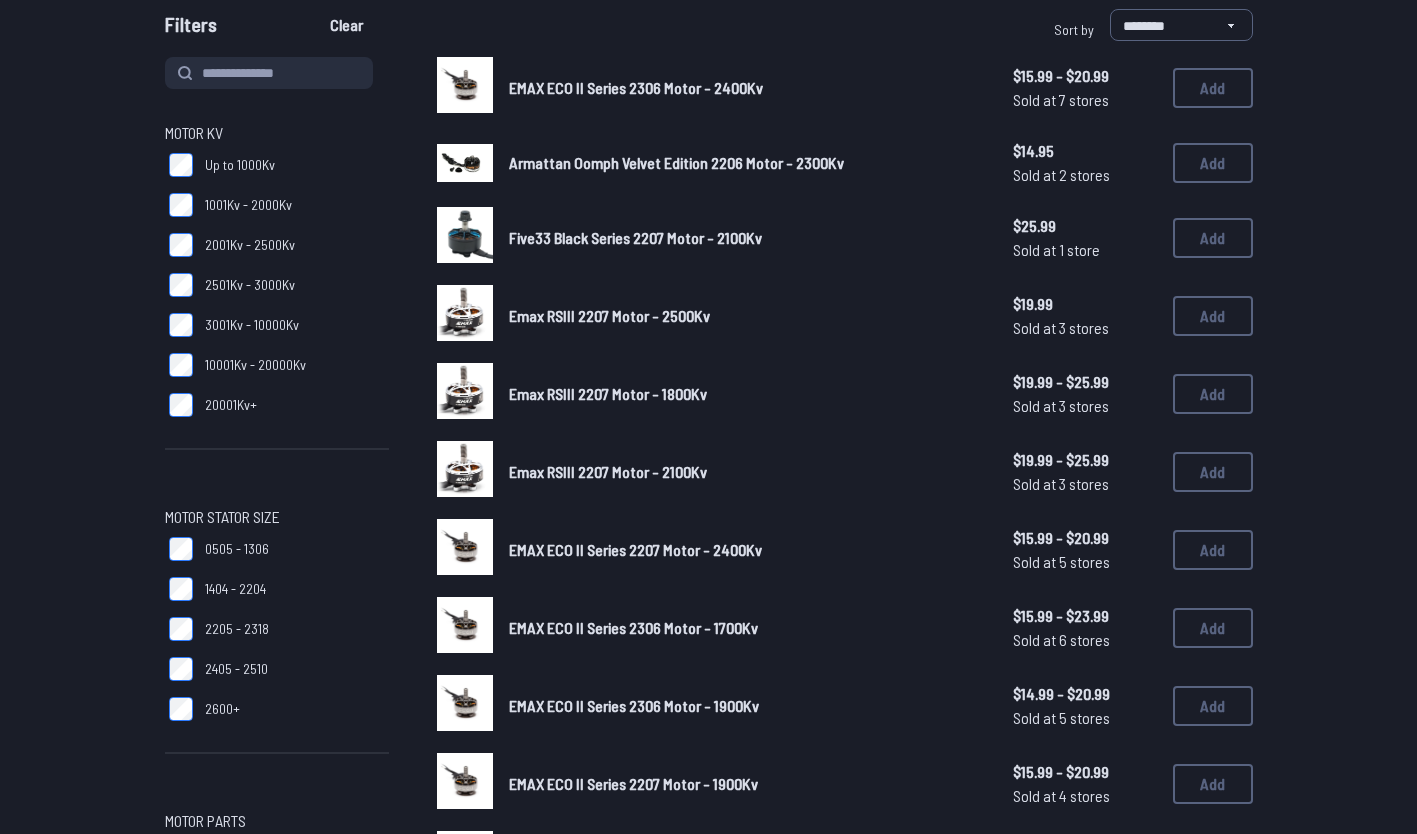 scroll, scrollTop: 200, scrollLeft: 0, axis: vertical 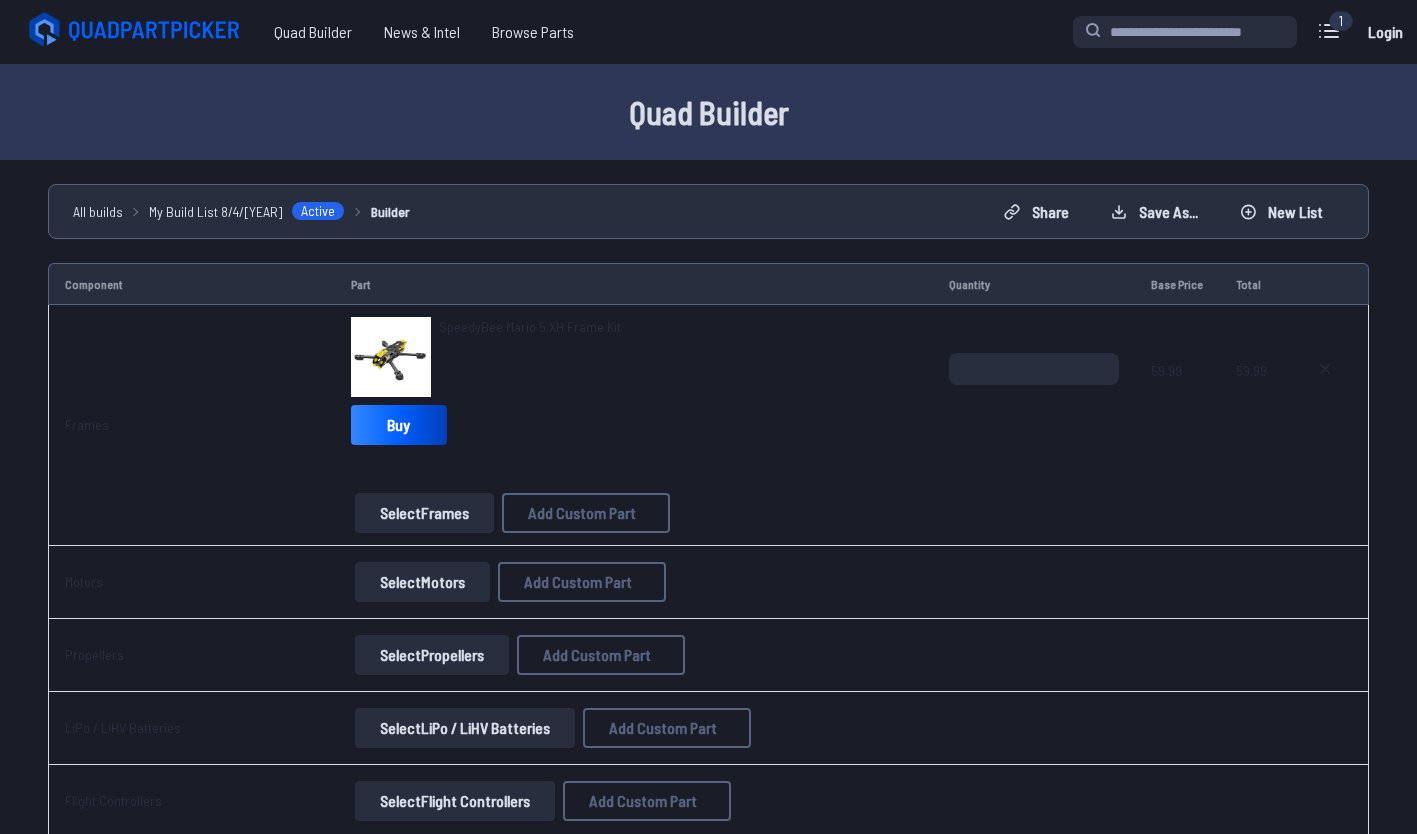 click on "Select  Motors" at bounding box center (422, 582) 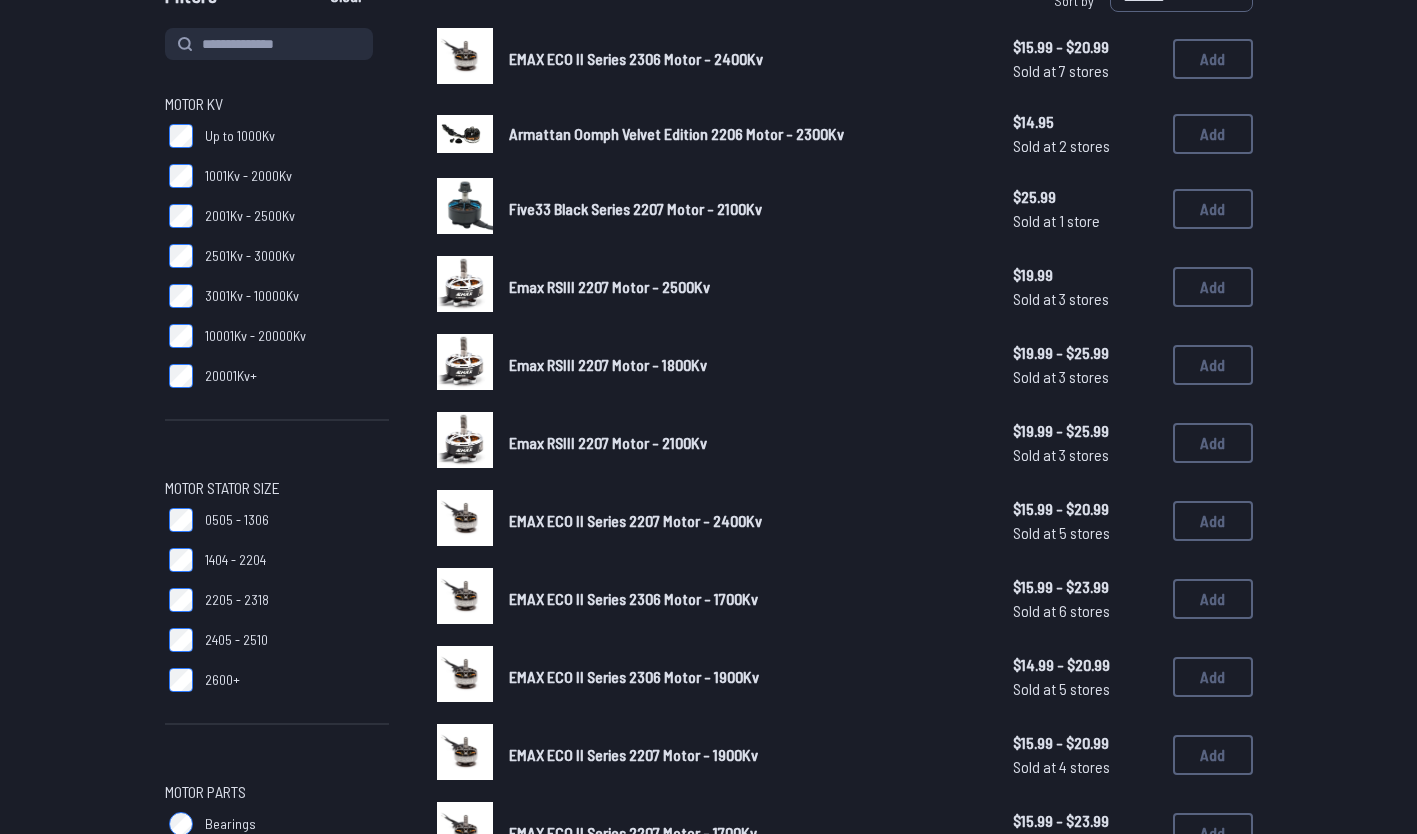 scroll, scrollTop: 229, scrollLeft: 0, axis: vertical 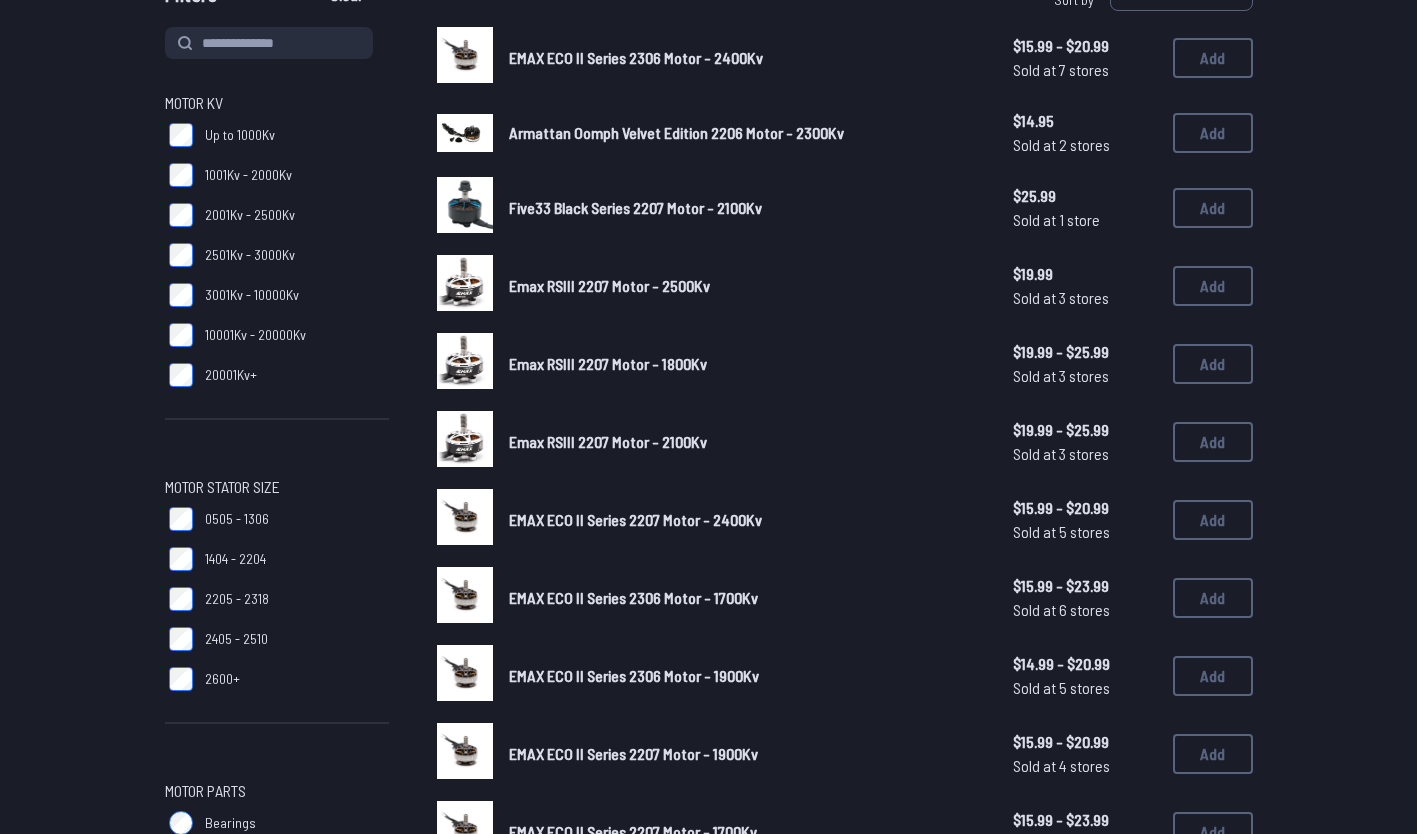 click on "EMAX ECO II Series 2306 Motor - 1900Kv" at bounding box center [634, 675] 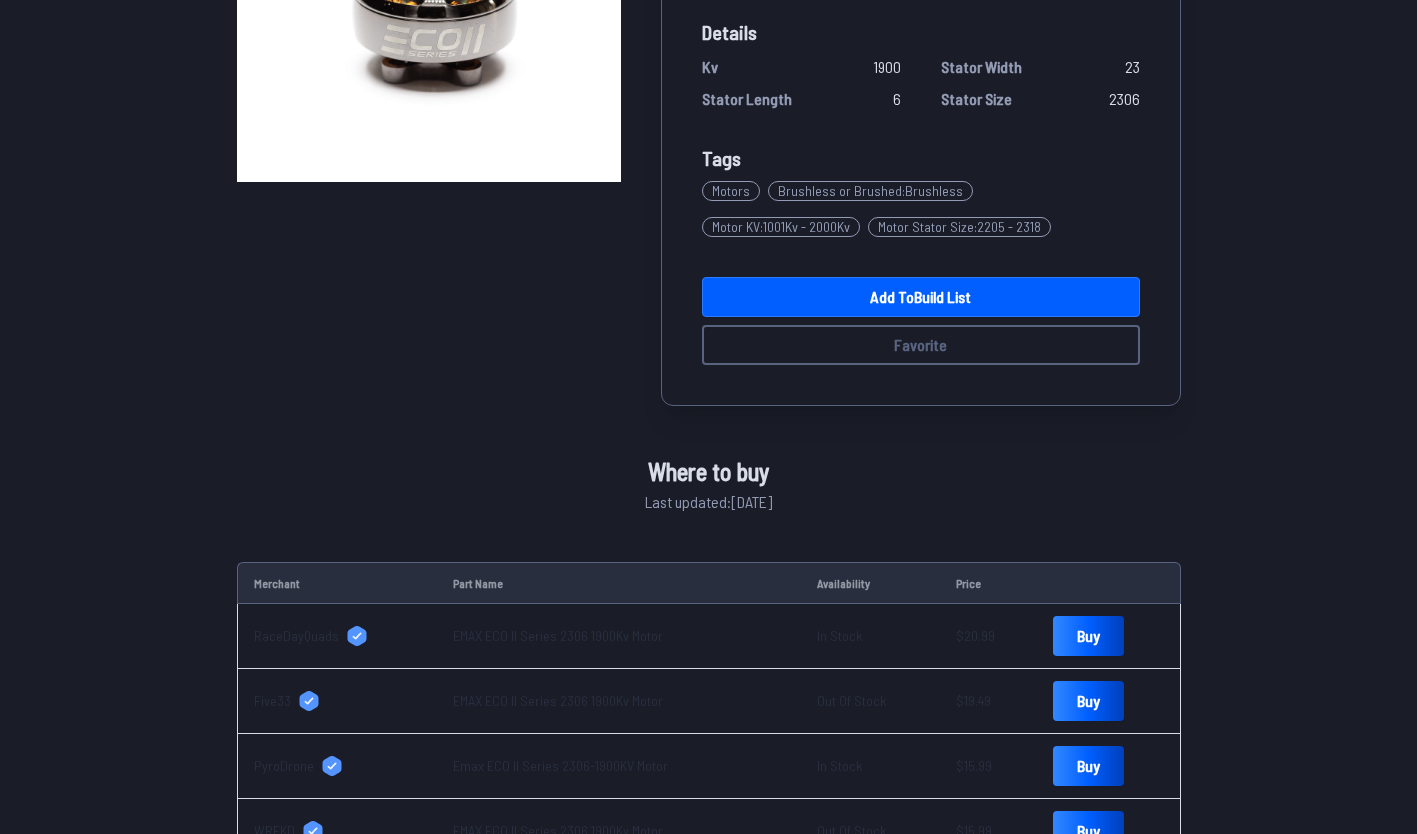 scroll, scrollTop: 363, scrollLeft: 0, axis: vertical 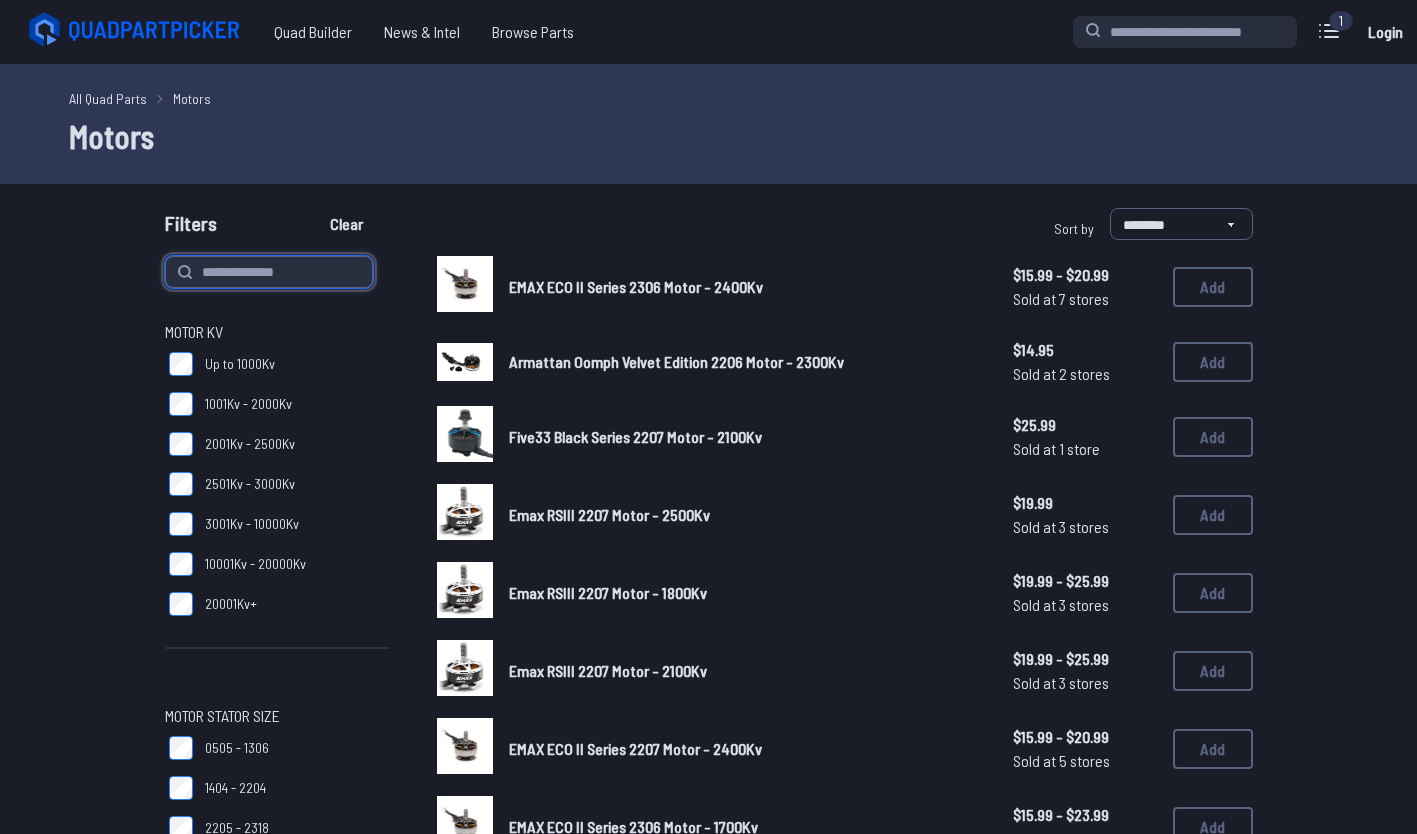 click at bounding box center (269, 272) 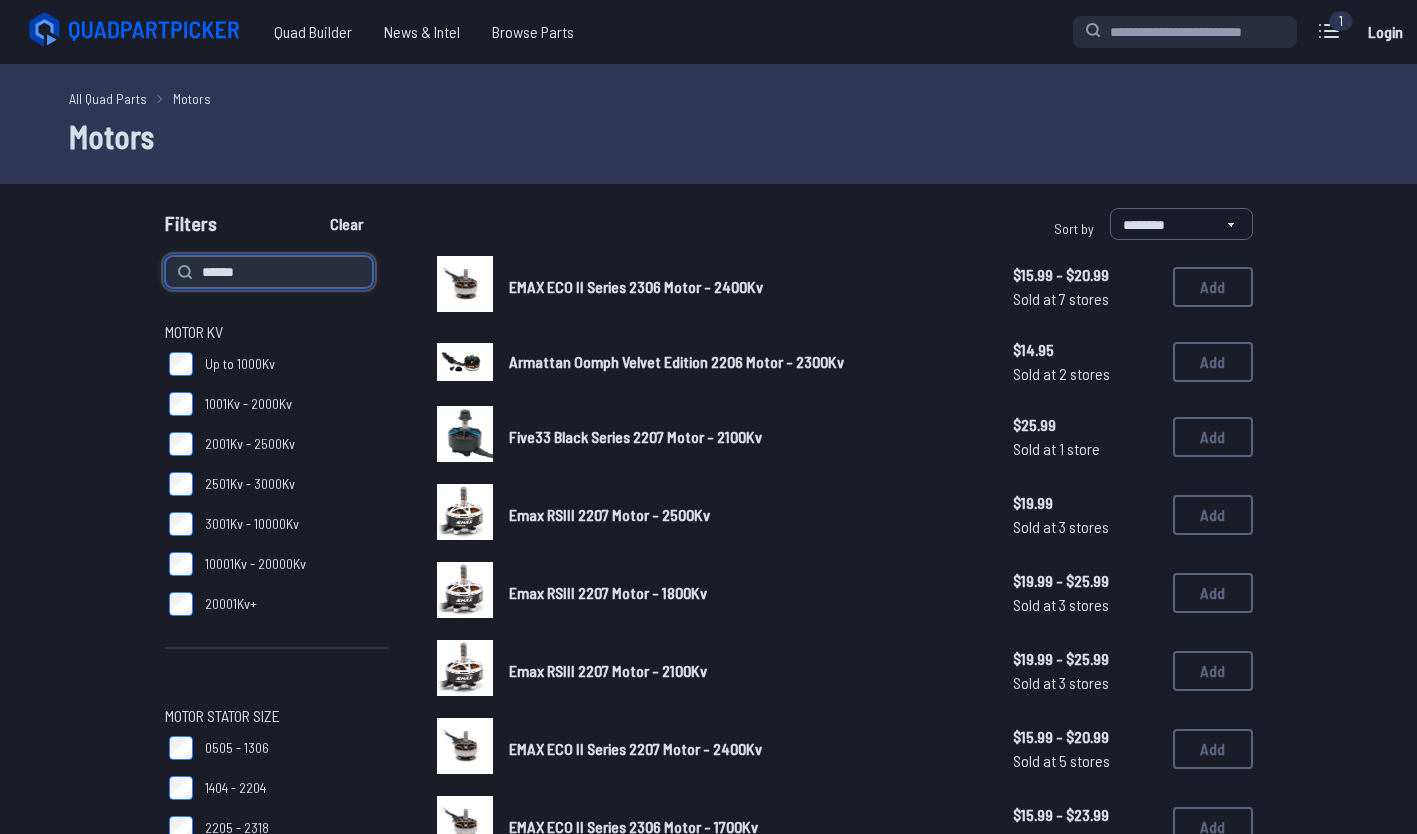 type on "******" 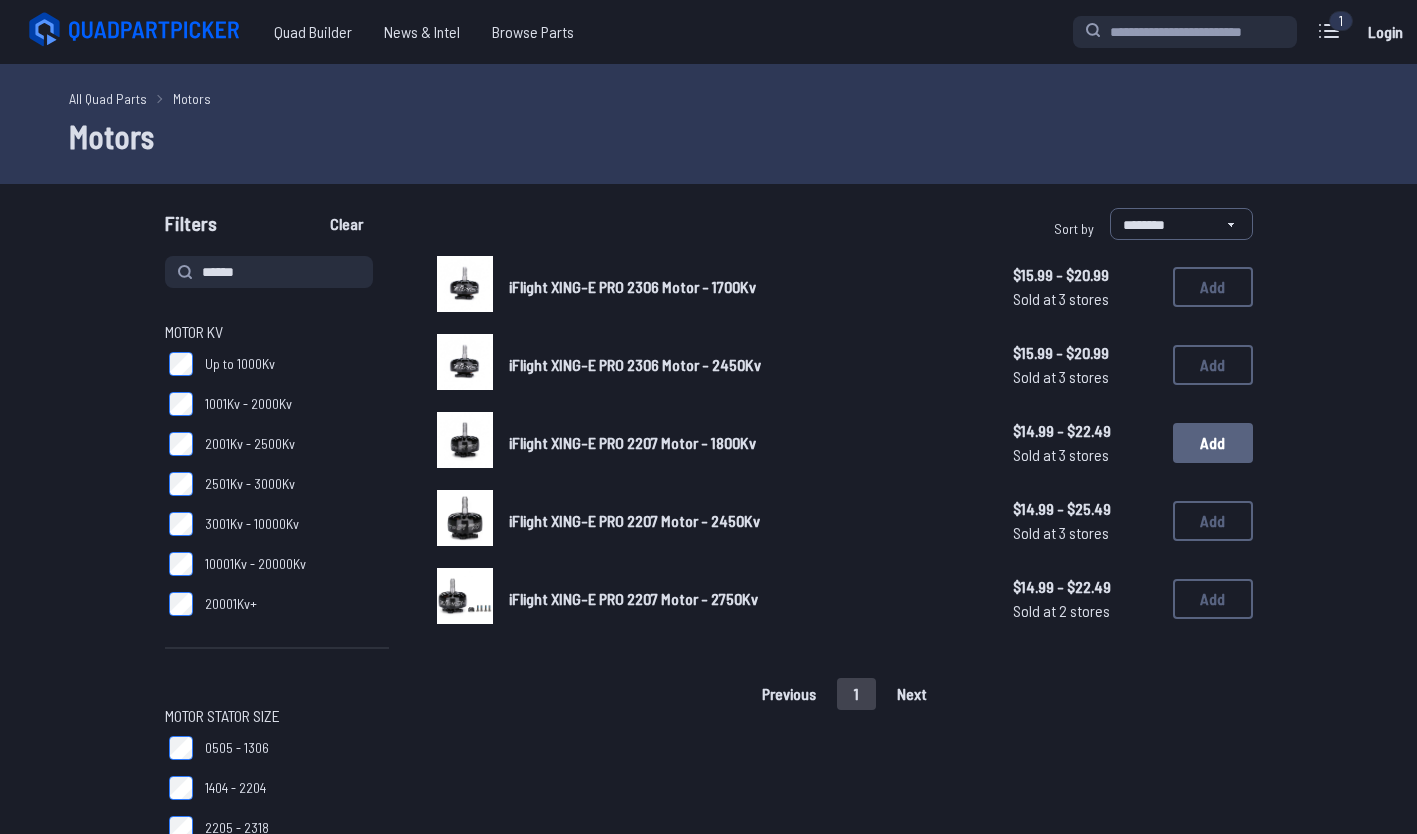 click on "Add" at bounding box center [1213, 443] 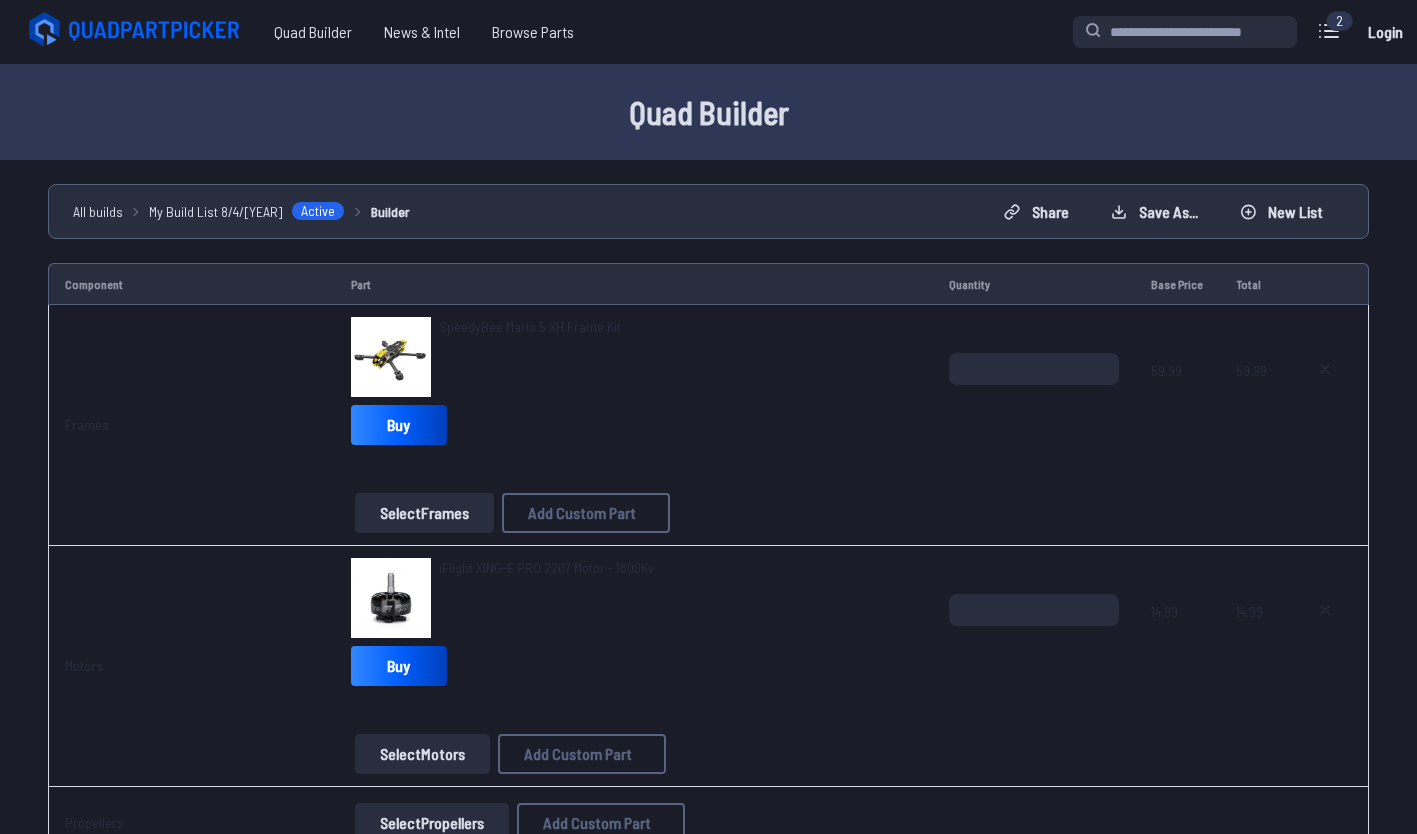 click on "iFlight XING-E PRO 2207 Motor - 1800Kv" at bounding box center [546, 567] 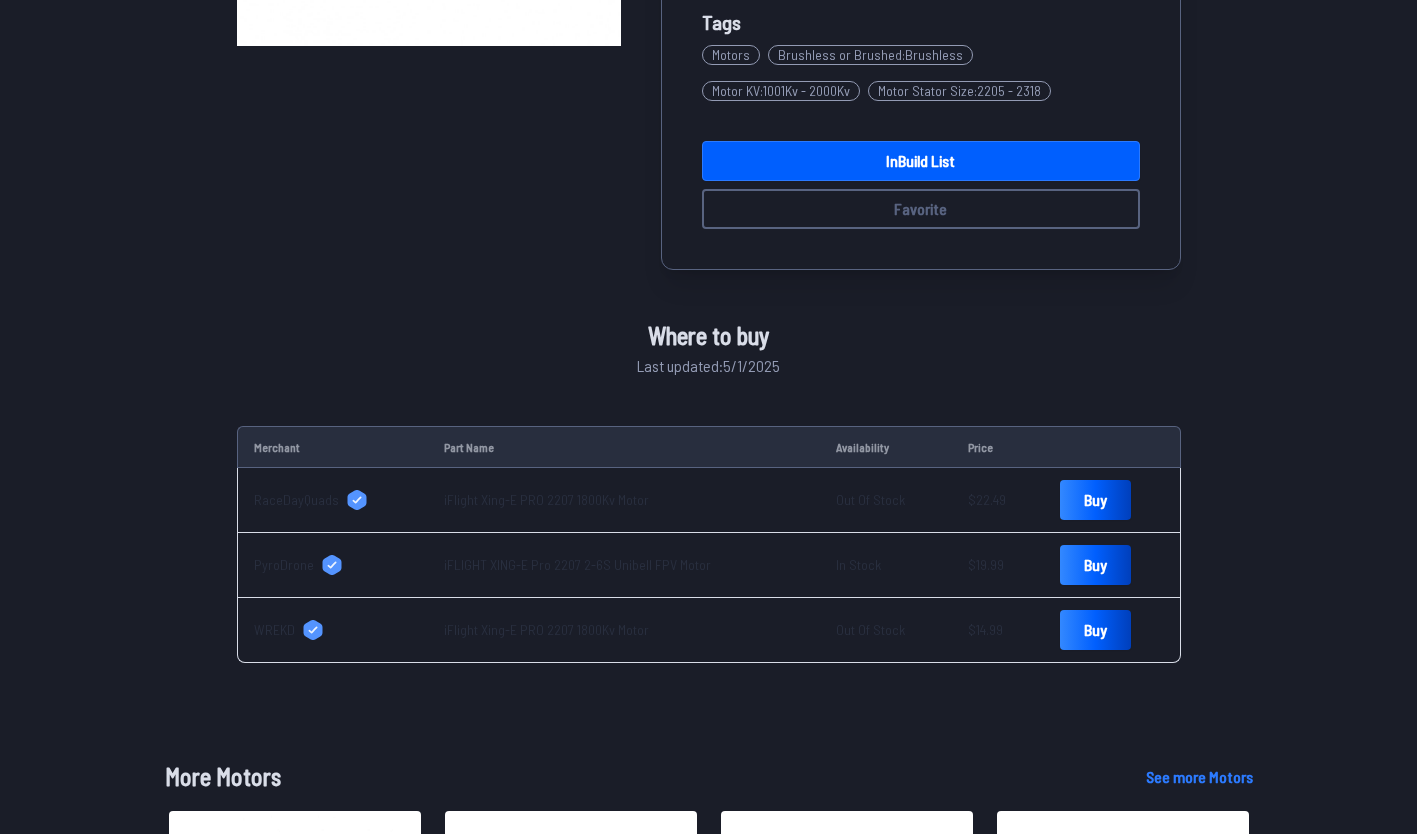 scroll, scrollTop: 507, scrollLeft: 0, axis: vertical 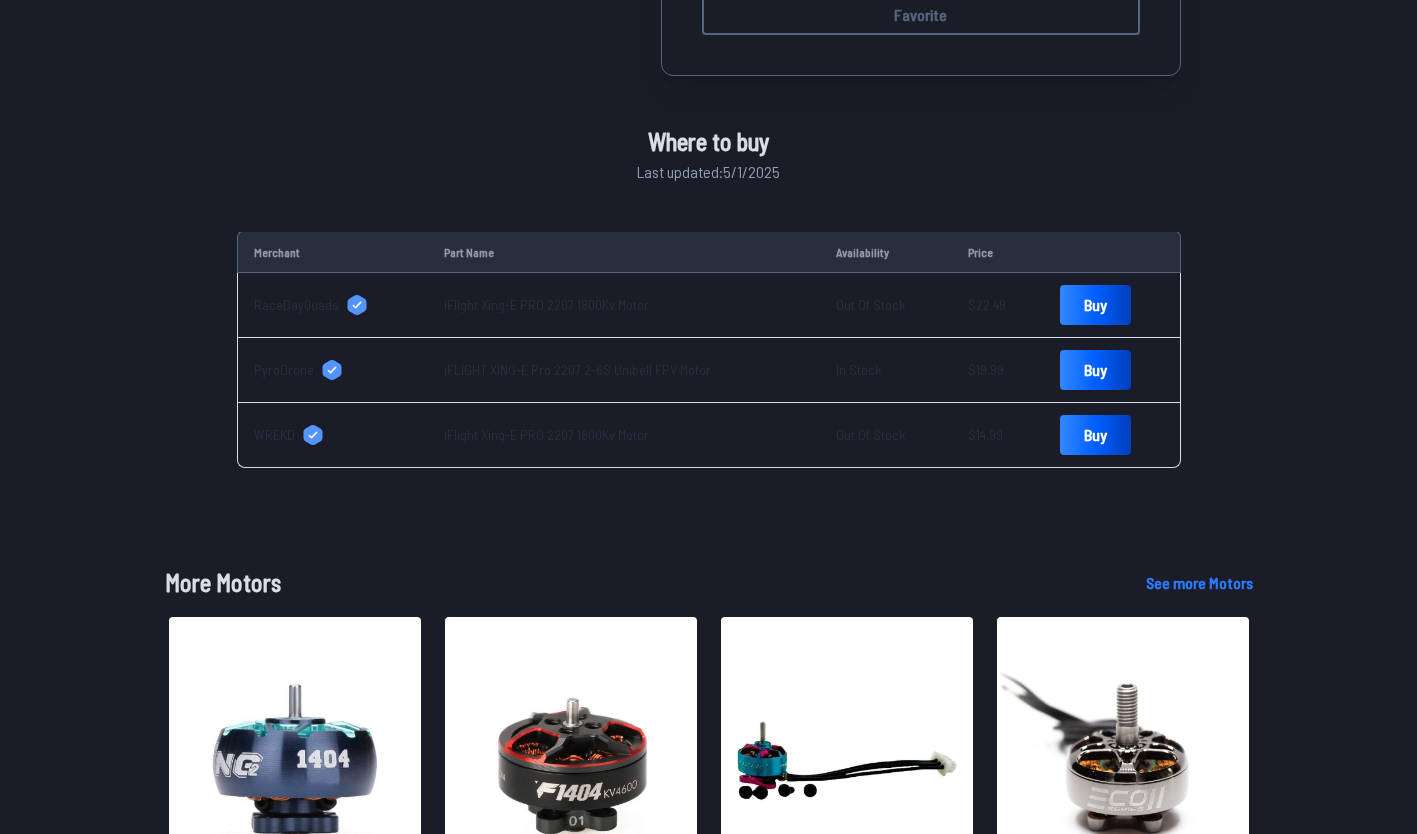 click on "PyroDrone" at bounding box center (284, 370) 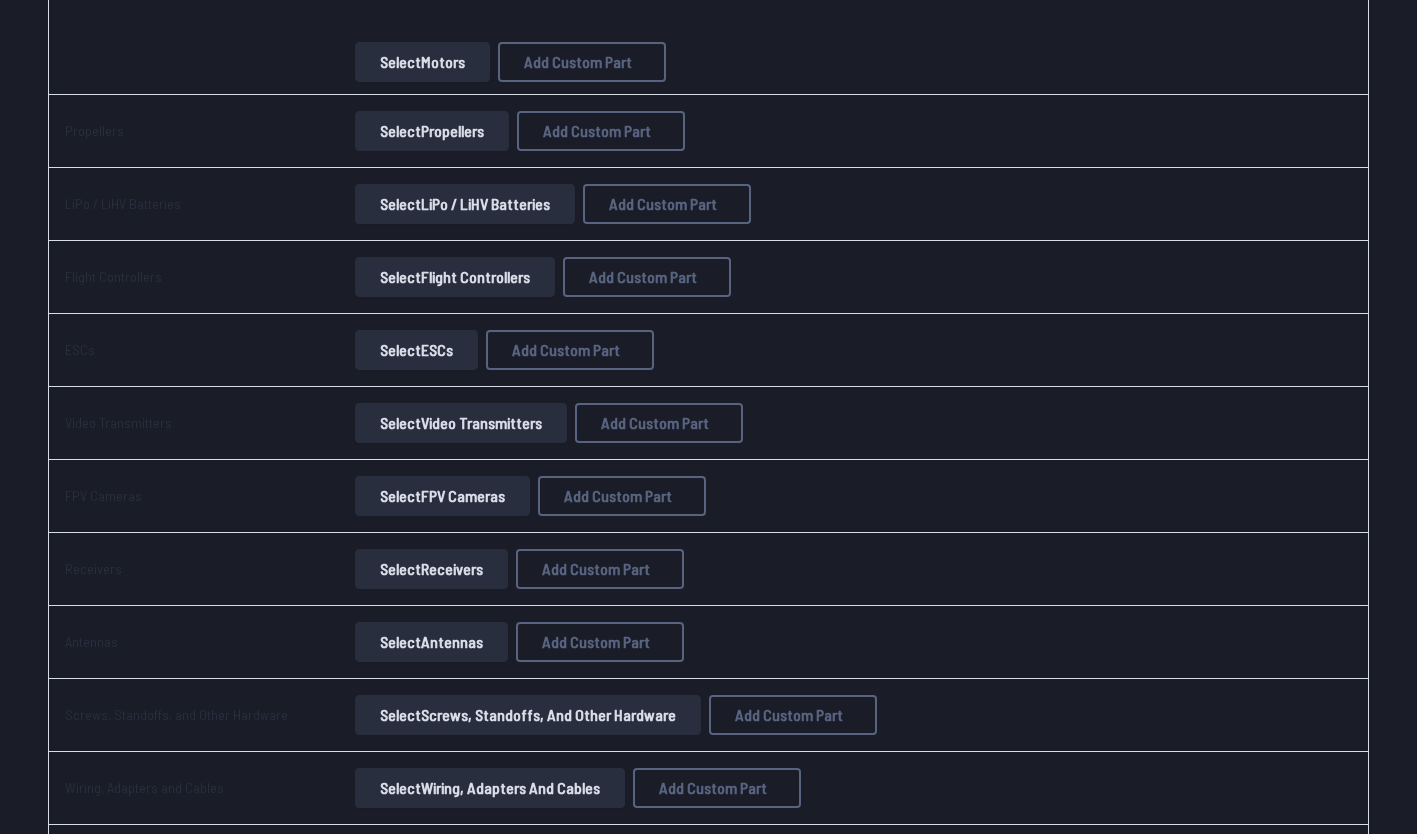 scroll, scrollTop: 0, scrollLeft: 0, axis: both 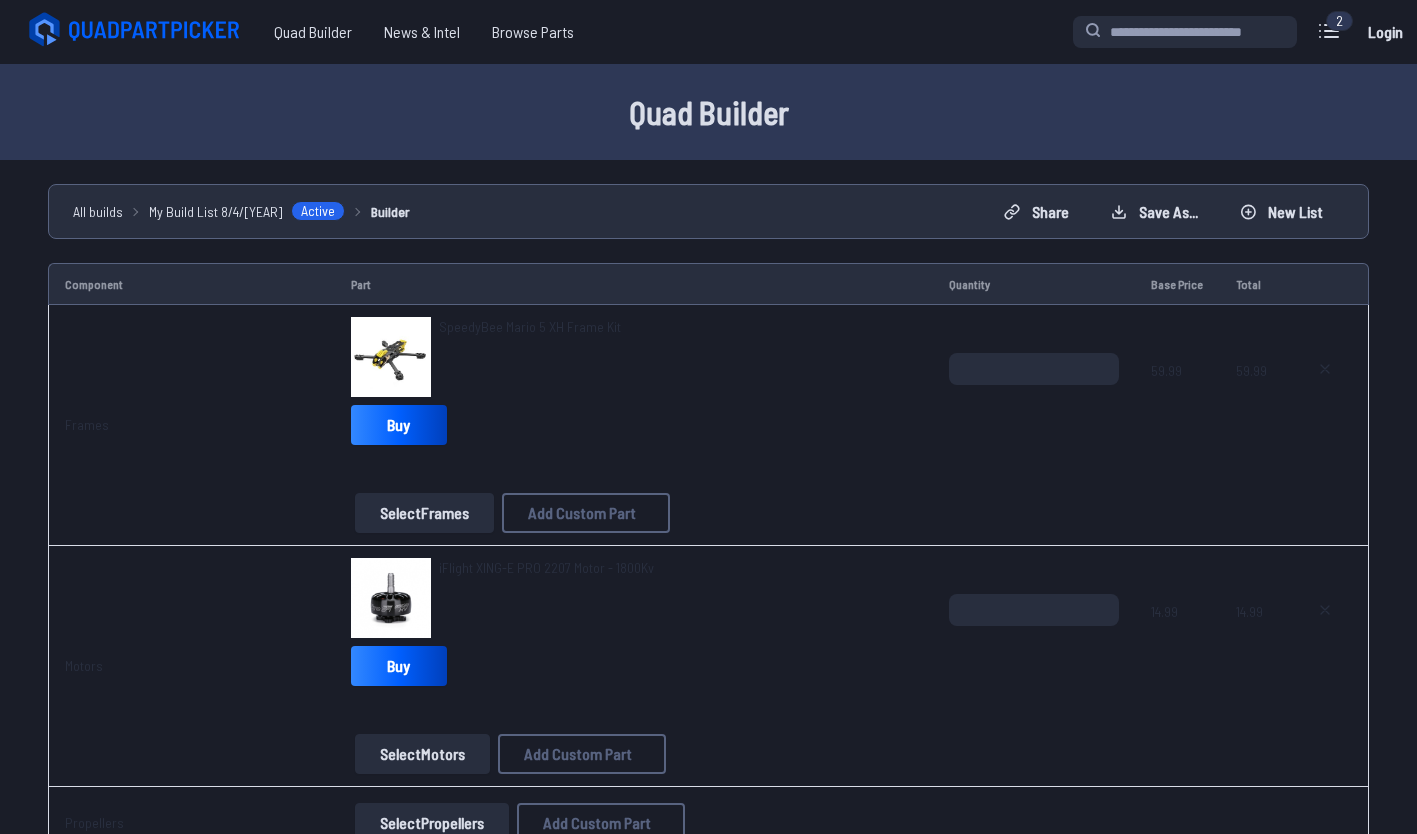click on "SpeedyBee Mario 5 XH Frame Kit" at bounding box center [530, 326] 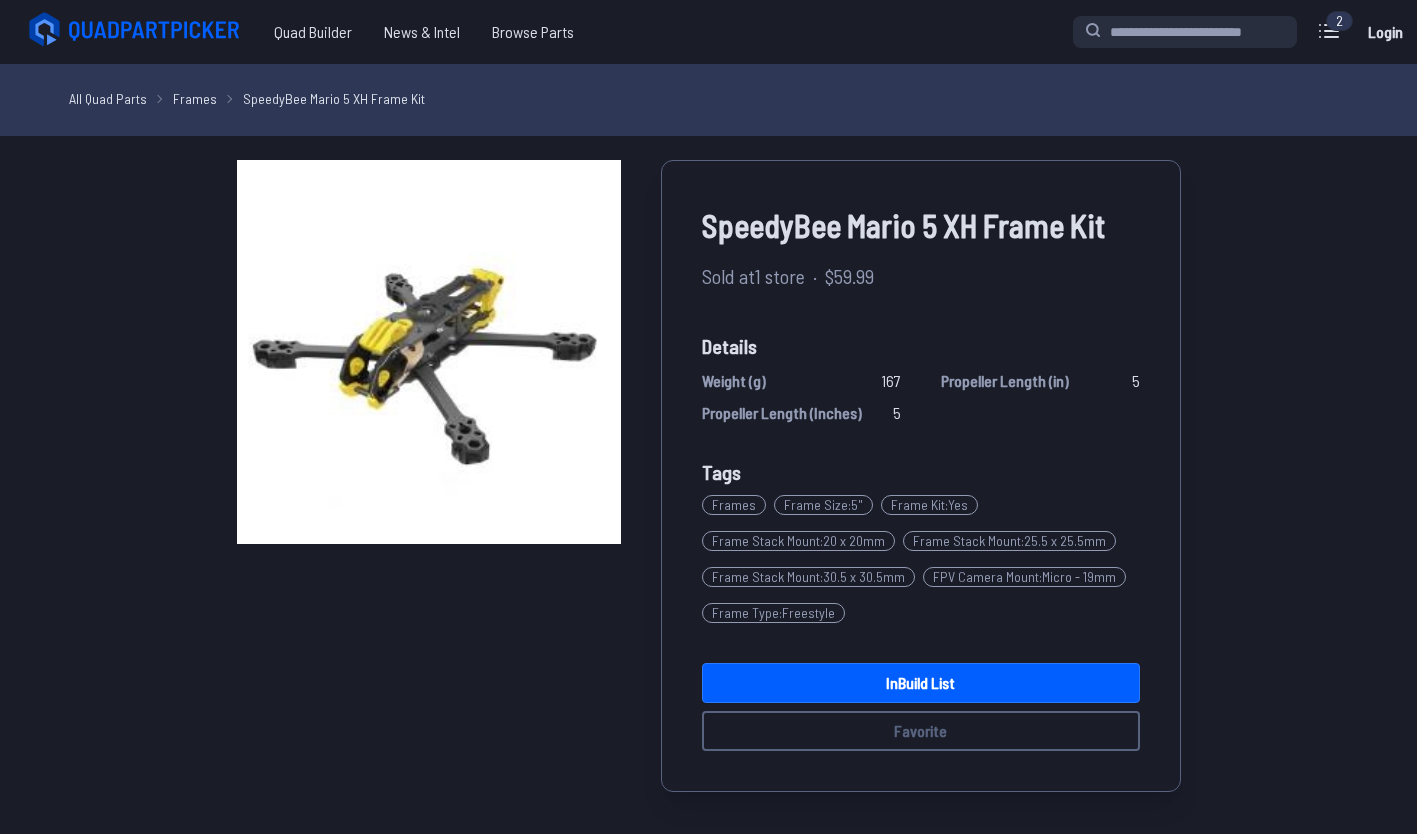 click at bounding box center (429, 352) 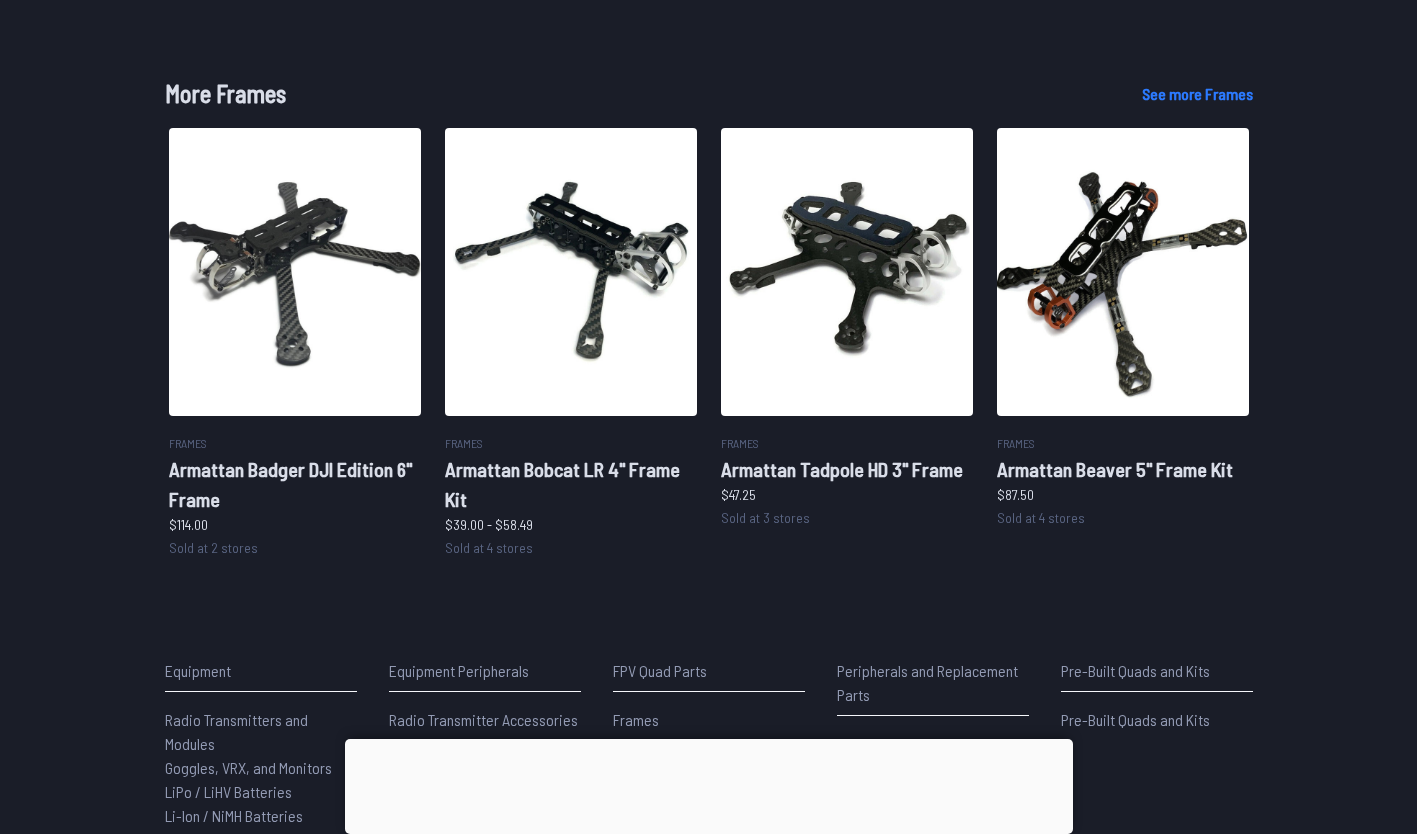 scroll, scrollTop: 1084, scrollLeft: 0, axis: vertical 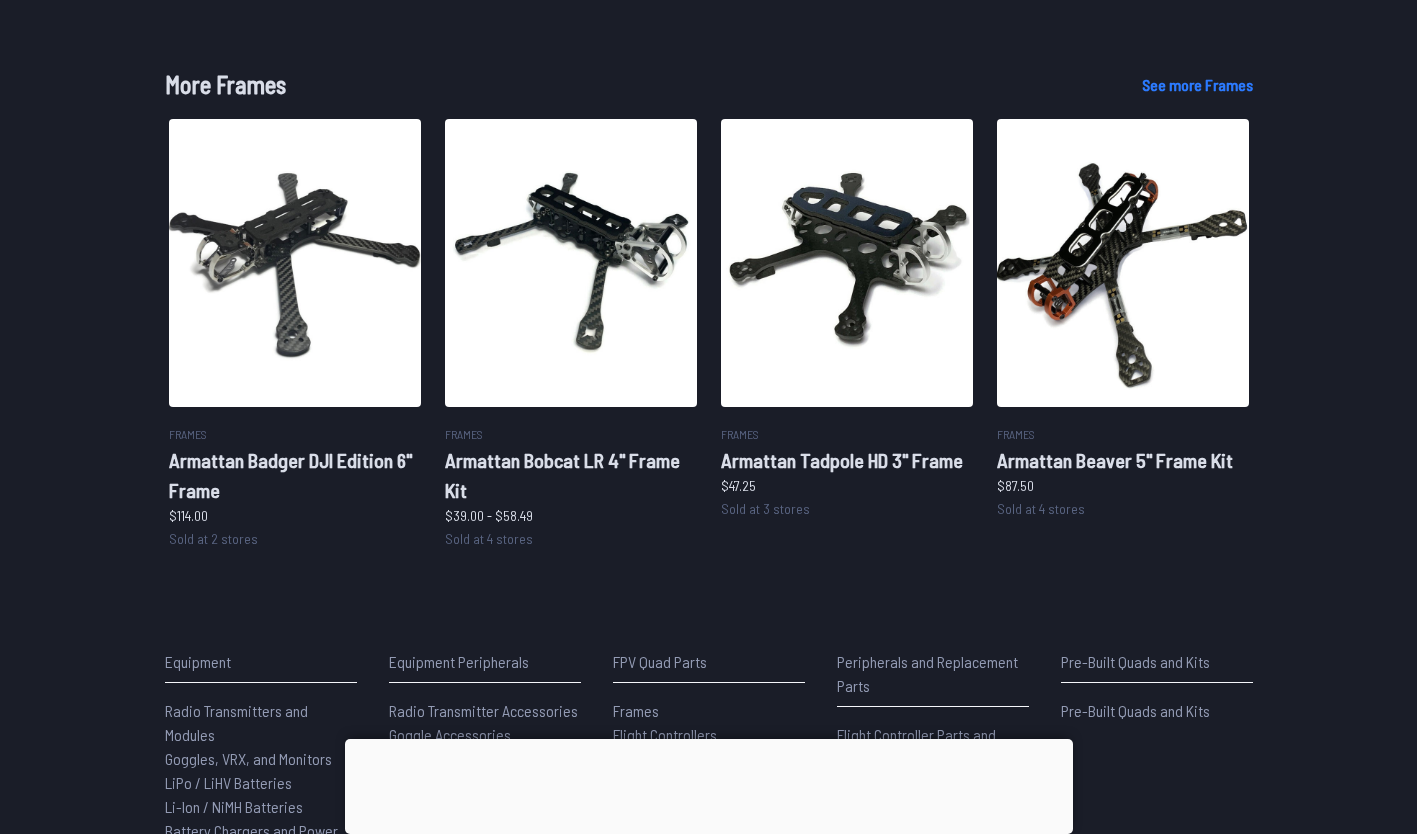 click at bounding box center (295, 263) 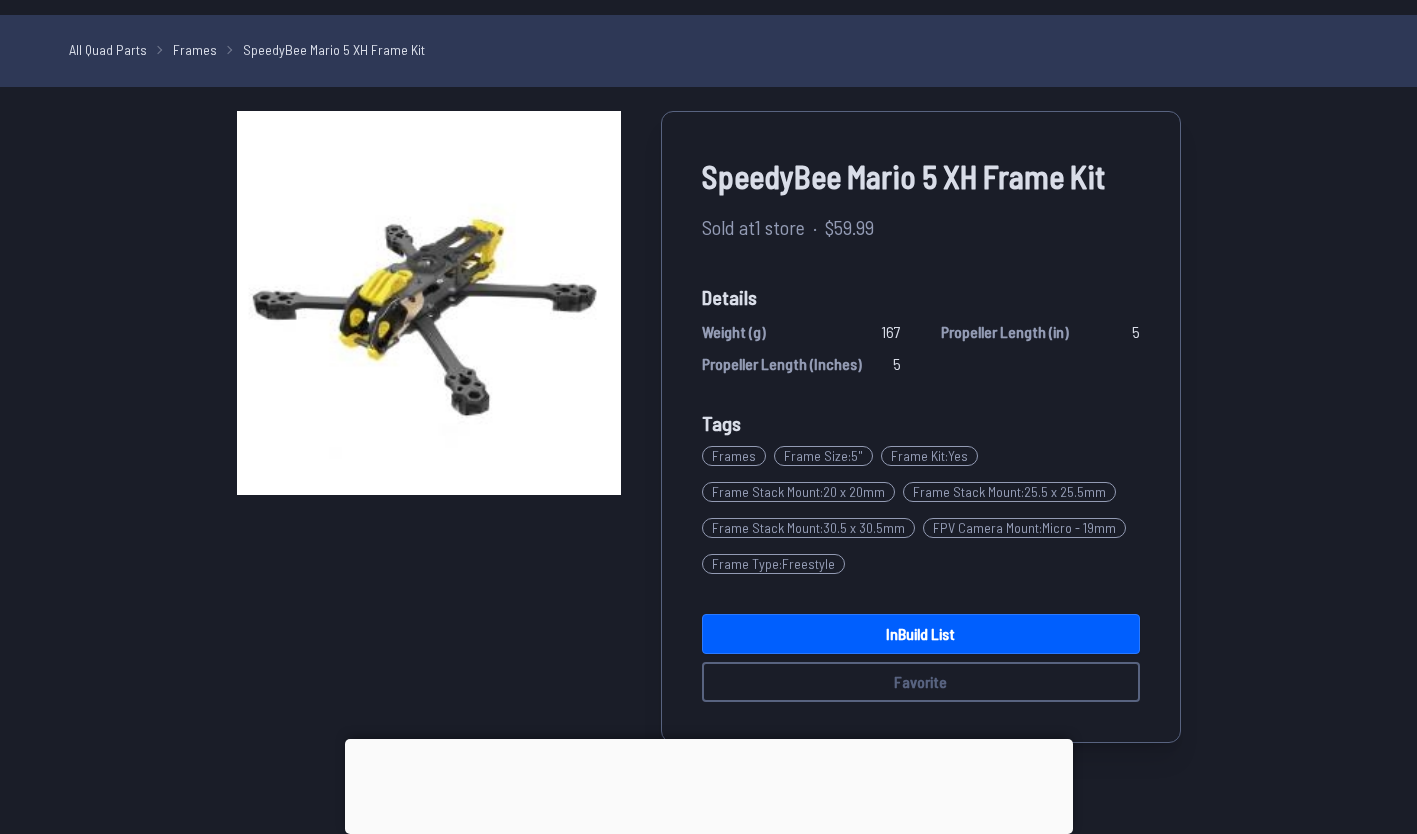 scroll, scrollTop: 0, scrollLeft: 0, axis: both 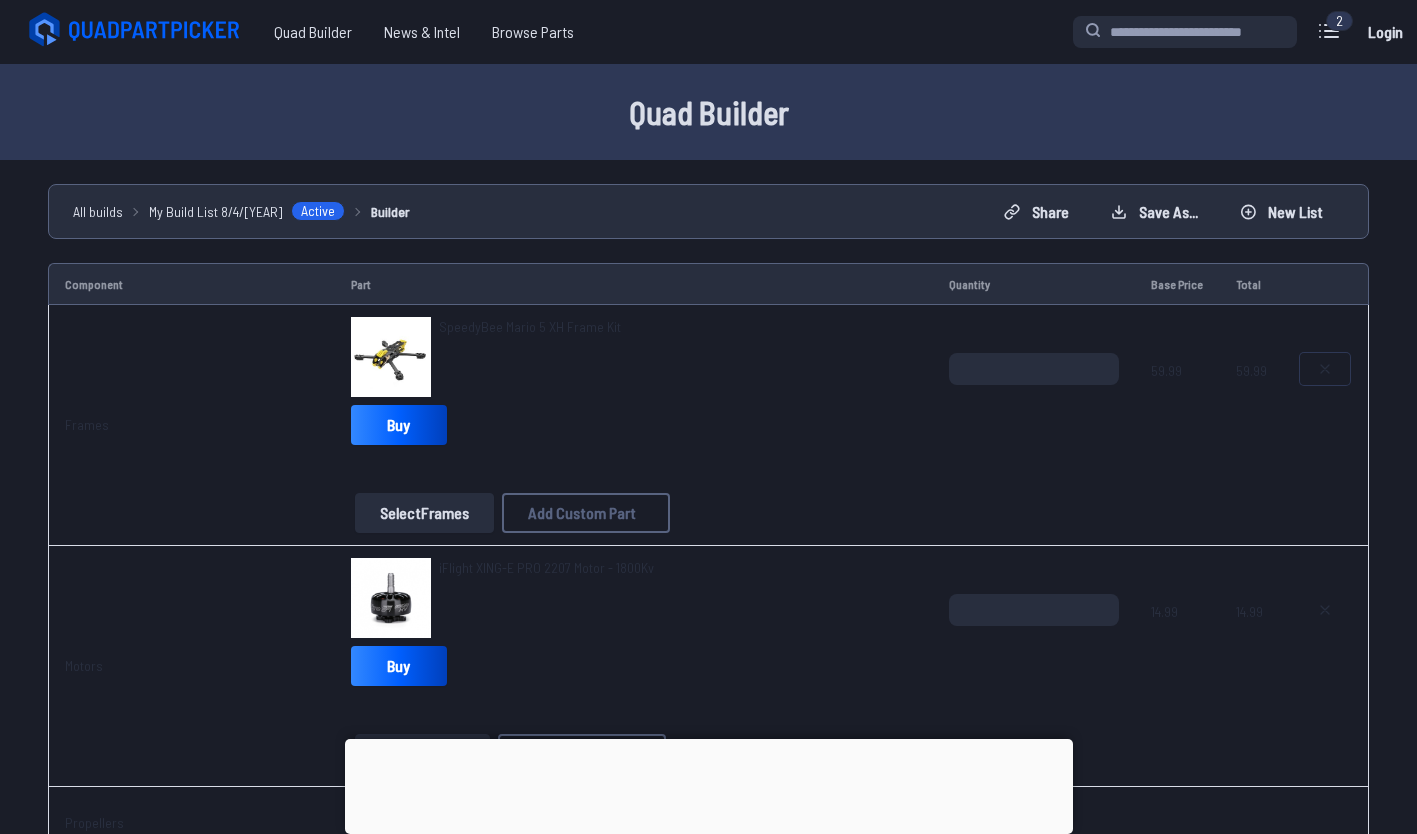click at bounding box center [1325, 369] 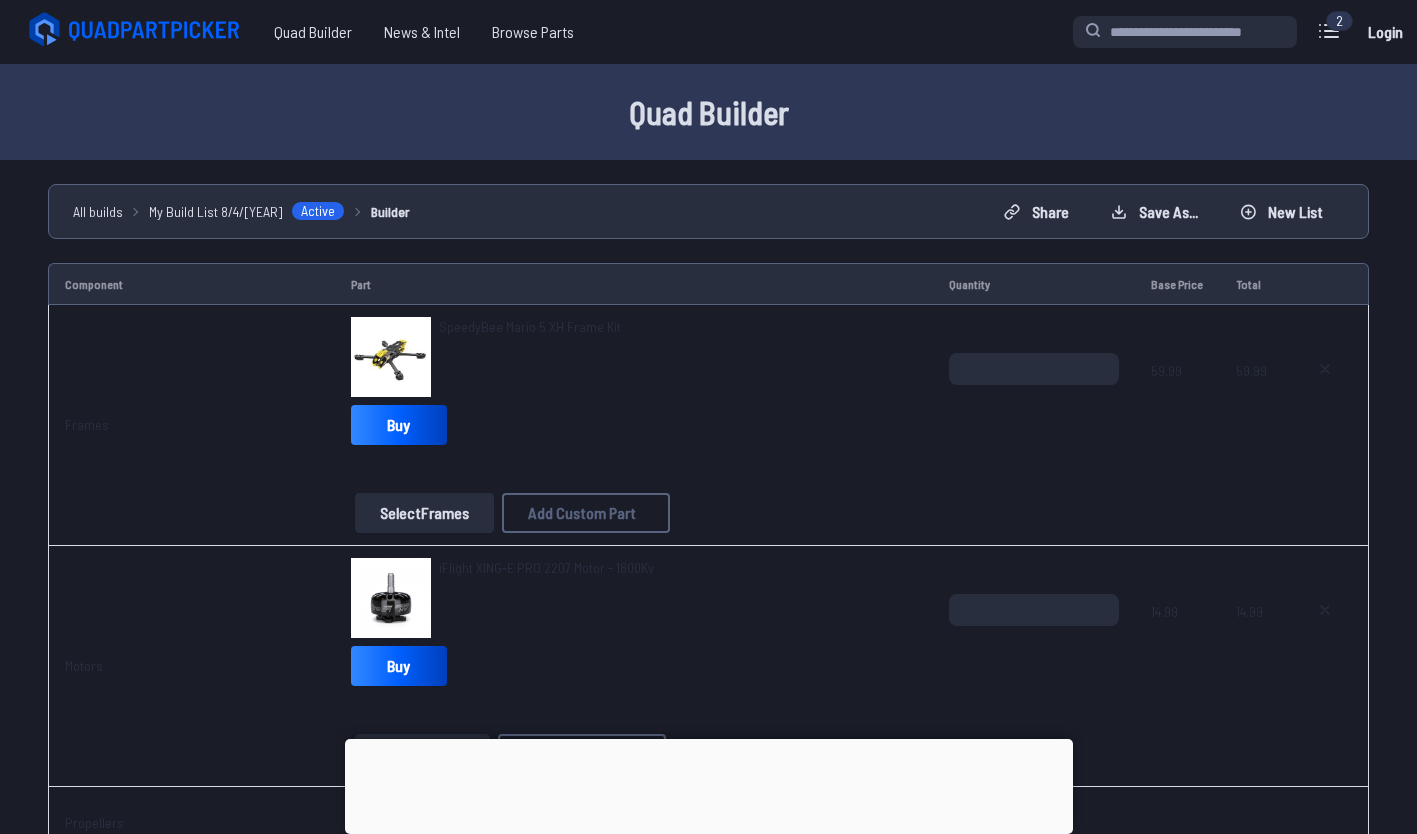 type on "**********" 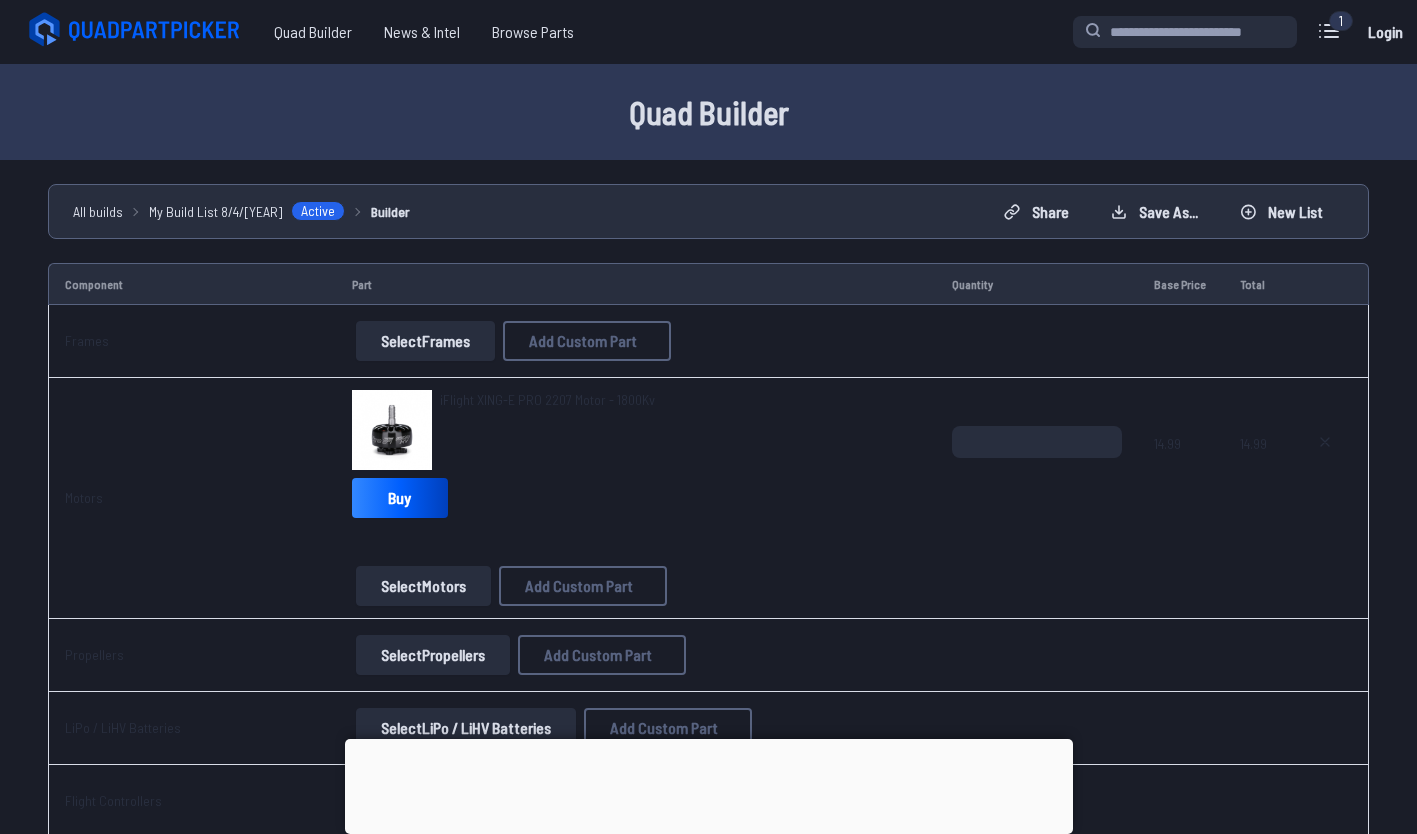click on "Select  Frames" at bounding box center (425, 341) 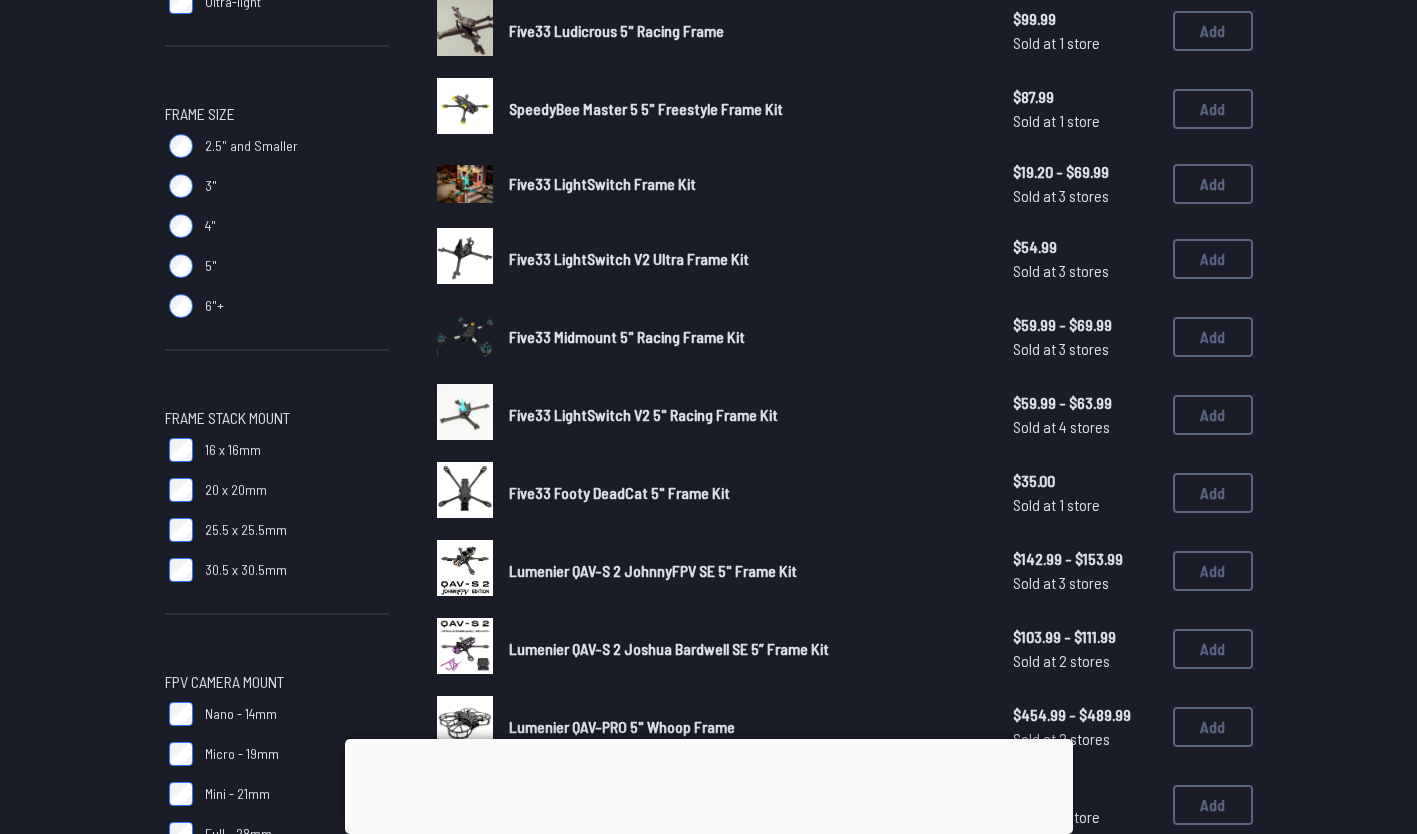 scroll, scrollTop: 563, scrollLeft: 0, axis: vertical 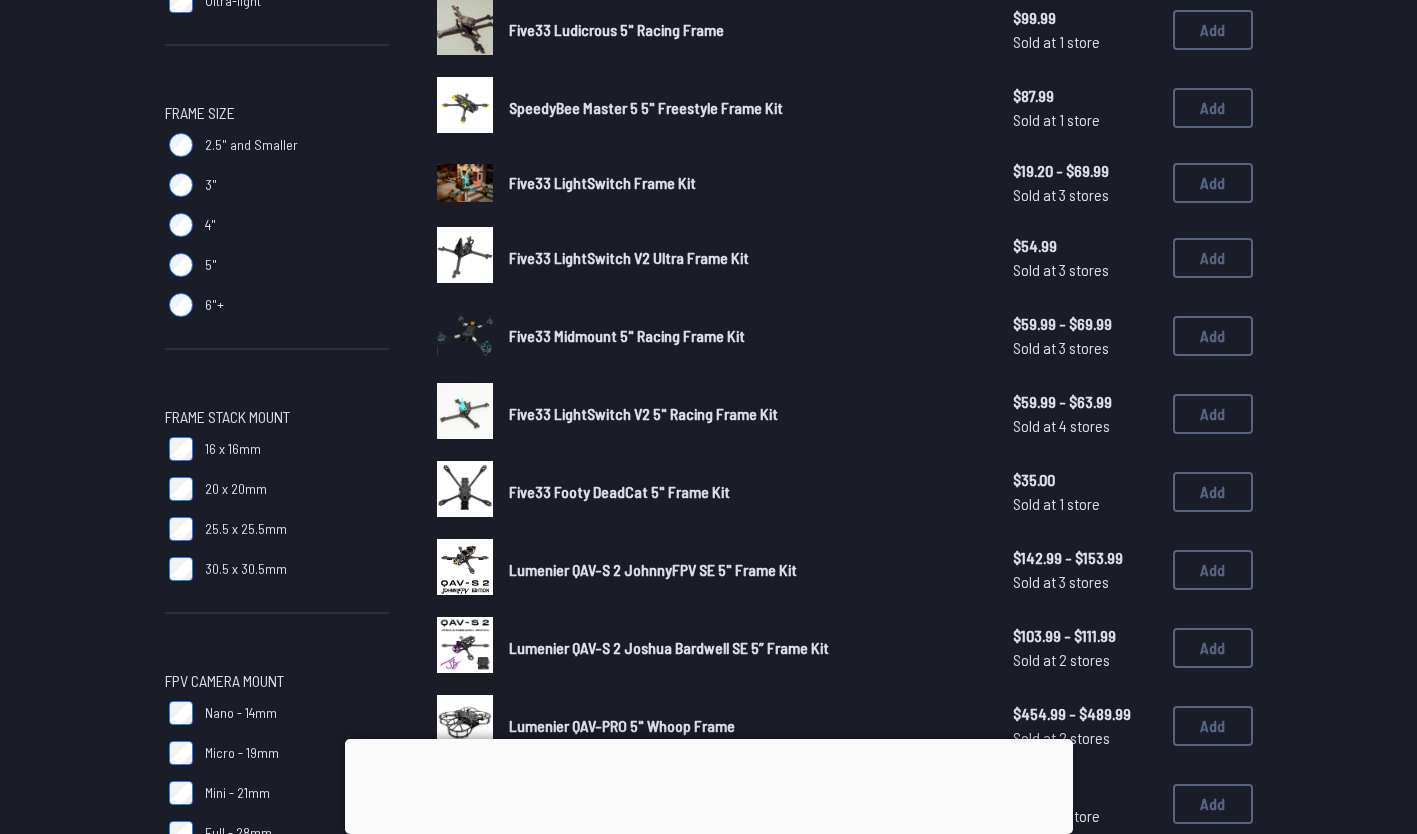 click on "Five33 Footy DeadCat 5" Frame Kit" at bounding box center (619, 491) 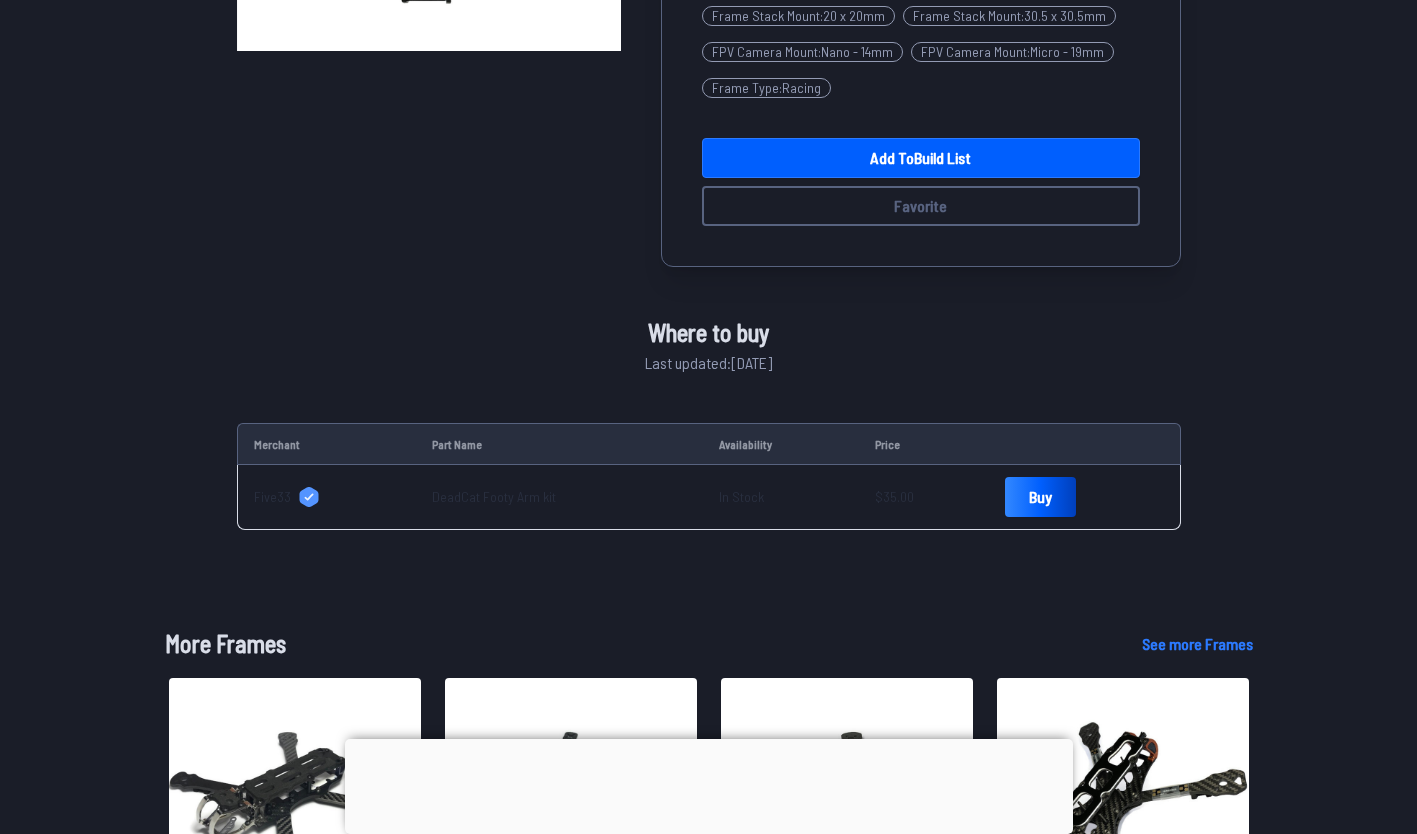 scroll, scrollTop: 491, scrollLeft: 0, axis: vertical 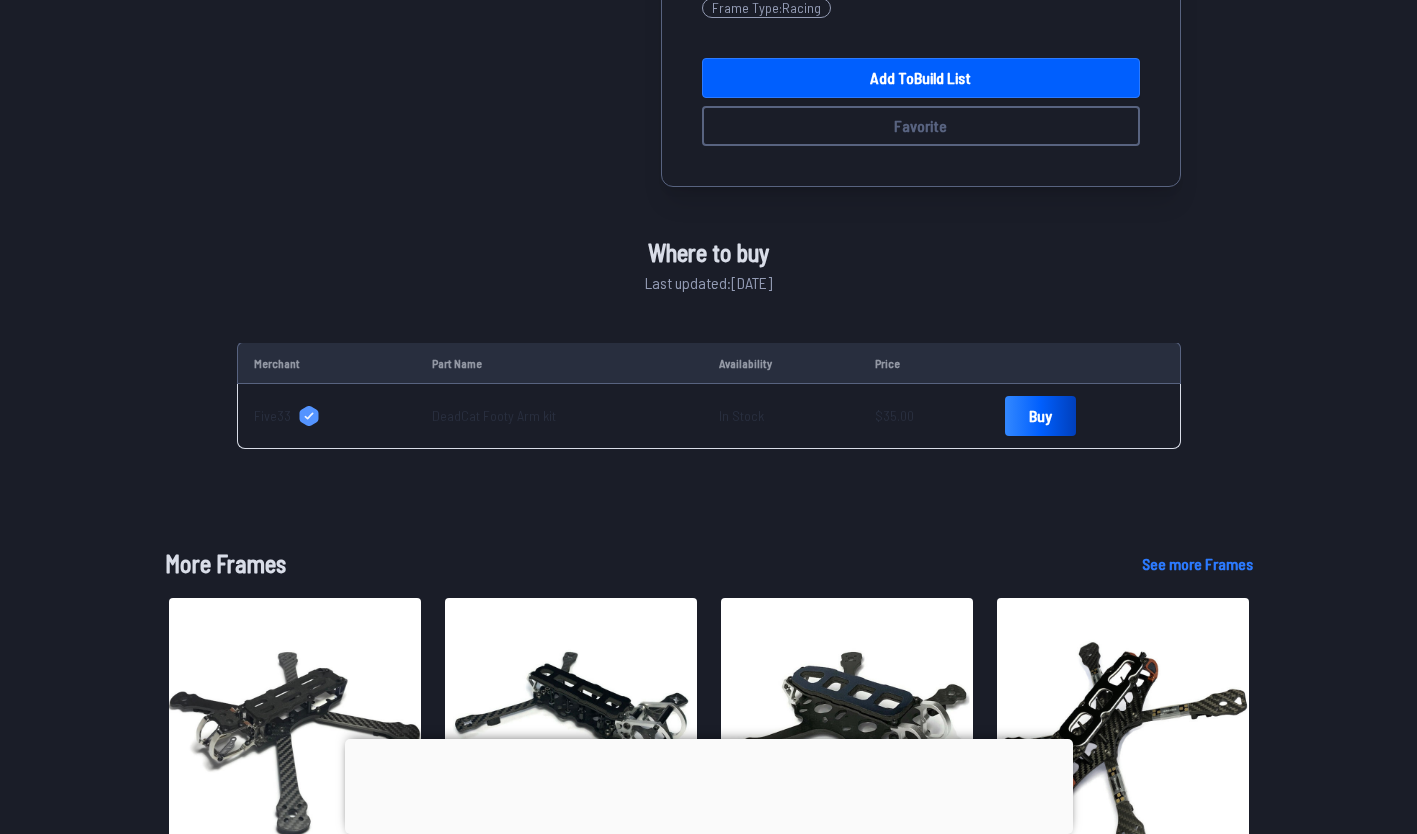 click on "Five33" at bounding box center (272, 416) 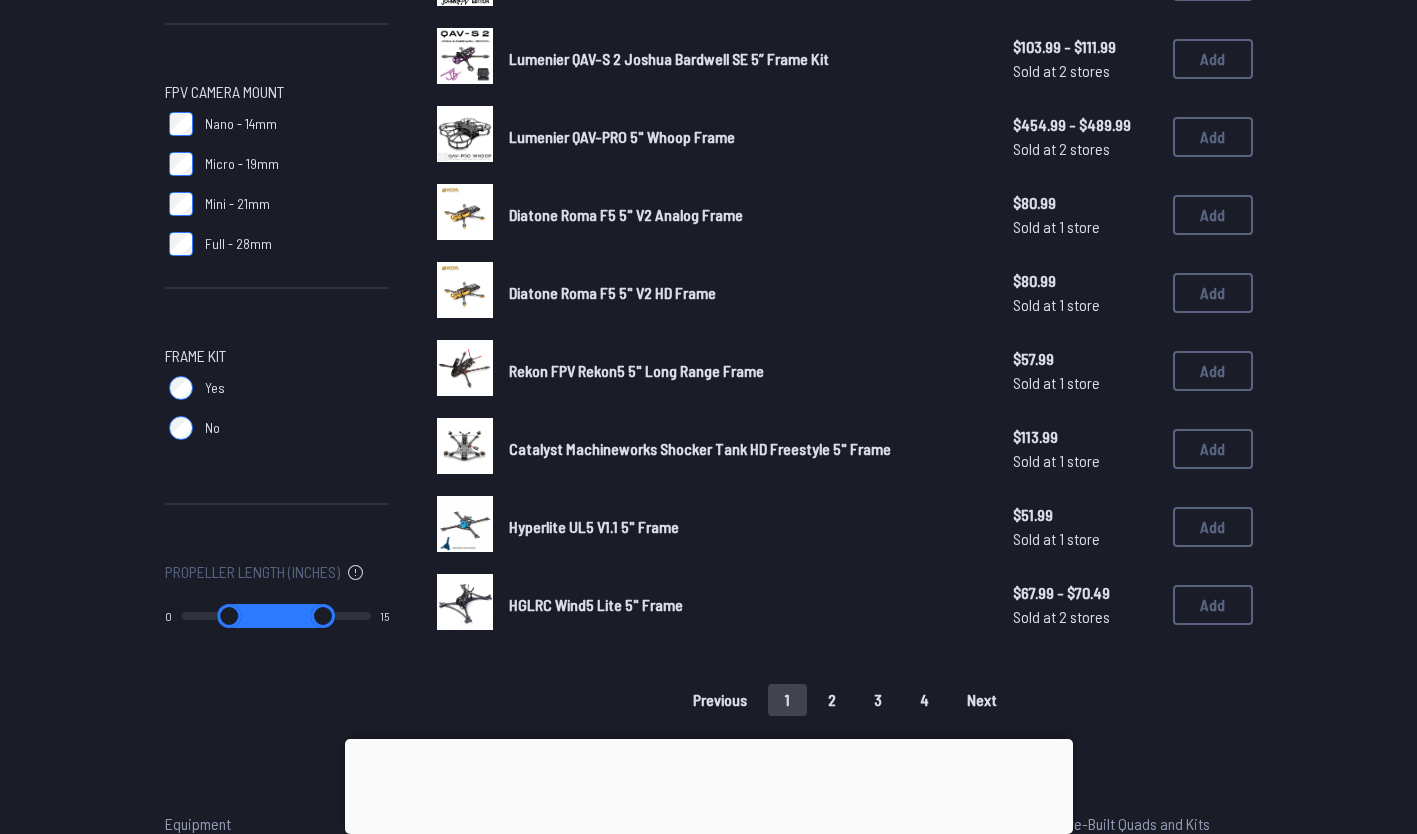 scroll, scrollTop: 1153, scrollLeft: 0, axis: vertical 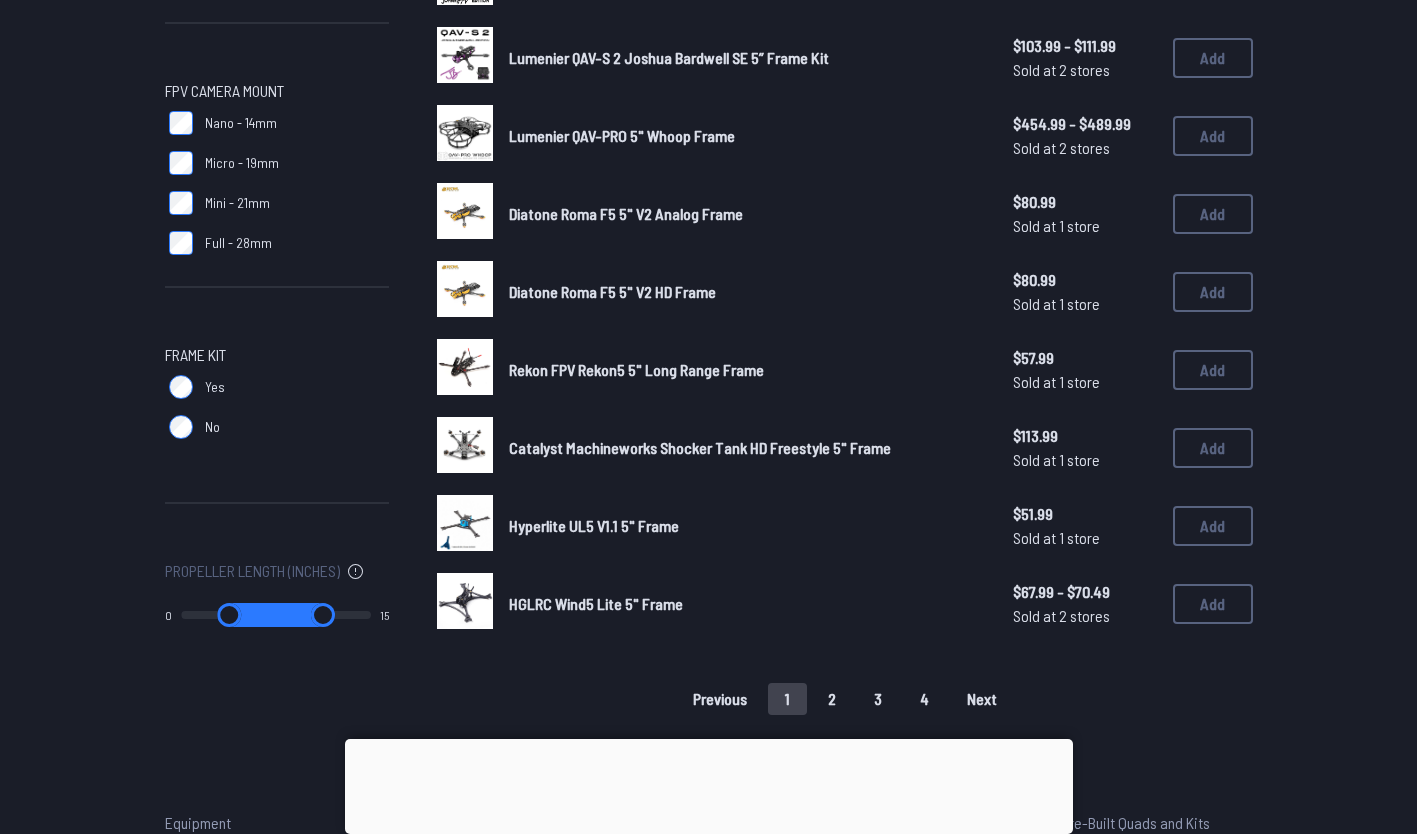 click on "2" at bounding box center (832, 699) 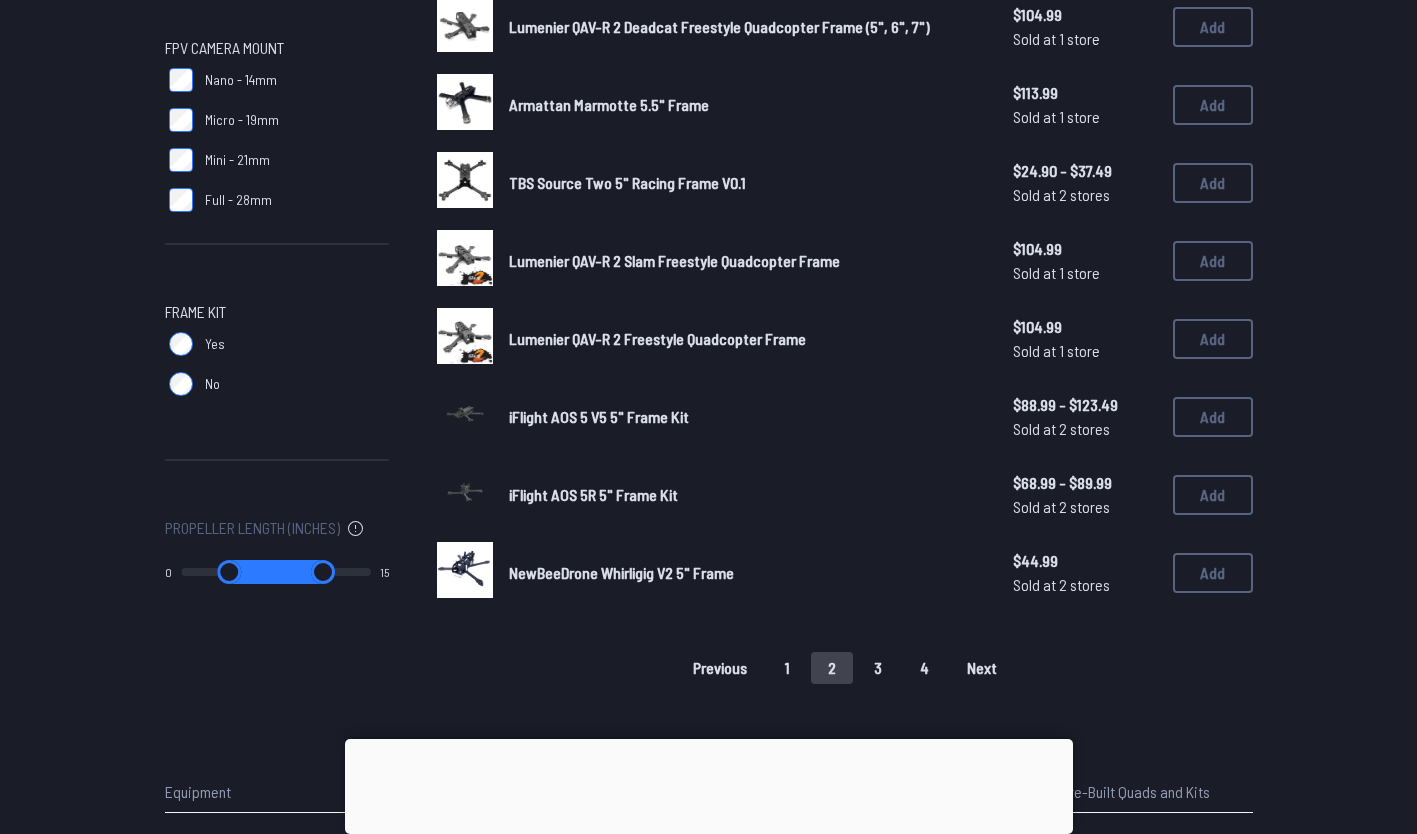 scroll, scrollTop: 1197, scrollLeft: 0, axis: vertical 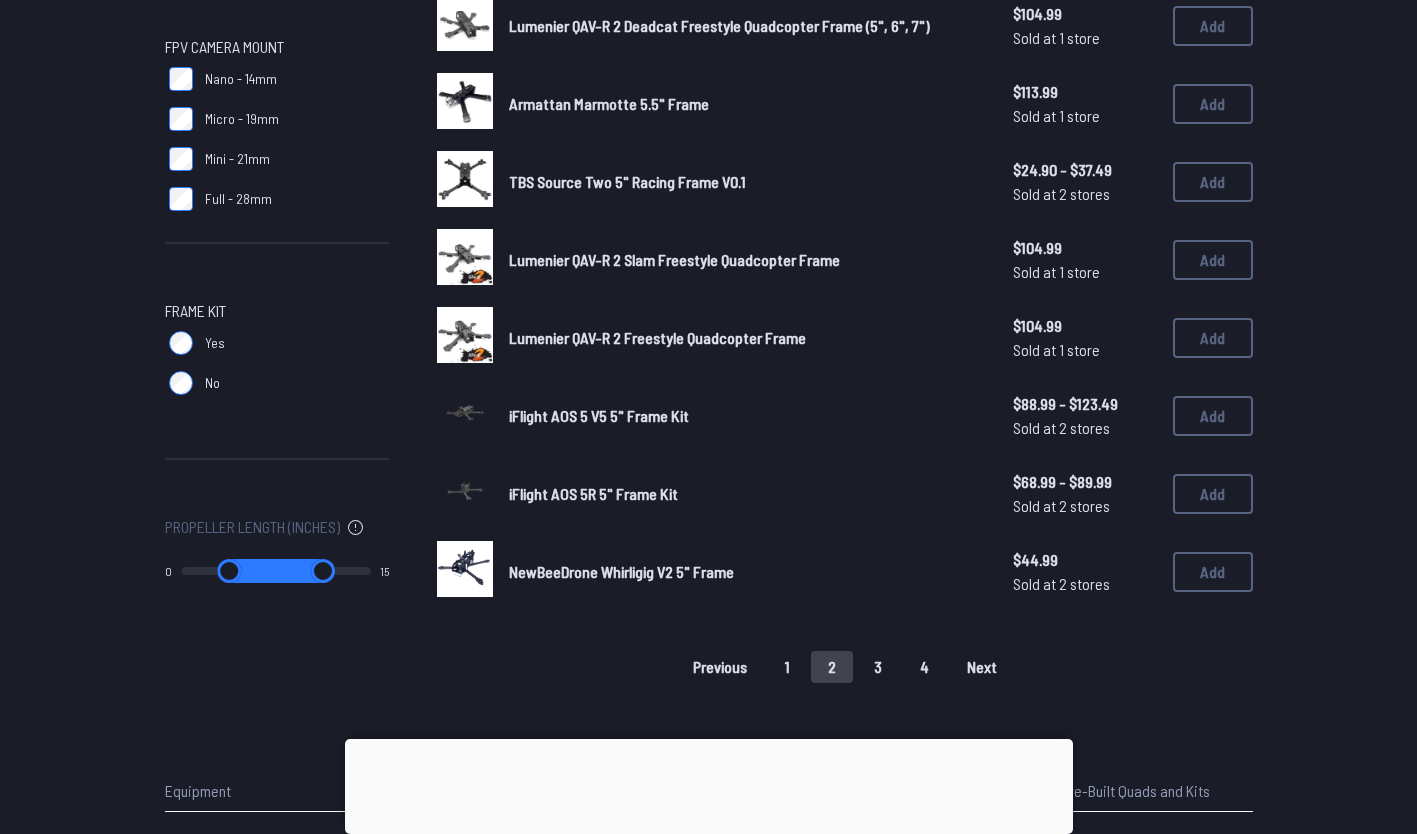 drag, startPoint x: 669, startPoint y: 414, endPoint x: 582, endPoint y: 402, distance: 87.823685 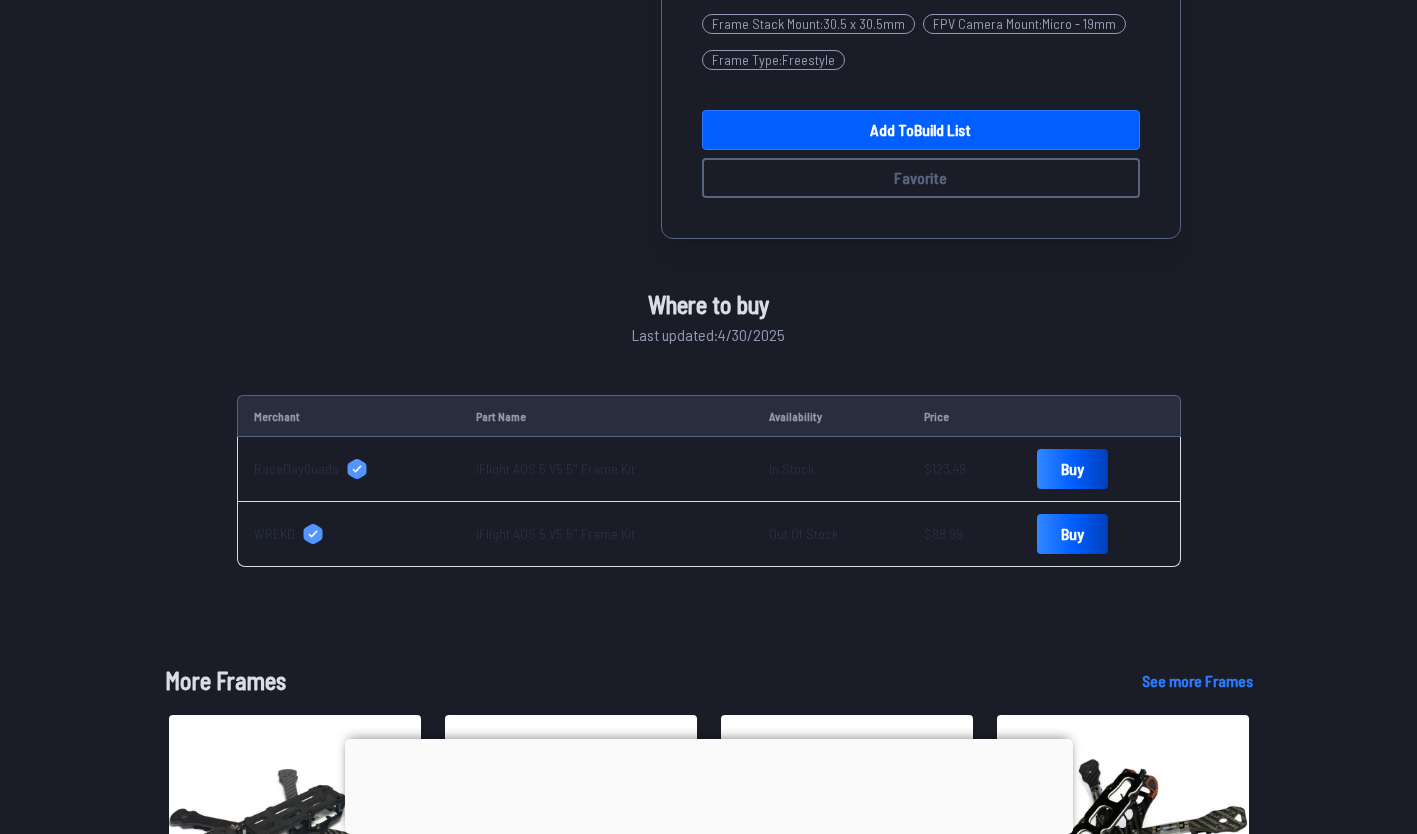 scroll, scrollTop: 522, scrollLeft: 0, axis: vertical 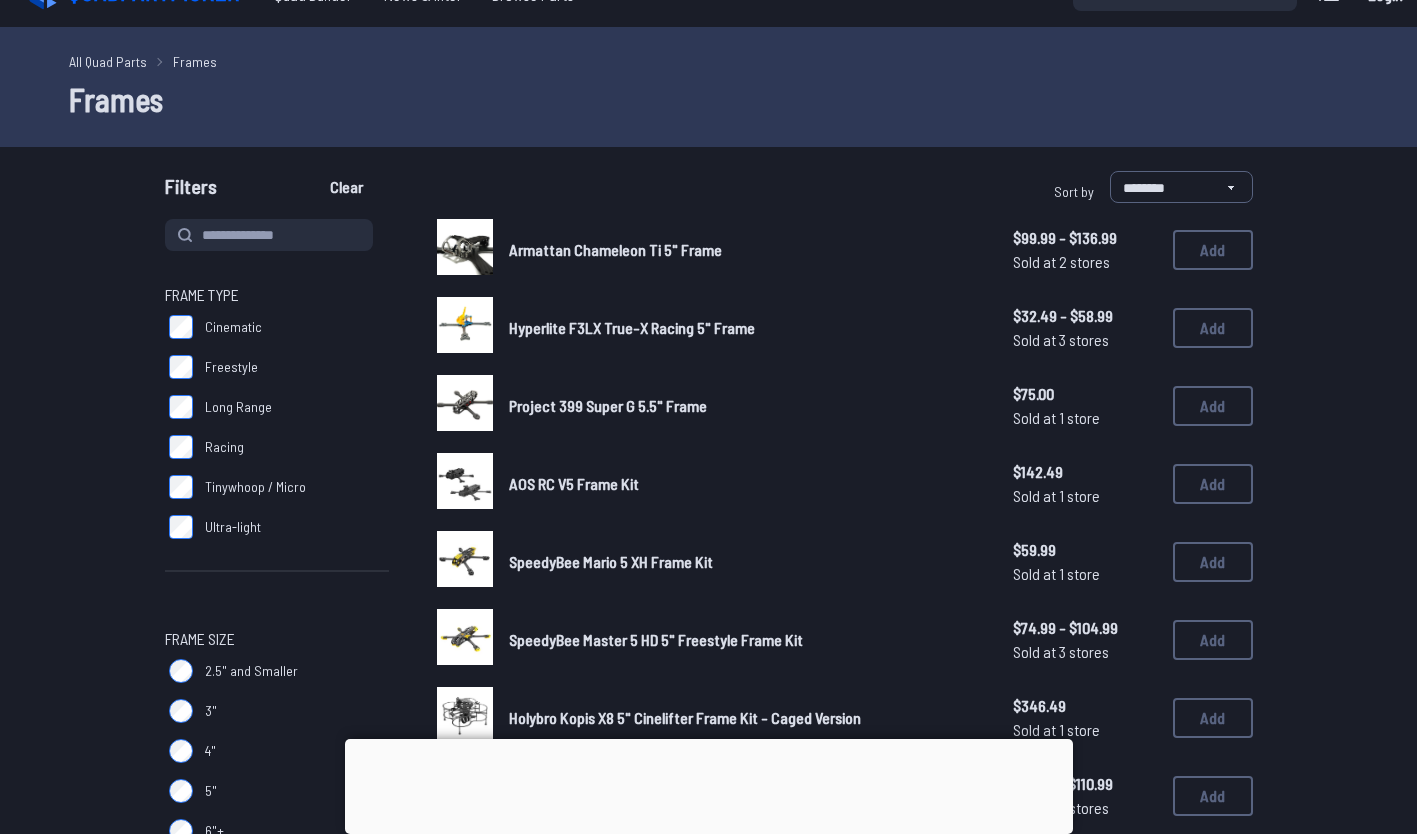 click on "SpeedyBee Mario 5 XH Frame Kit" at bounding box center [611, 561] 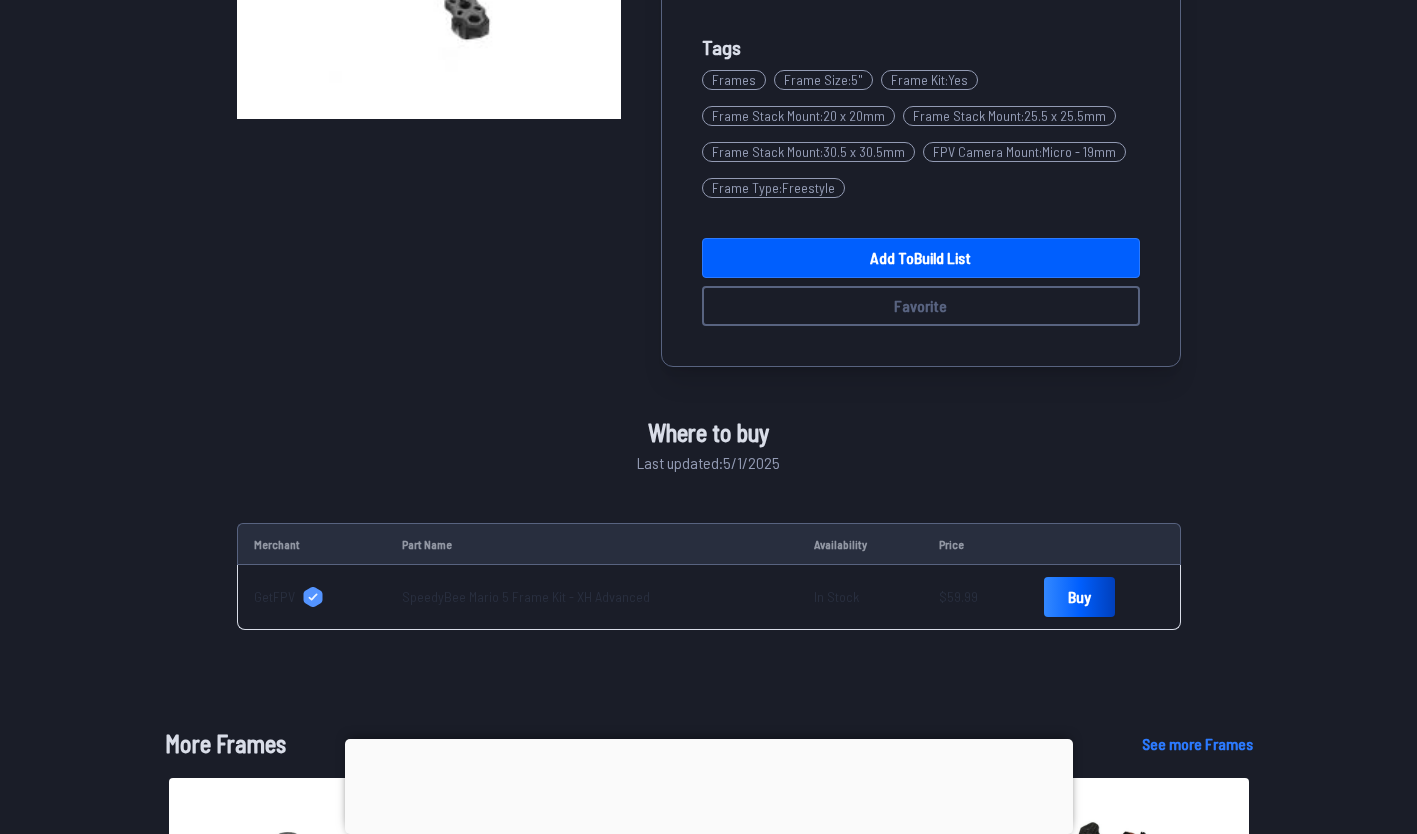 scroll, scrollTop: 426, scrollLeft: 0, axis: vertical 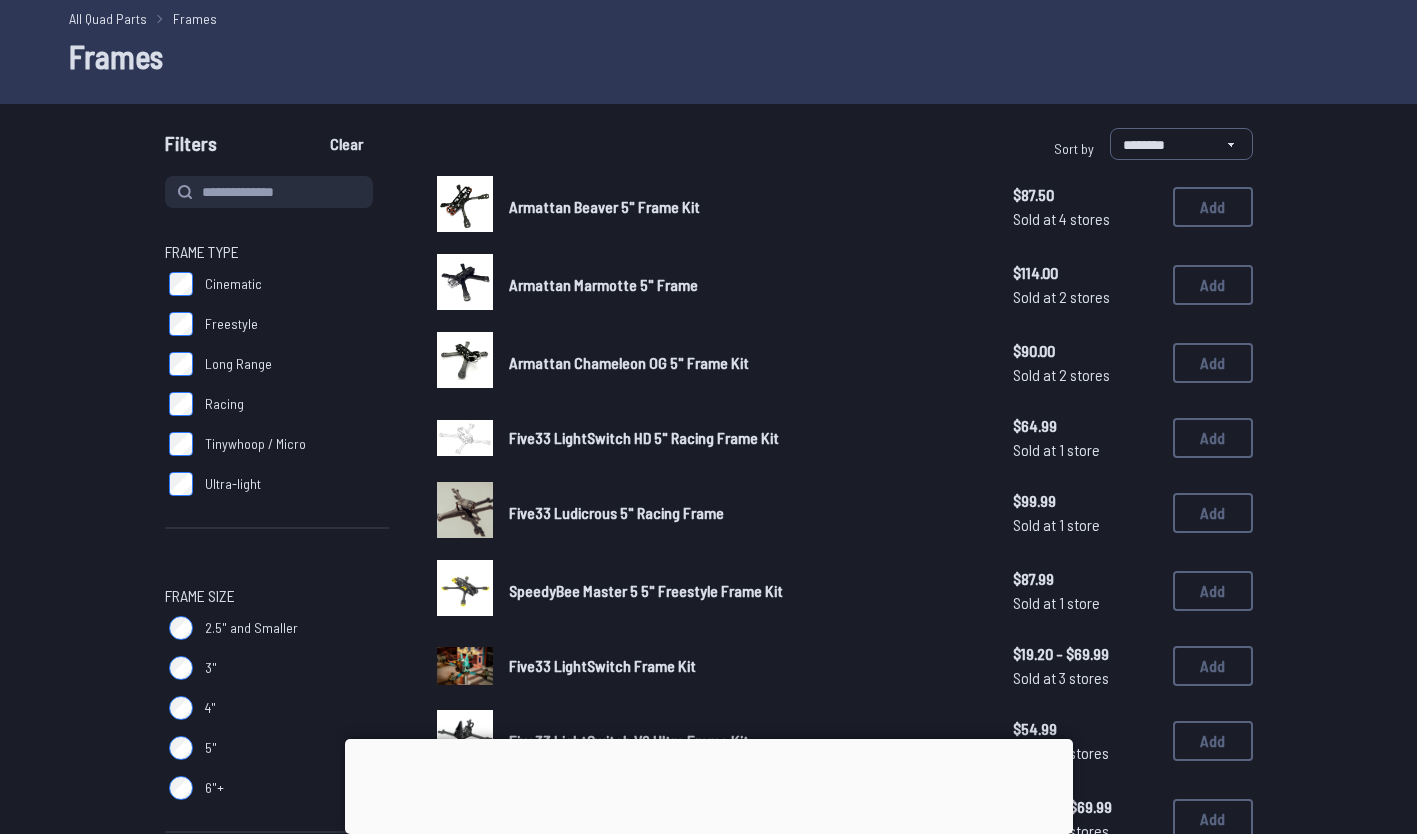 click on "SpeedyBee Master 5 5" Freestyle Frame Kit" at bounding box center (646, 590) 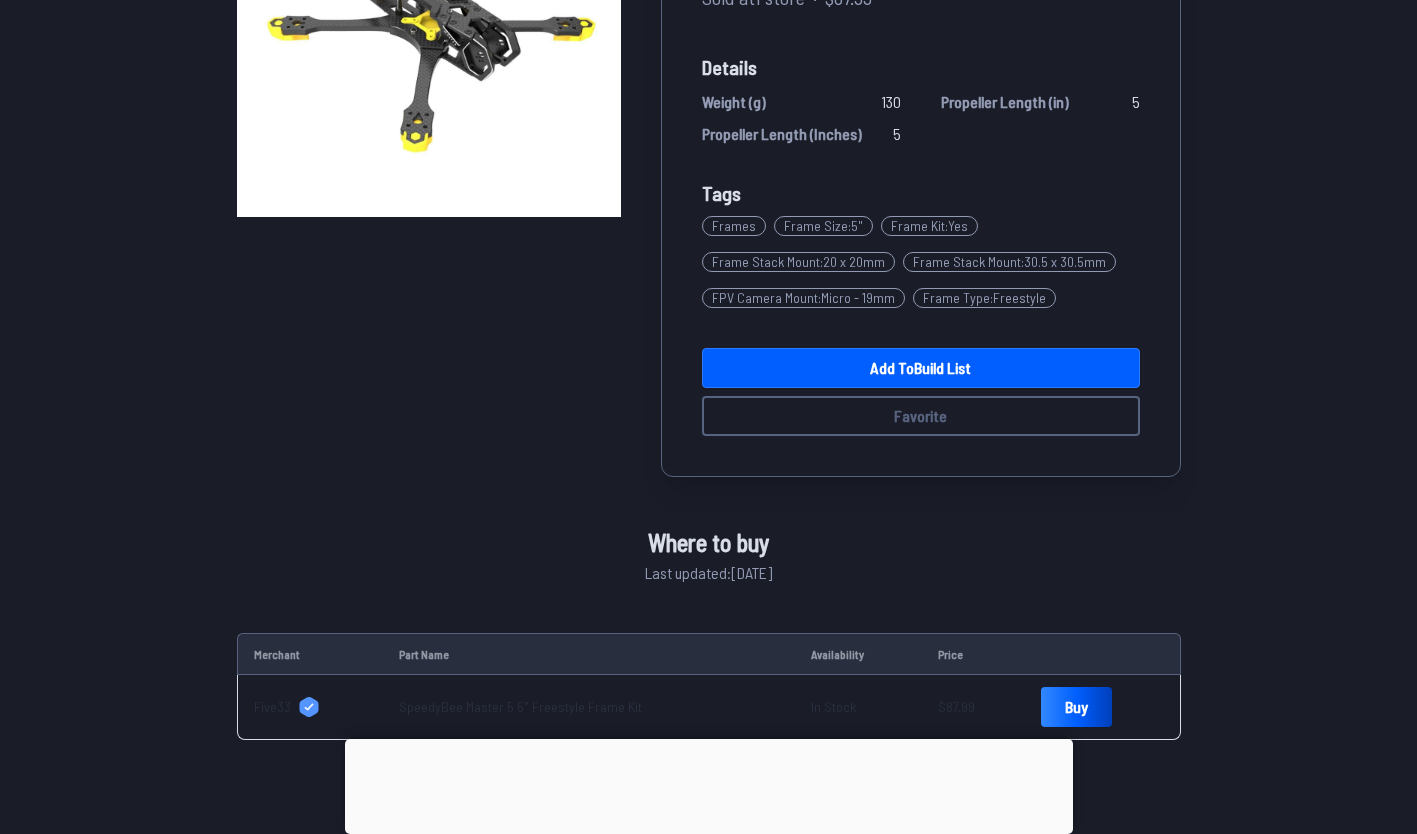 scroll, scrollTop: 326, scrollLeft: 0, axis: vertical 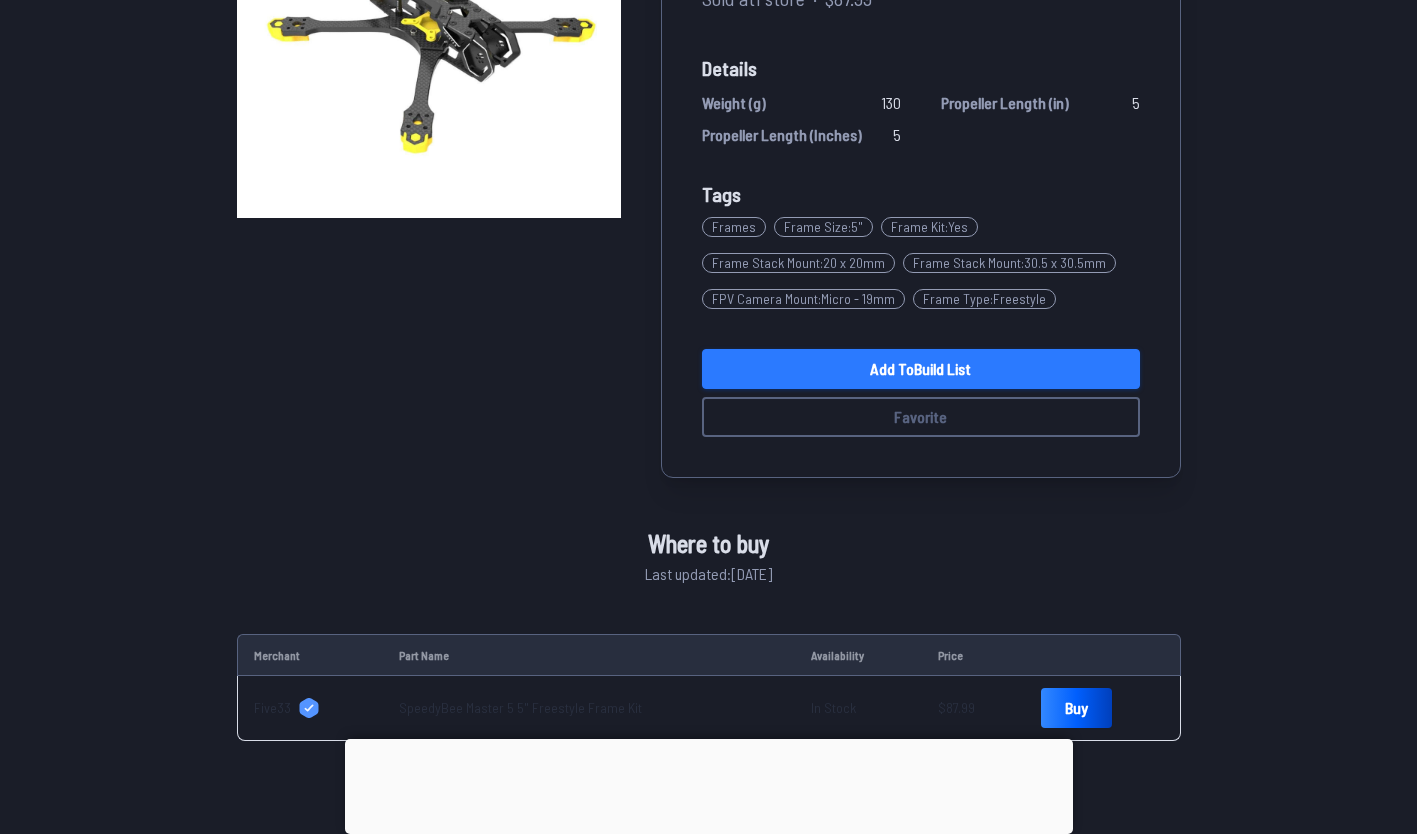 click on "Add to  Build List" at bounding box center (921, 369) 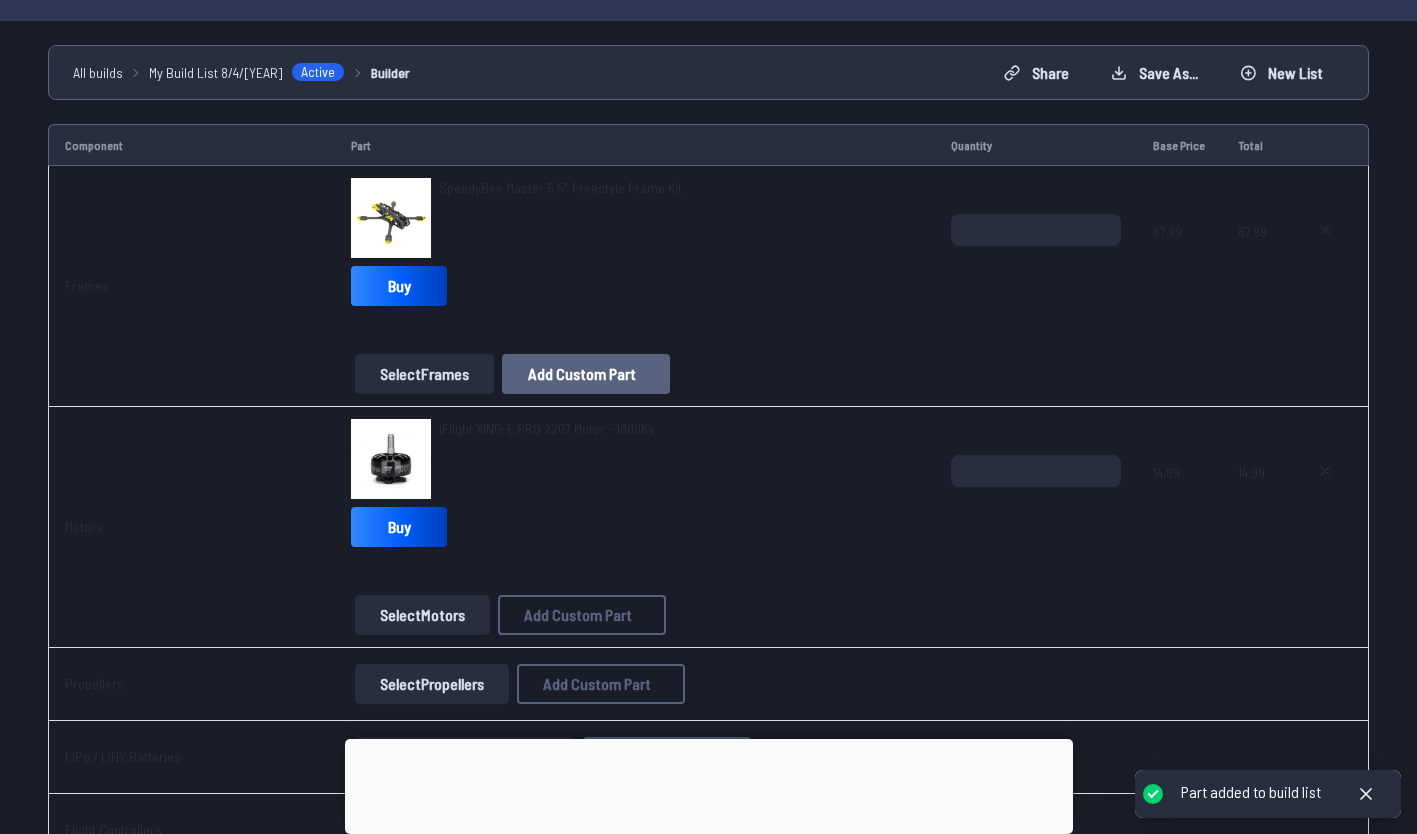 scroll, scrollTop: 143, scrollLeft: 0, axis: vertical 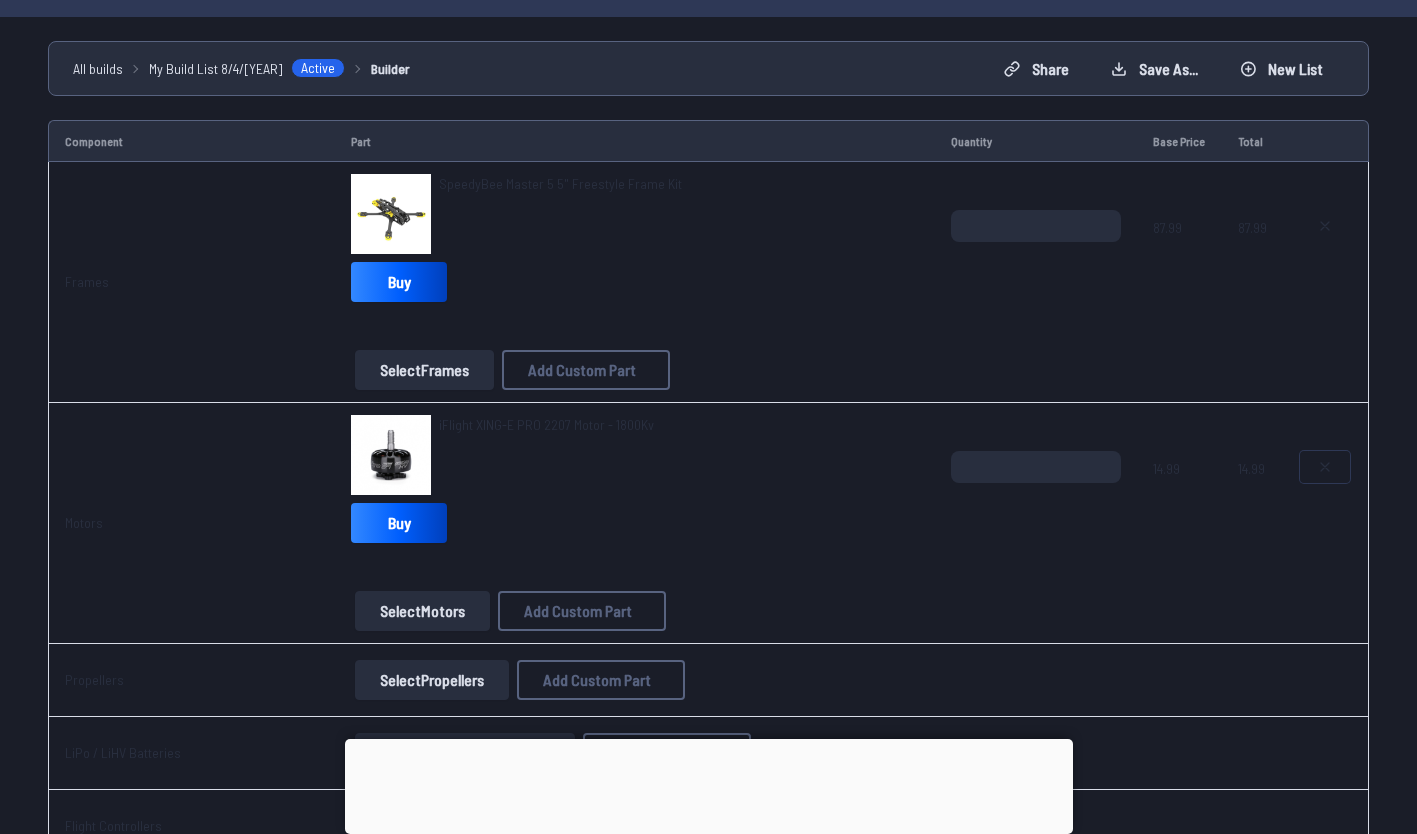 click 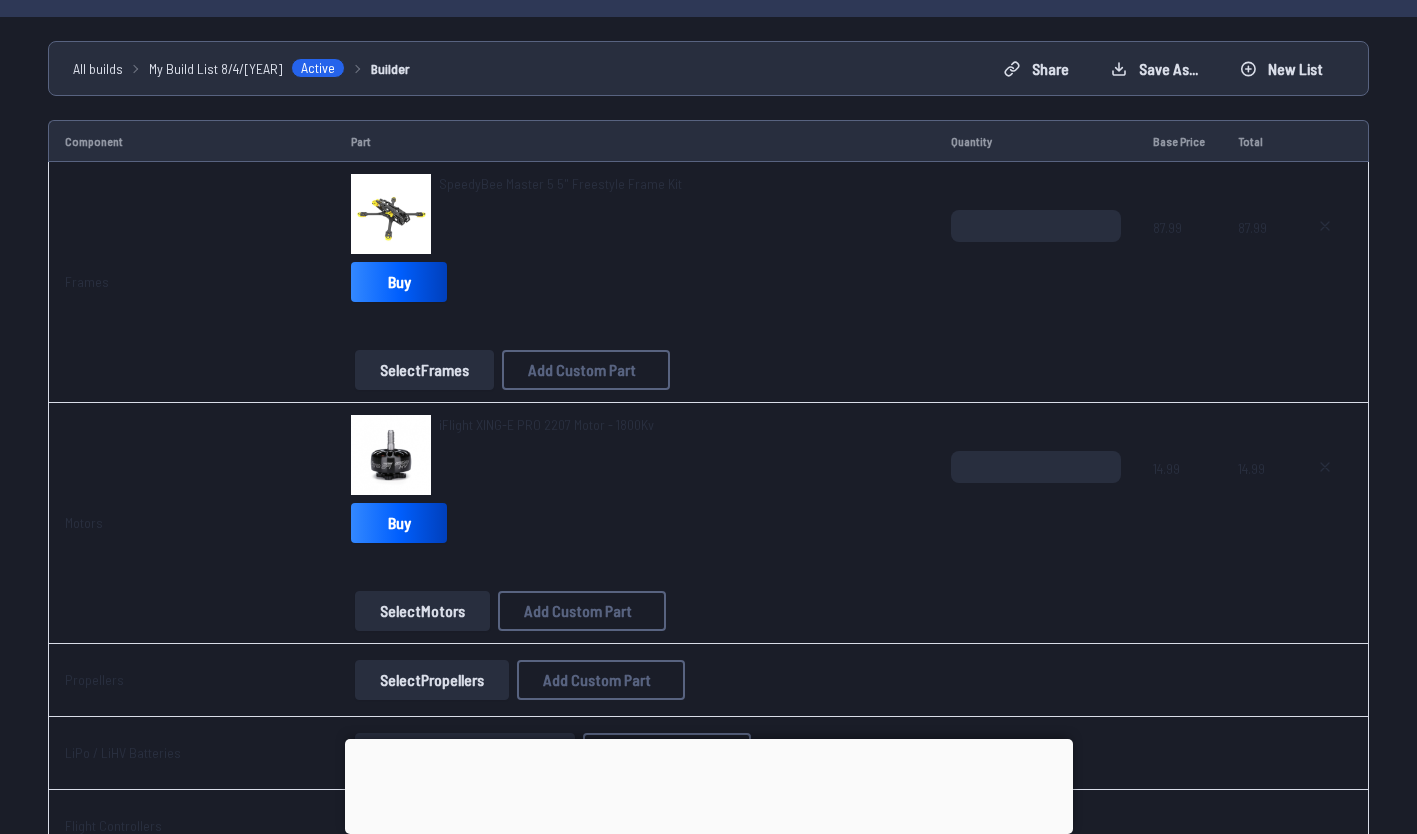 type on "**********" 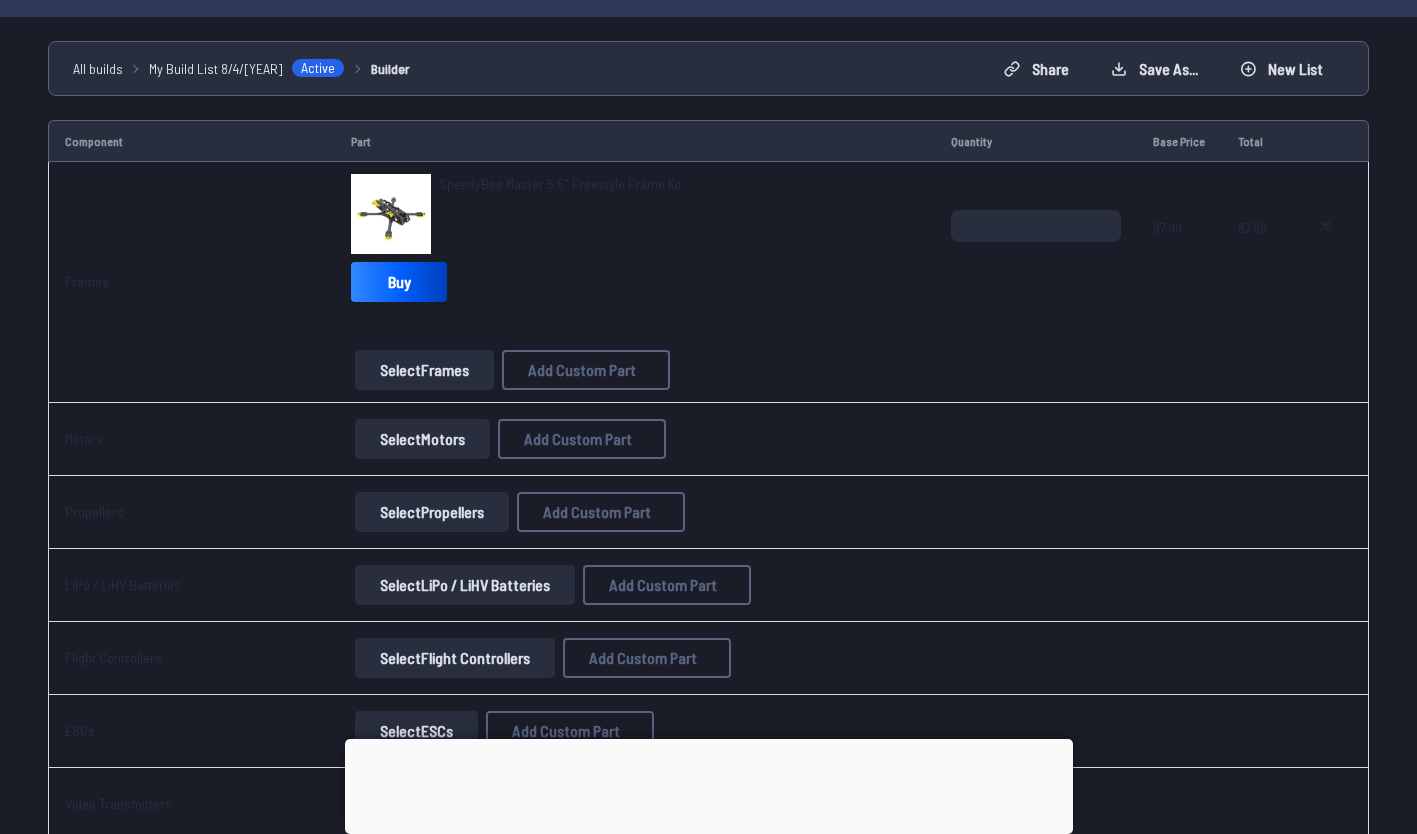click on "Select  Motors" at bounding box center (422, 439) 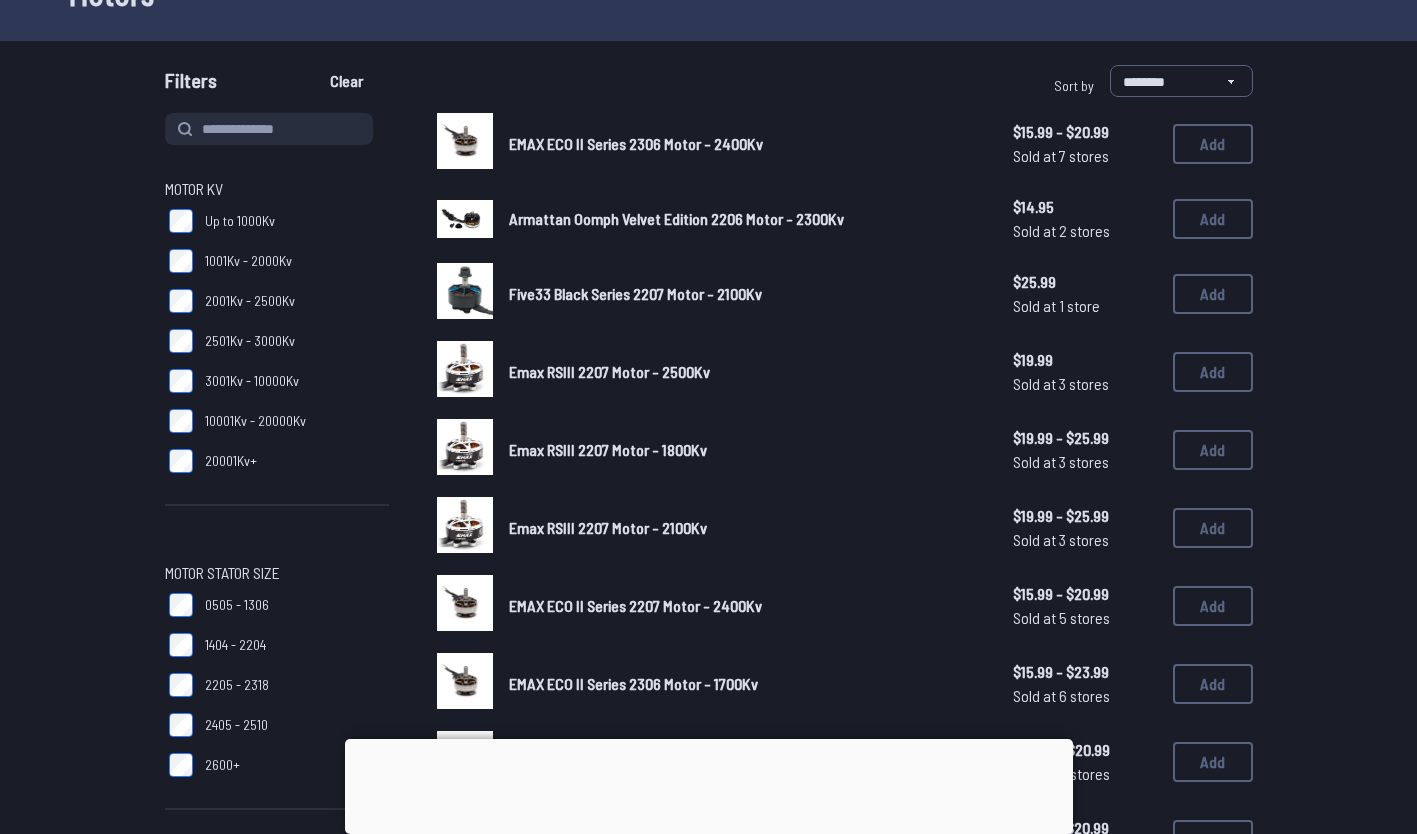 scroll, scrollTop: 0, scrollLeft: 0, axis: both 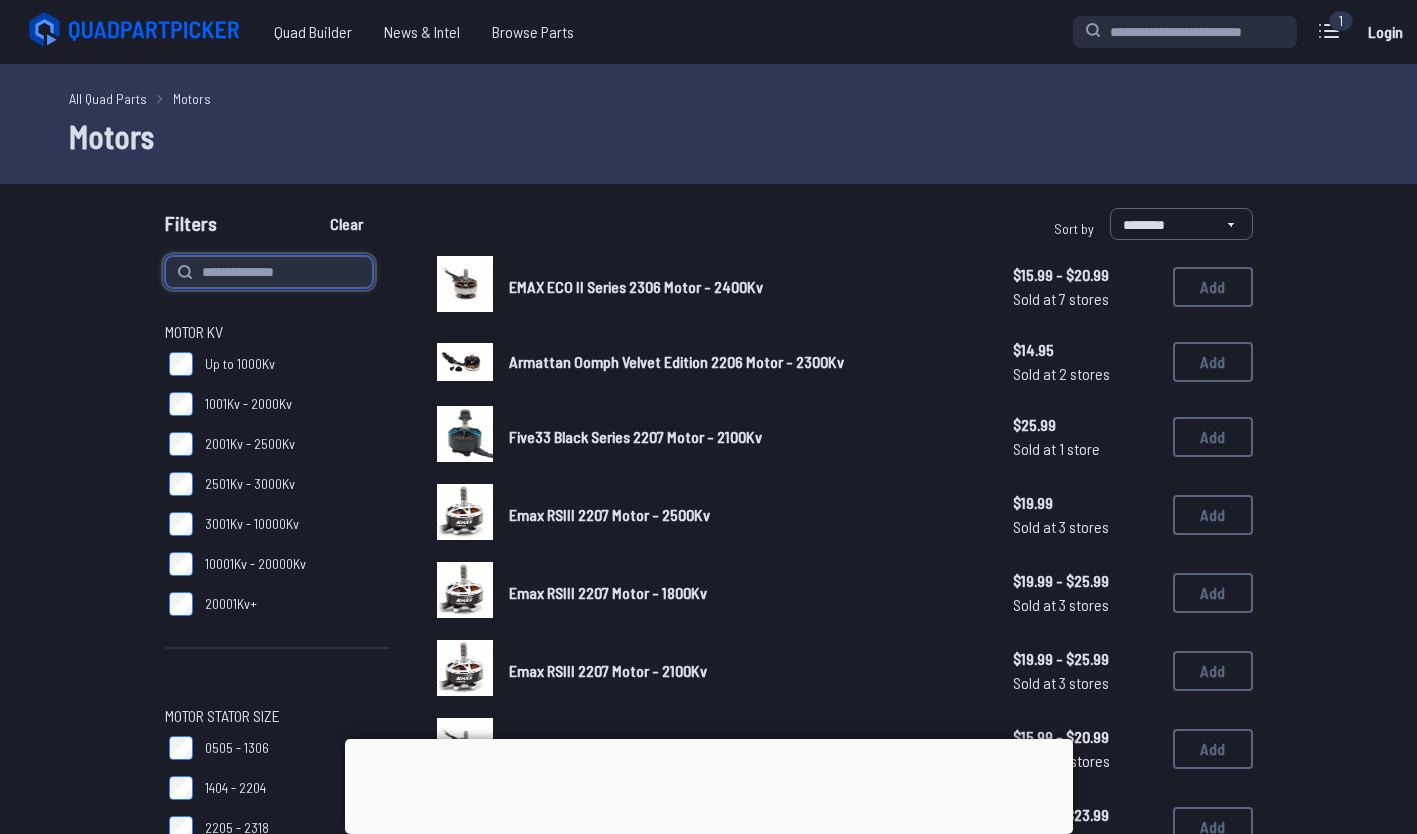 click at bounding box center [269, 272] 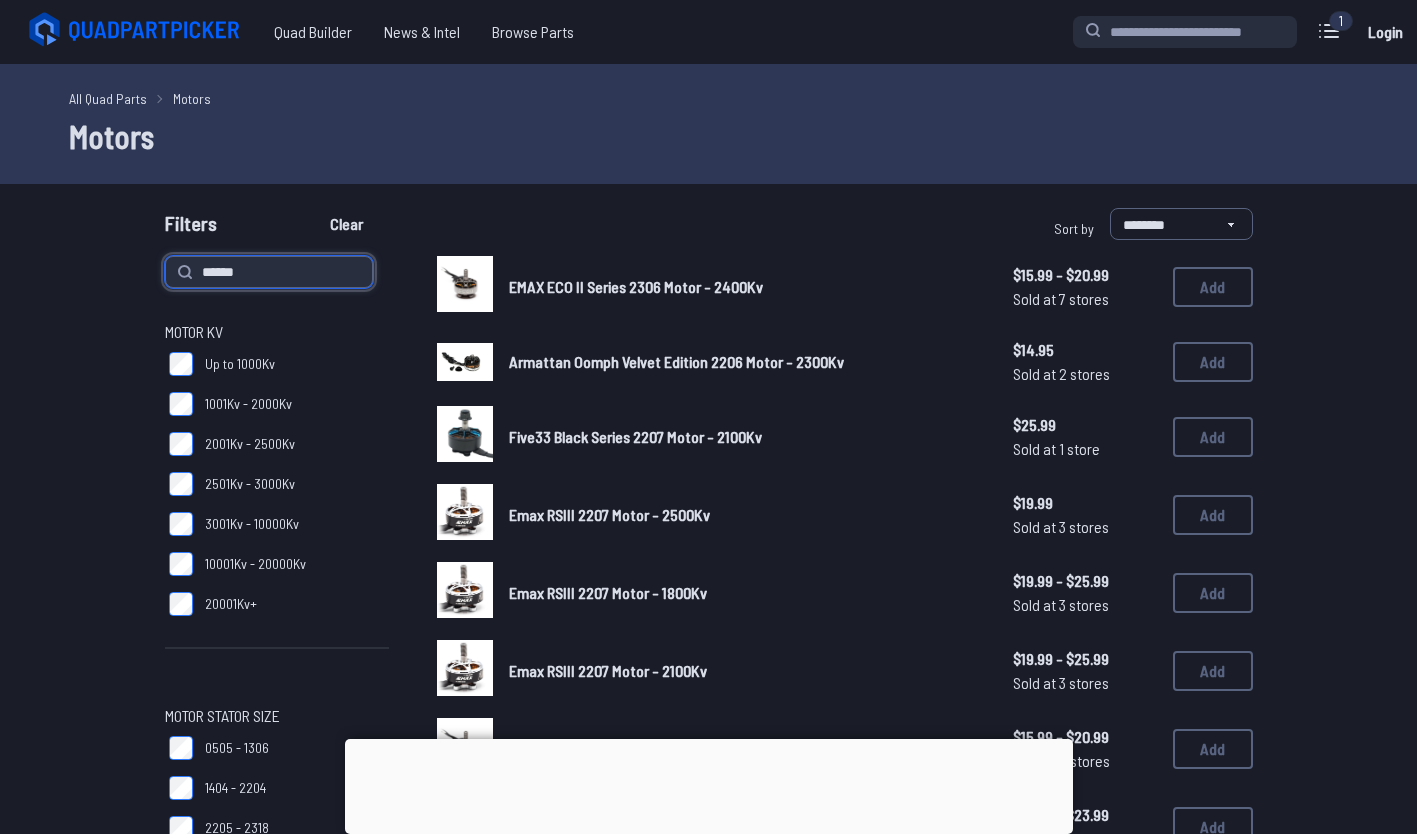 type on "******" 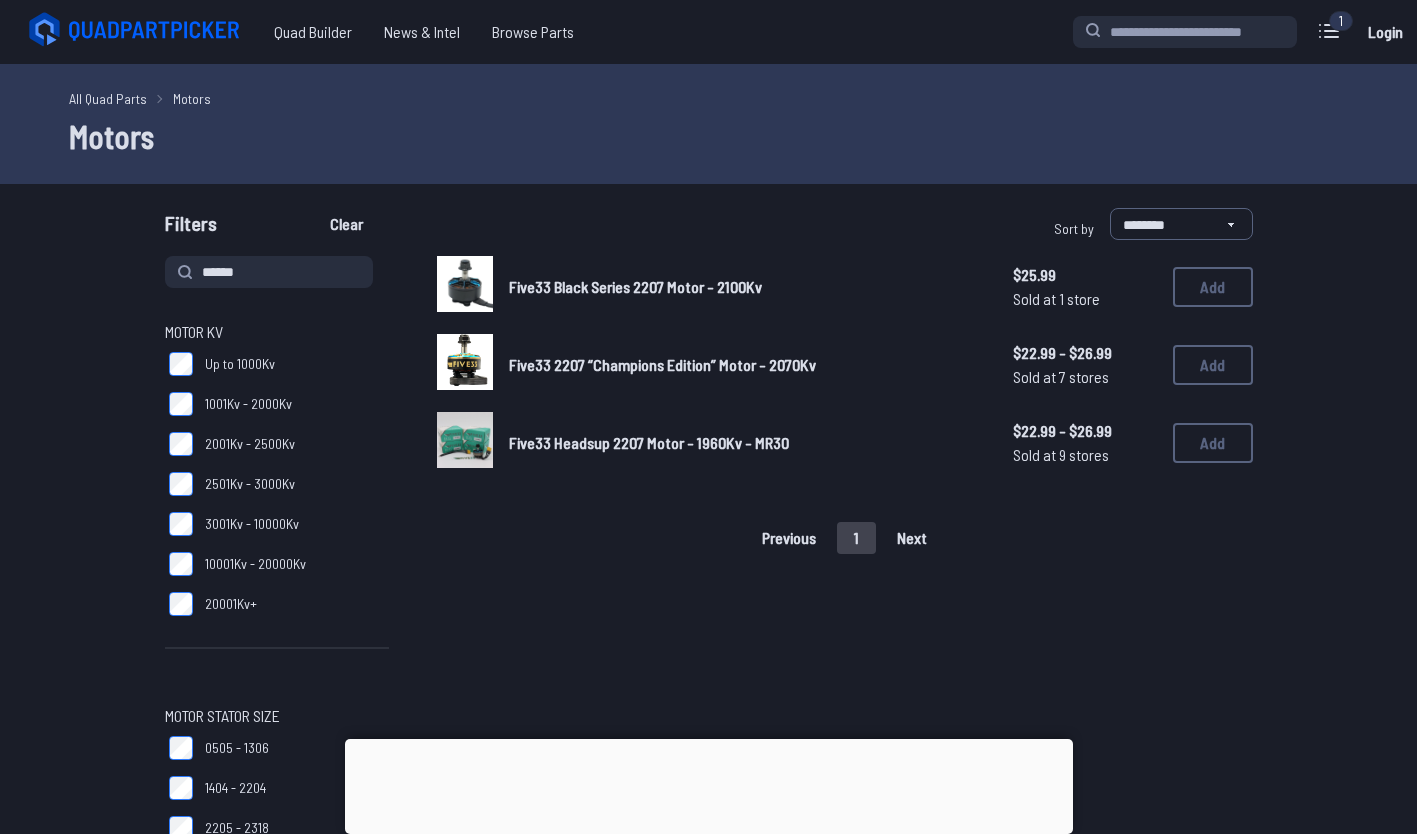 click on "Five33 2207 “Champions Edition” Motor - 2070Kv" at bounding box center (662, 364) 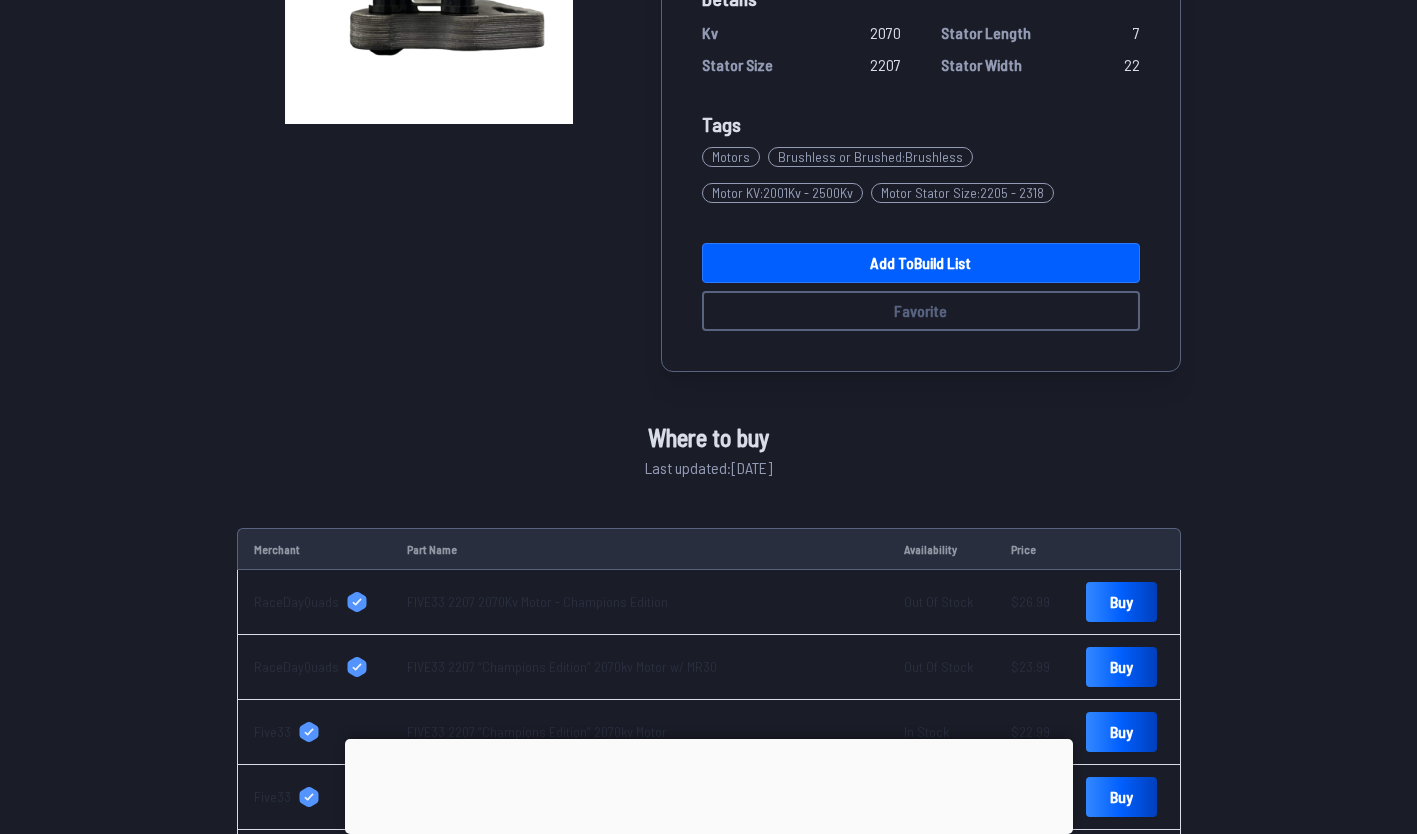 scroll, scrollTop: 627, scrollLeft: 0, axis: vertical 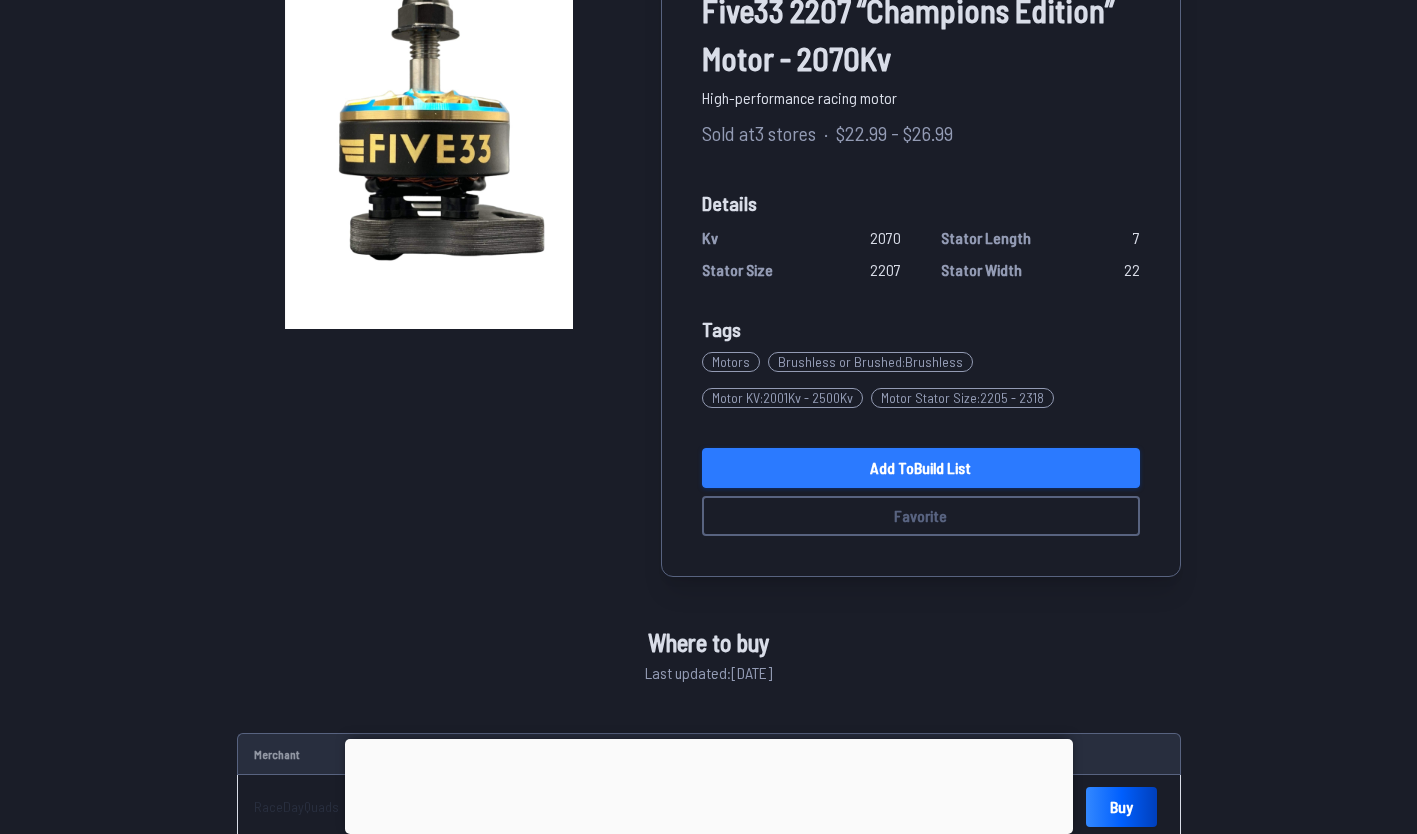 click on "Add to  Build List" at bounding box center (921, 468) 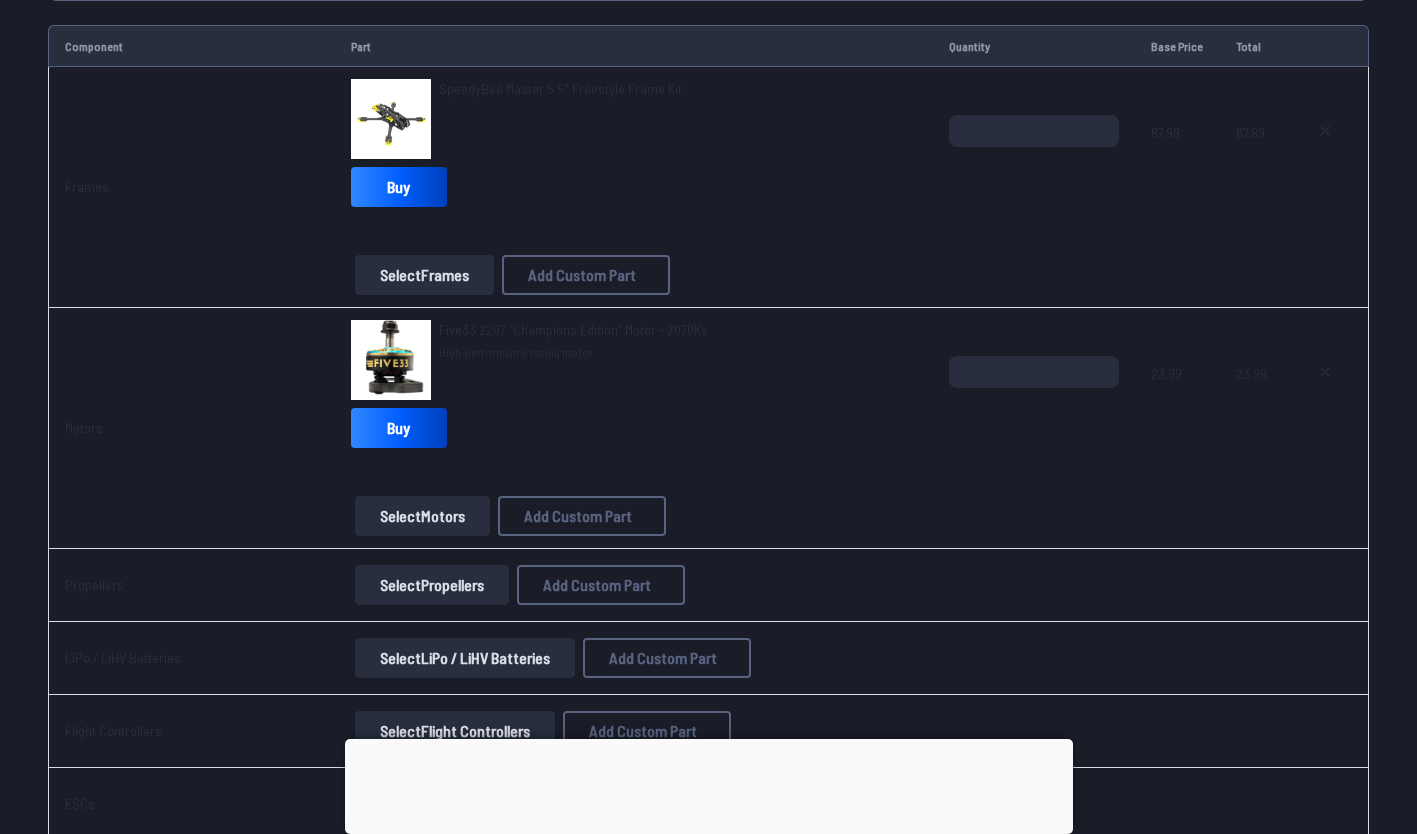 scroll, scrollTop: 236, scrollLeft: 0, axis: vertical 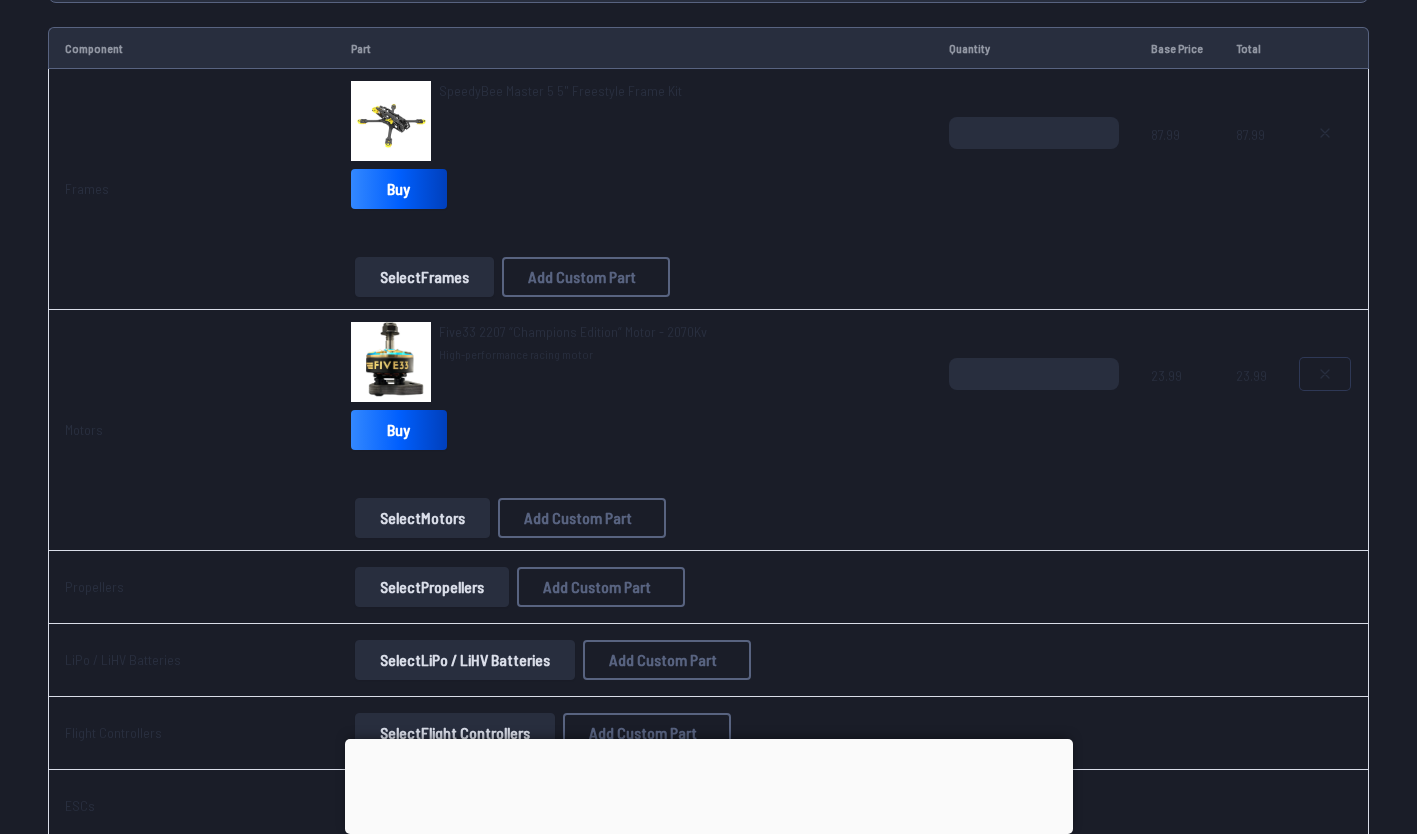 click 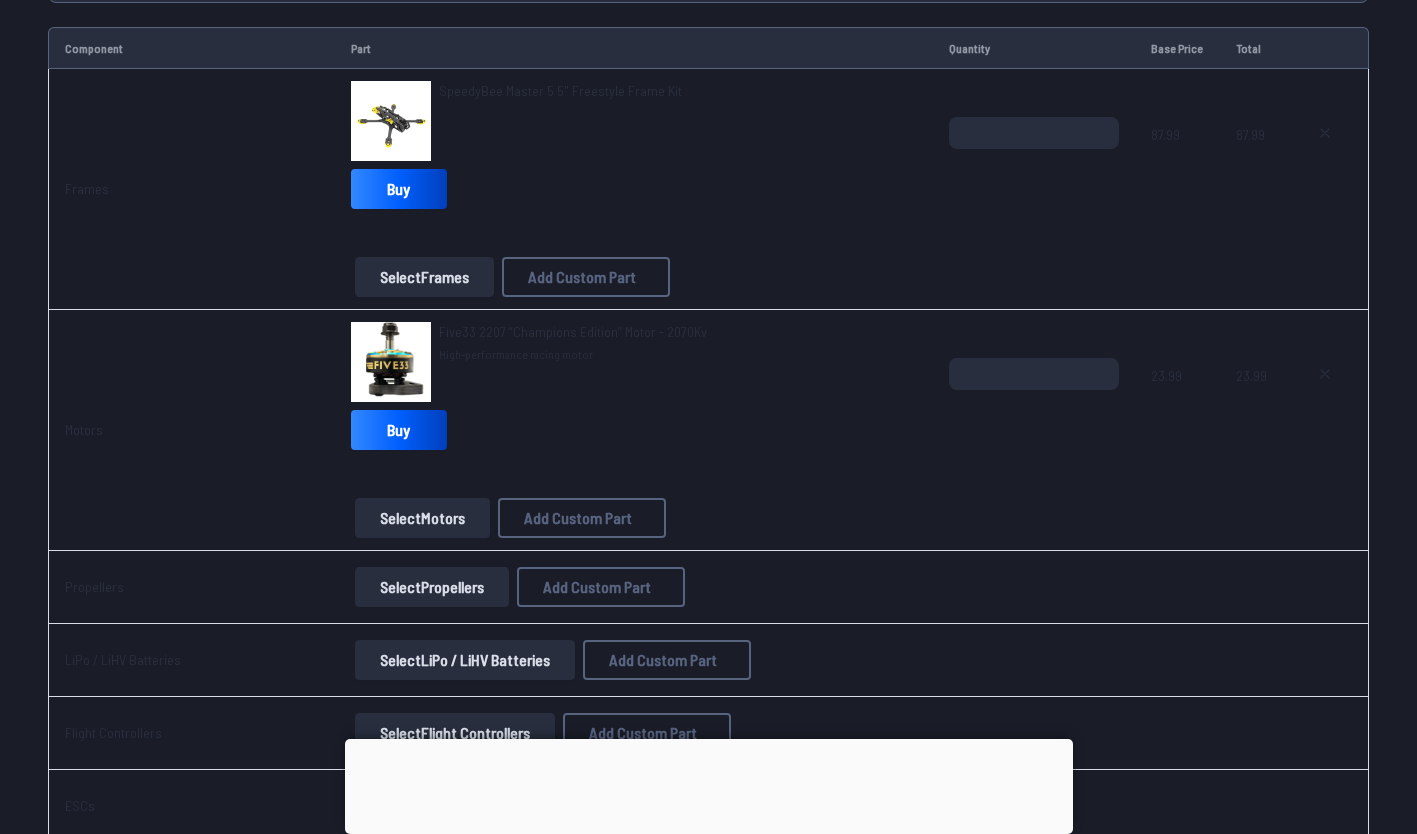 type on "**********" 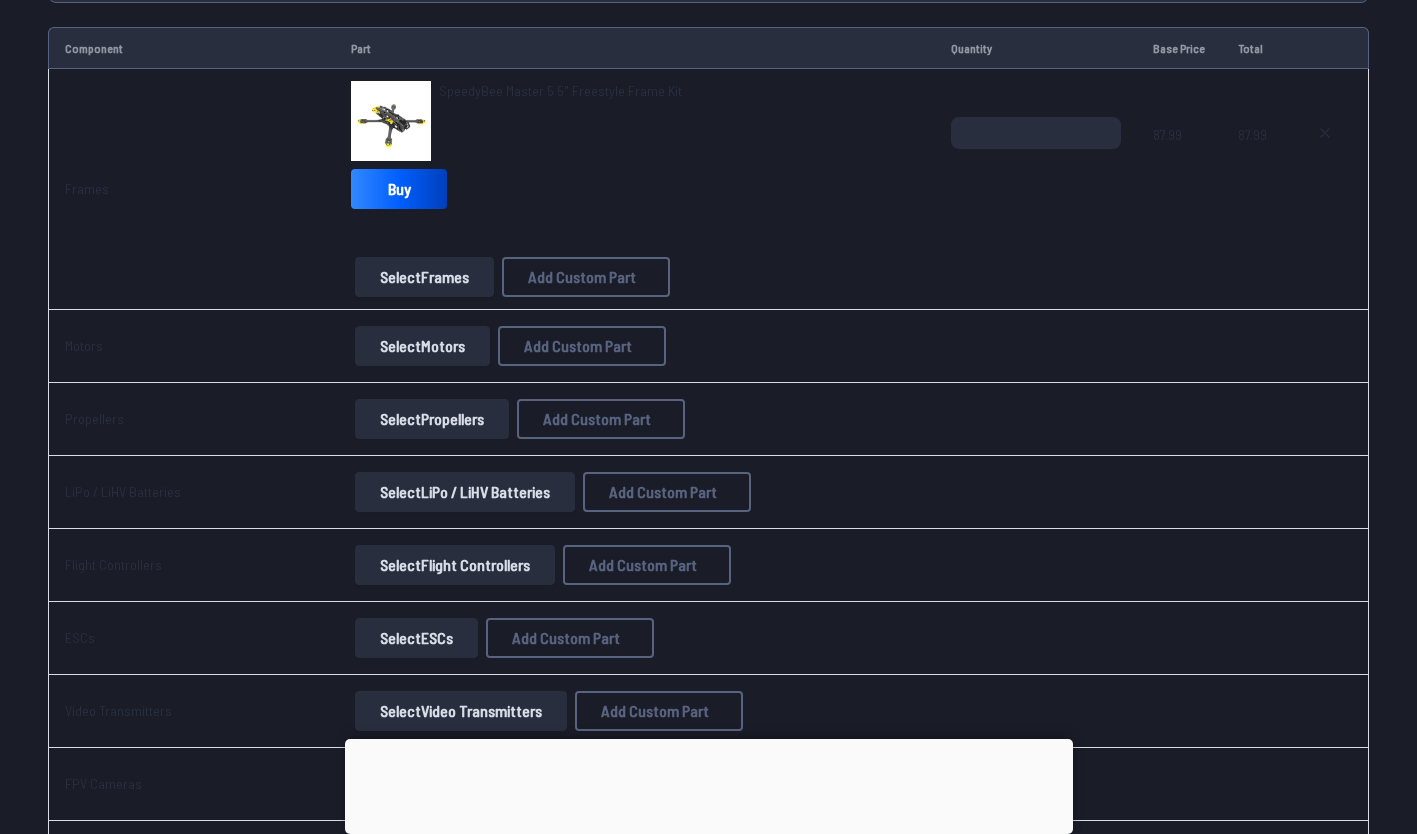 click on "Select  Motors" at bounding box center (422, 346) 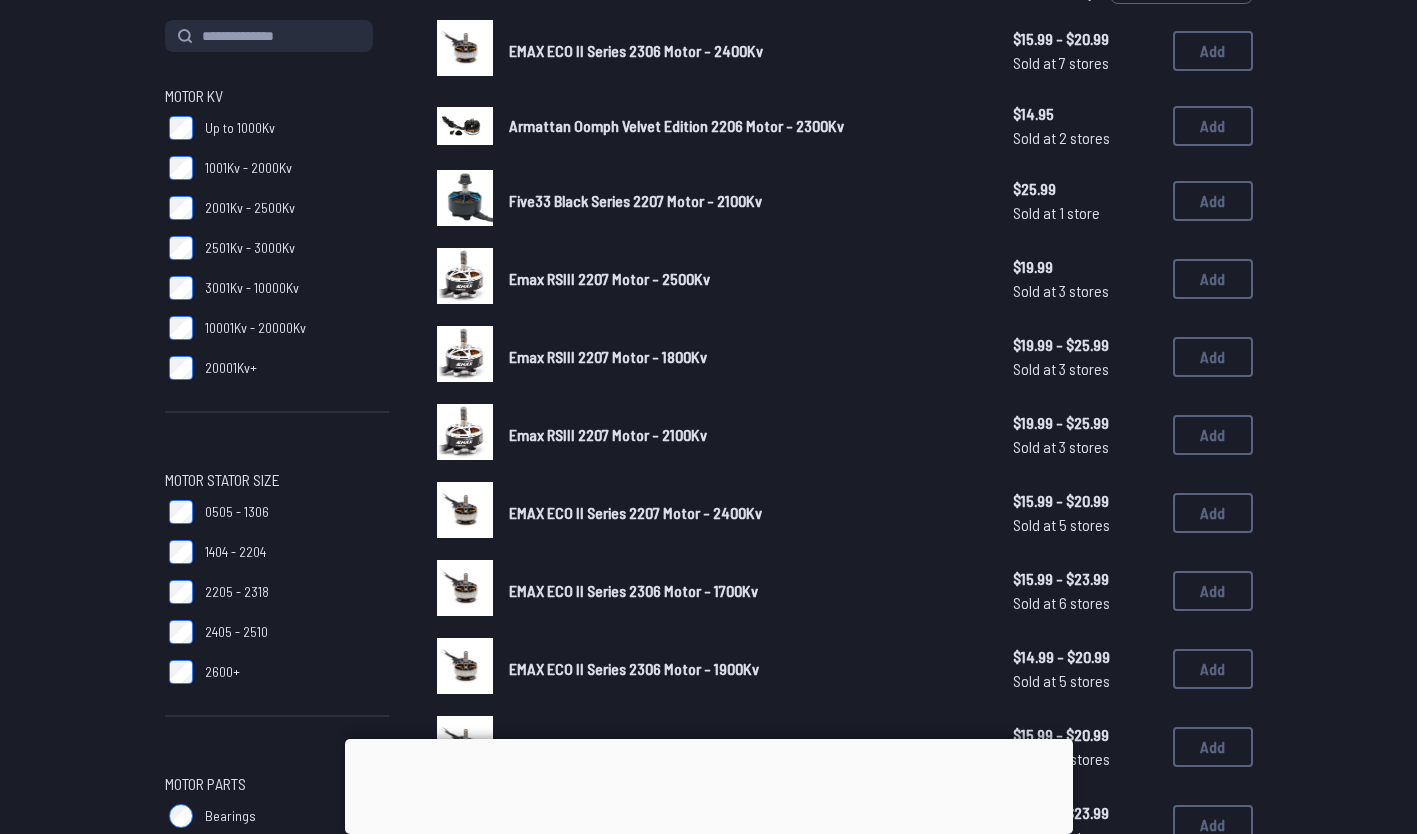 scroll, scrollTop: 0, scrollLeft: 0, axis: both 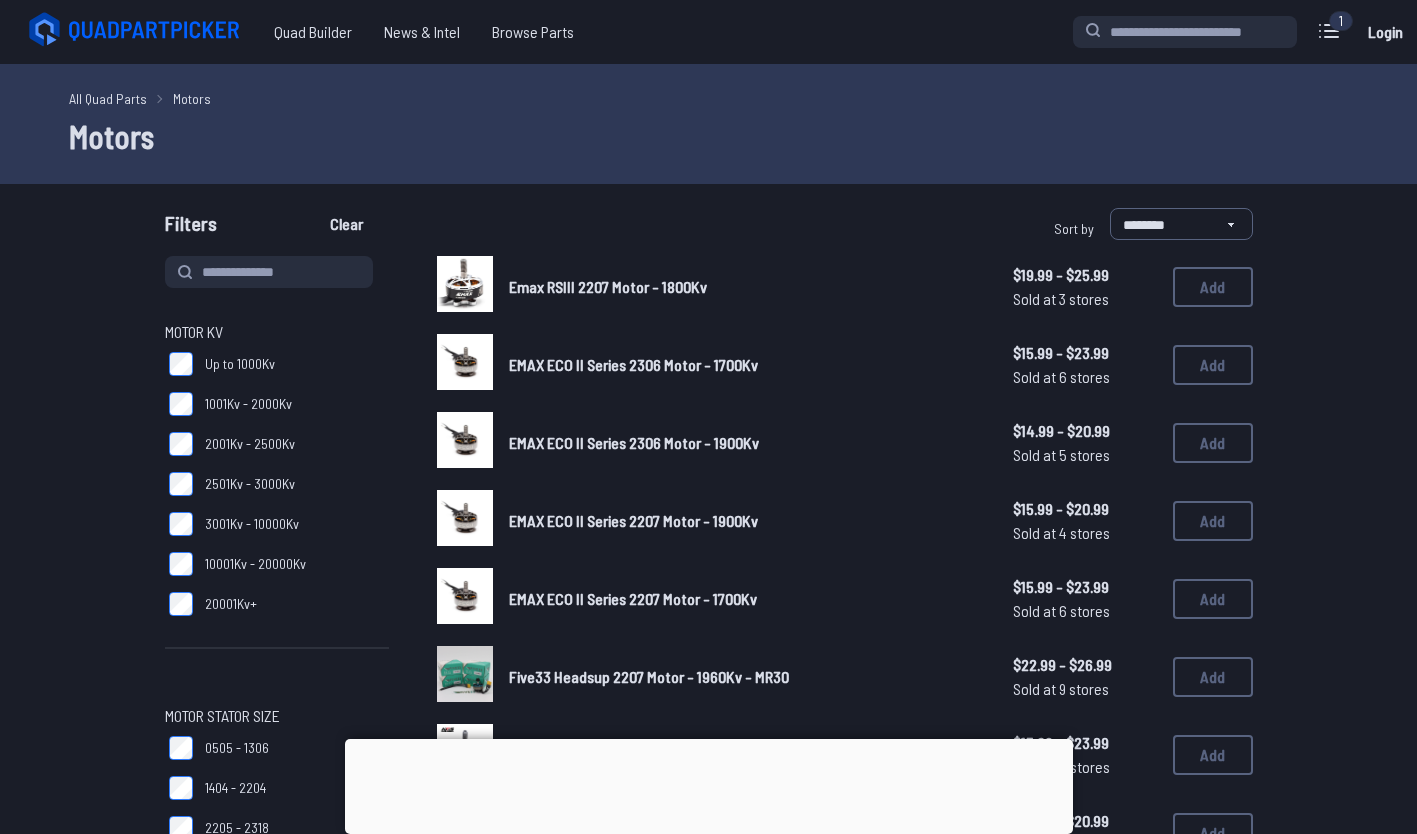 click on "EMAX ECO II Series 2306 Motor - 1900Kv" at bounding box center (634, 442) 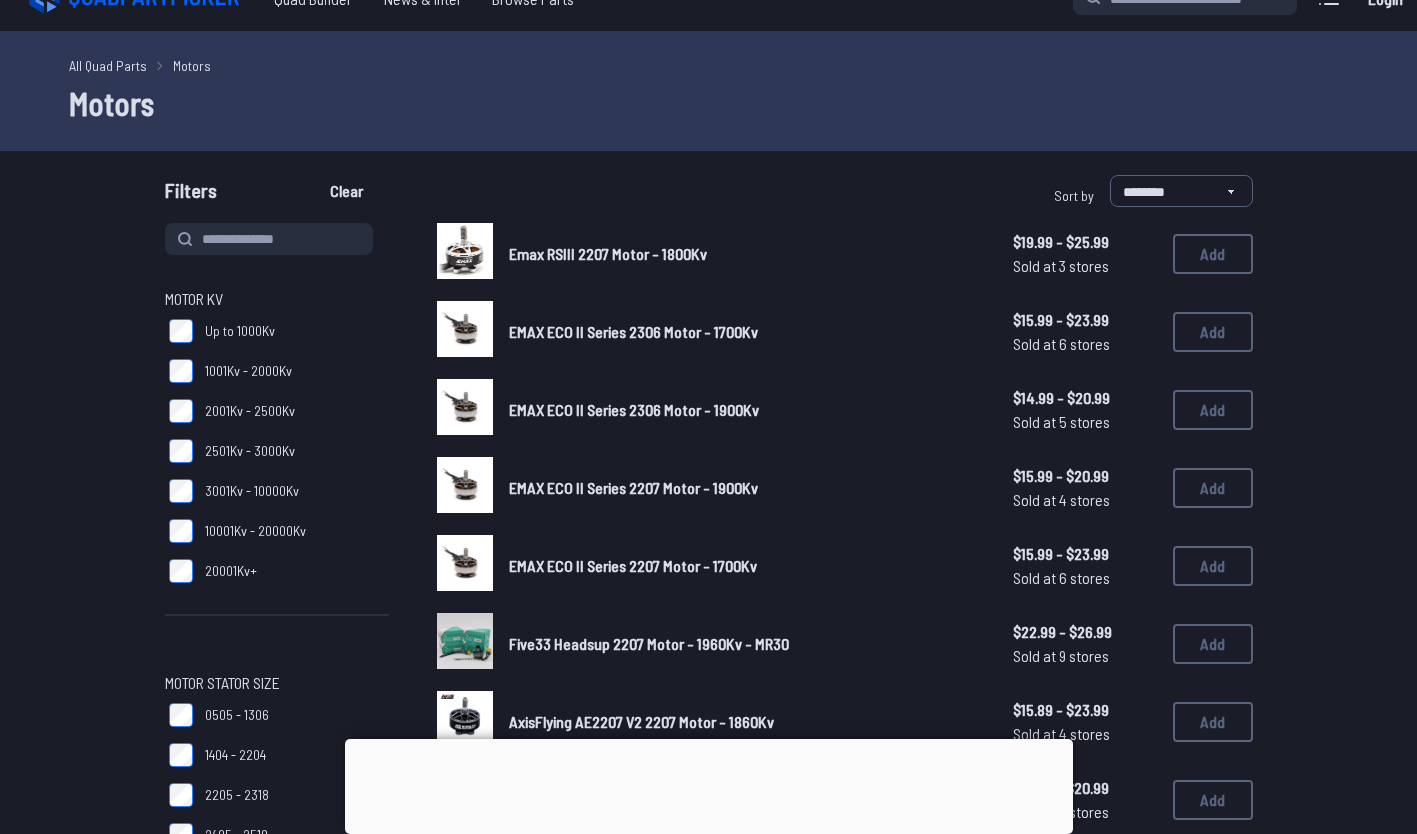 scroll, scrollTop: 43, scrollLeft: 0, axis: vertical 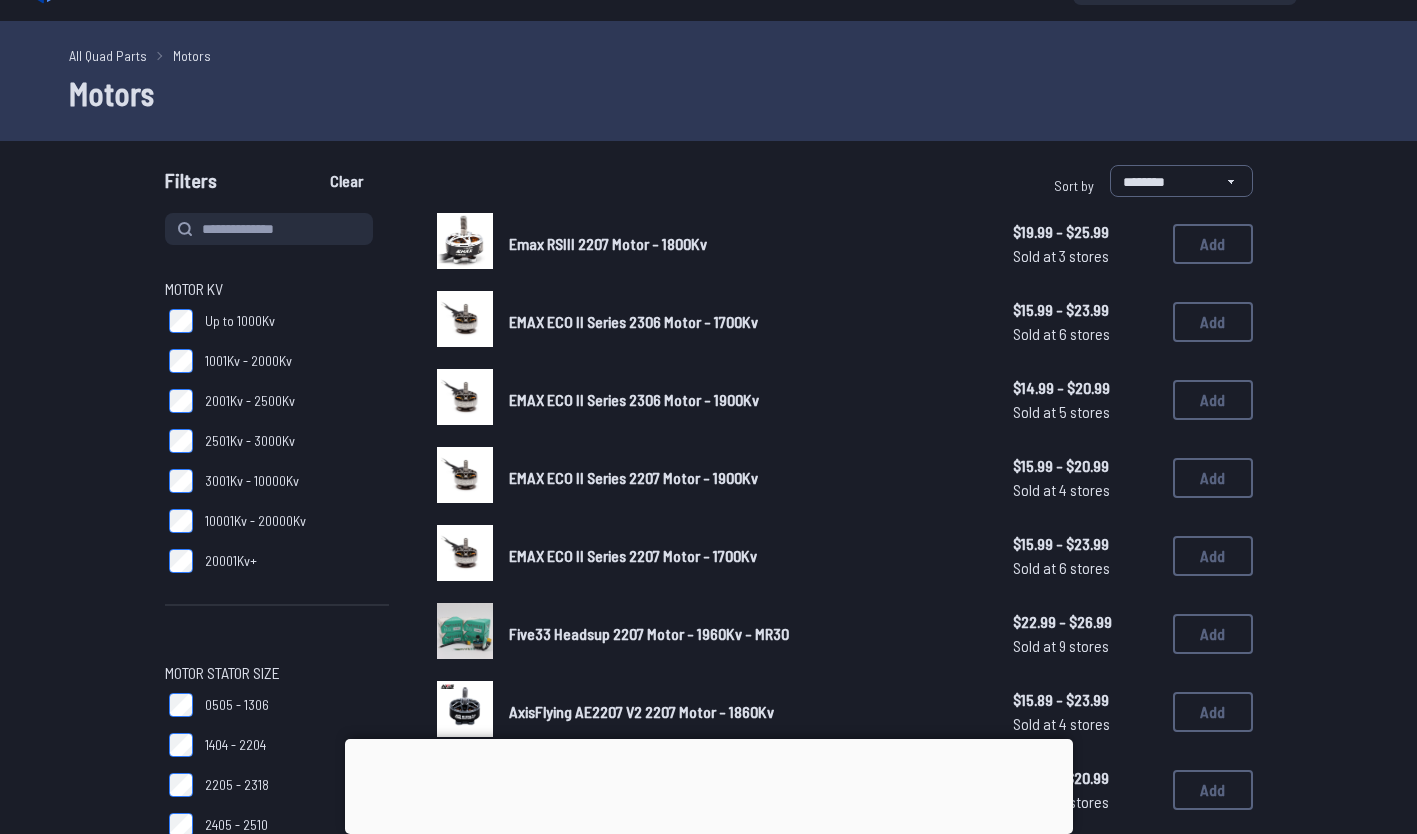 click on "EMAX ECO II Series 2306 Motor - 1900Kv" at bounding box center [745, 400] 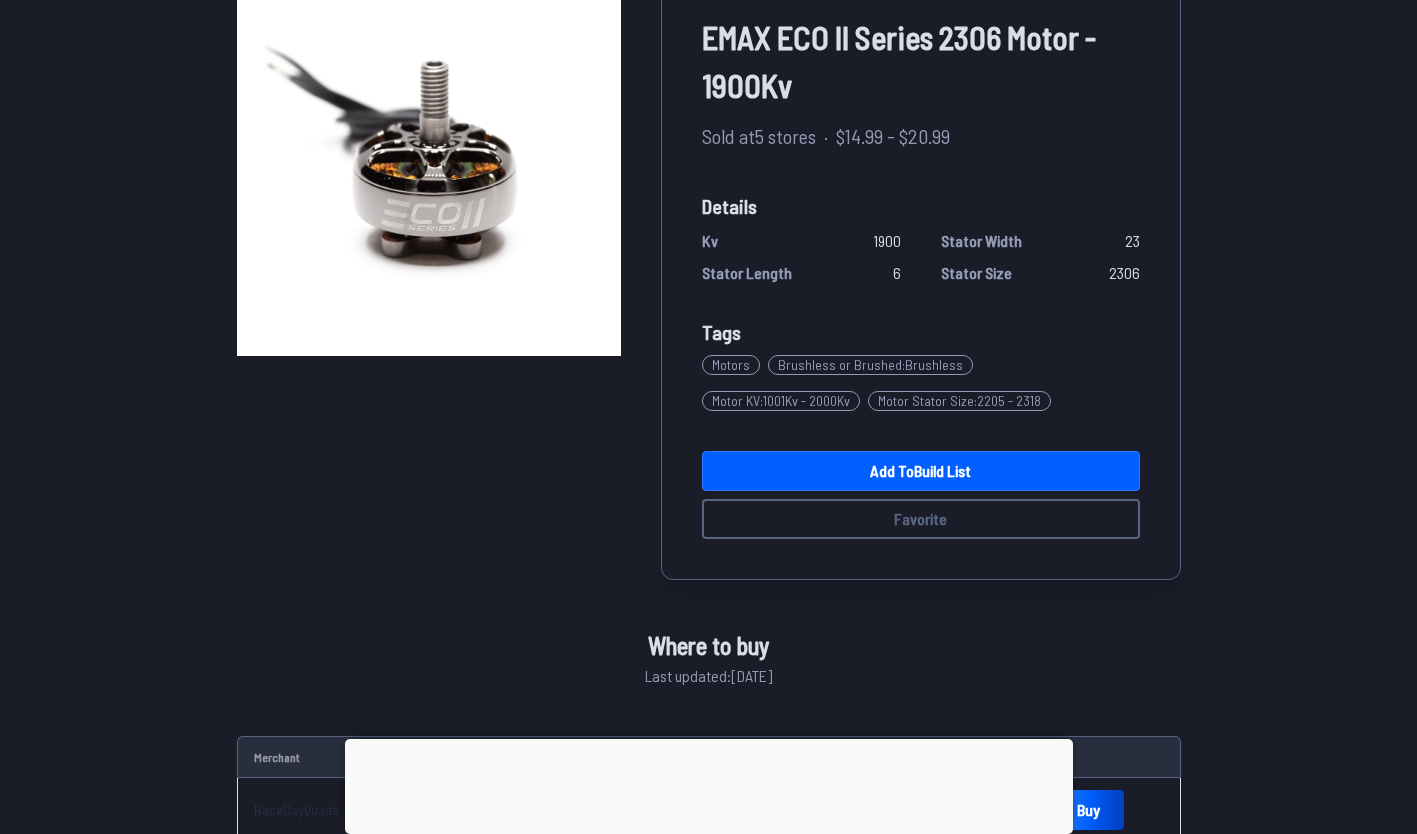 scroll, scrollTop: 179, scrollLeft: 0, axis: vertical 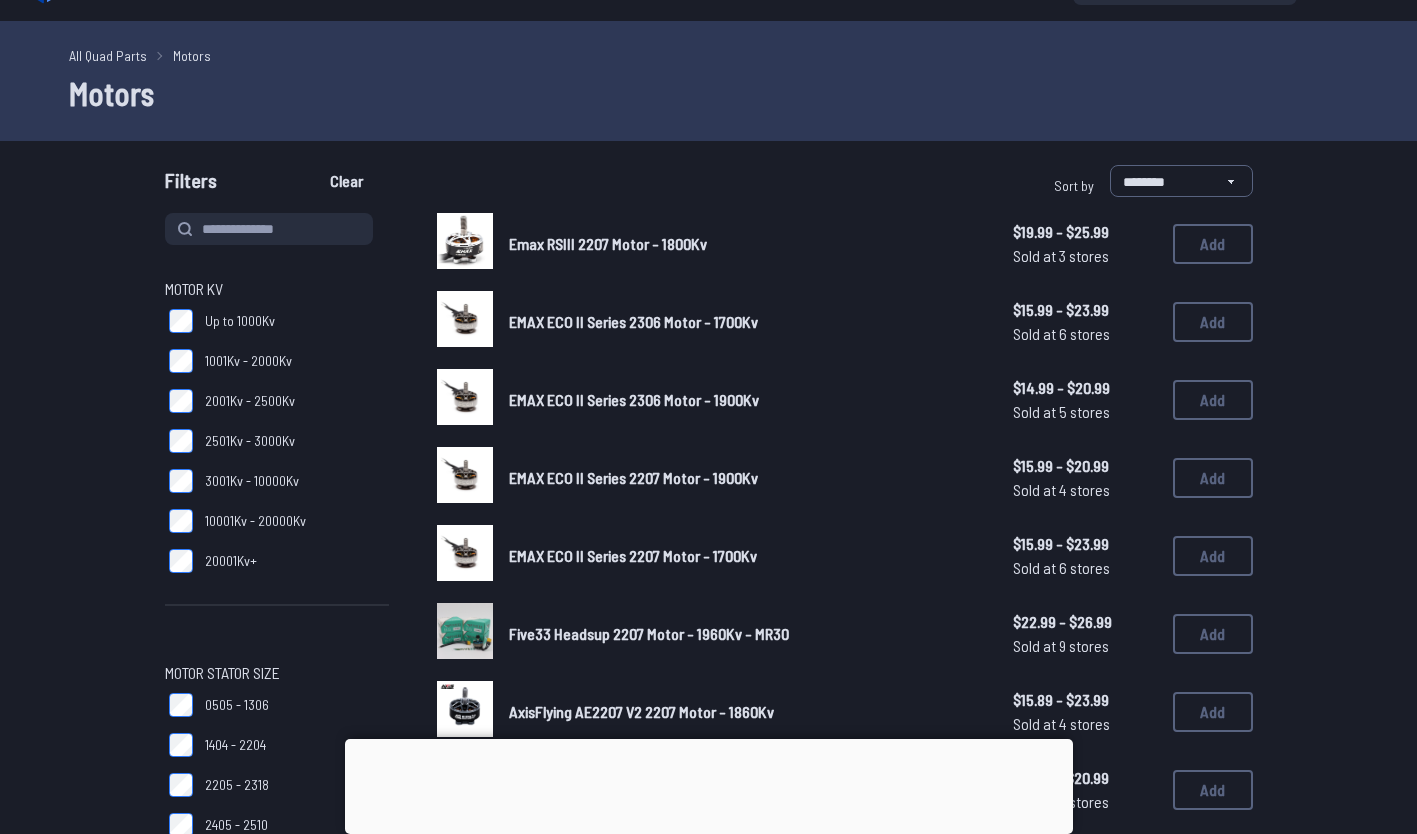 click on "EMAX ECO II Series 2207 Motor - 1900Kv" at bounding box center [633, 477] 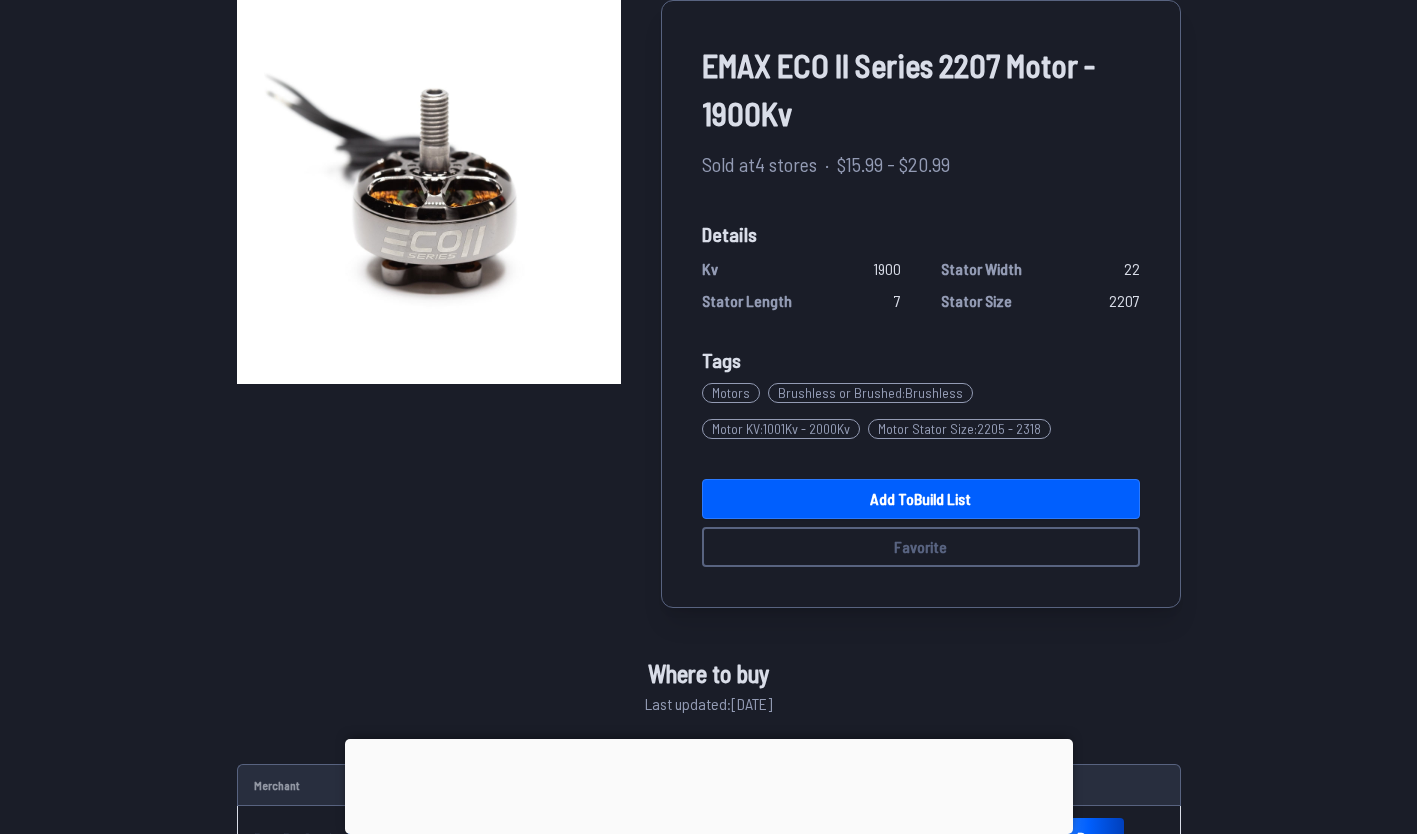 scroll, scrollTop: 138, scrollLeft: 0, axis: vertical 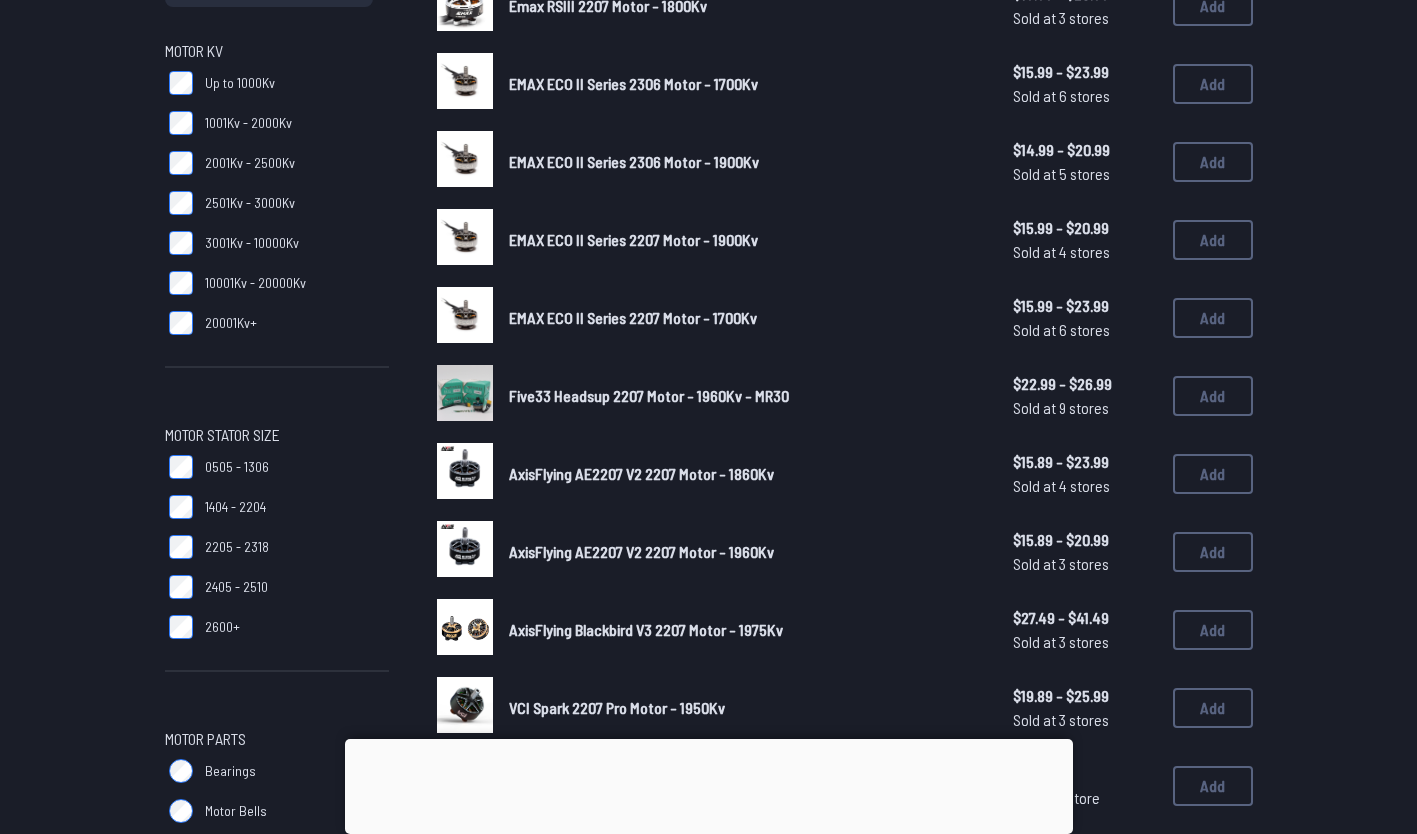 click on "AxisFlying AE2207 V2 2207 Motor - 1860Kv" at bounding box center [641, 473] 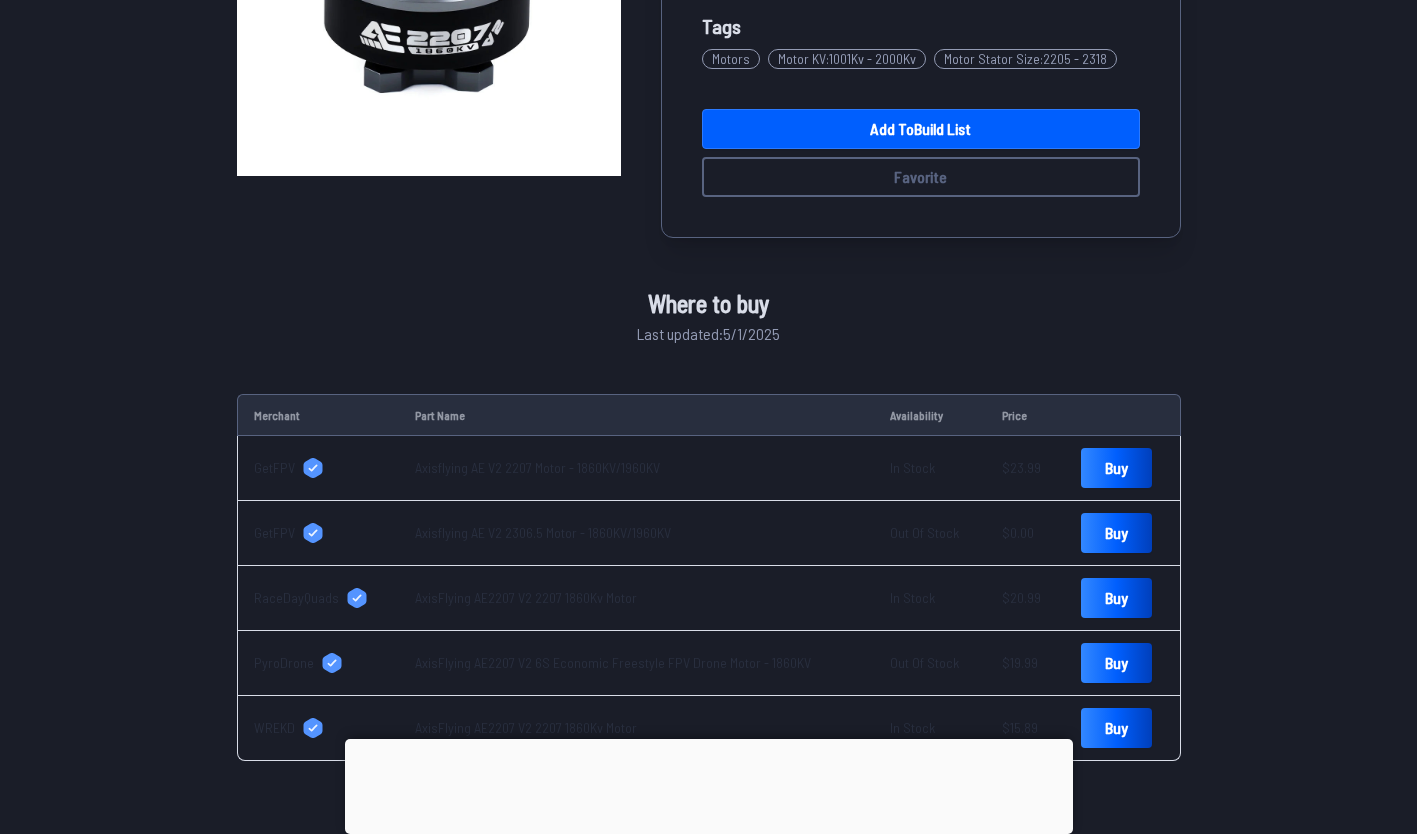 scroll, scrollTop: 369, scrollLeft: 0, axis: vertical 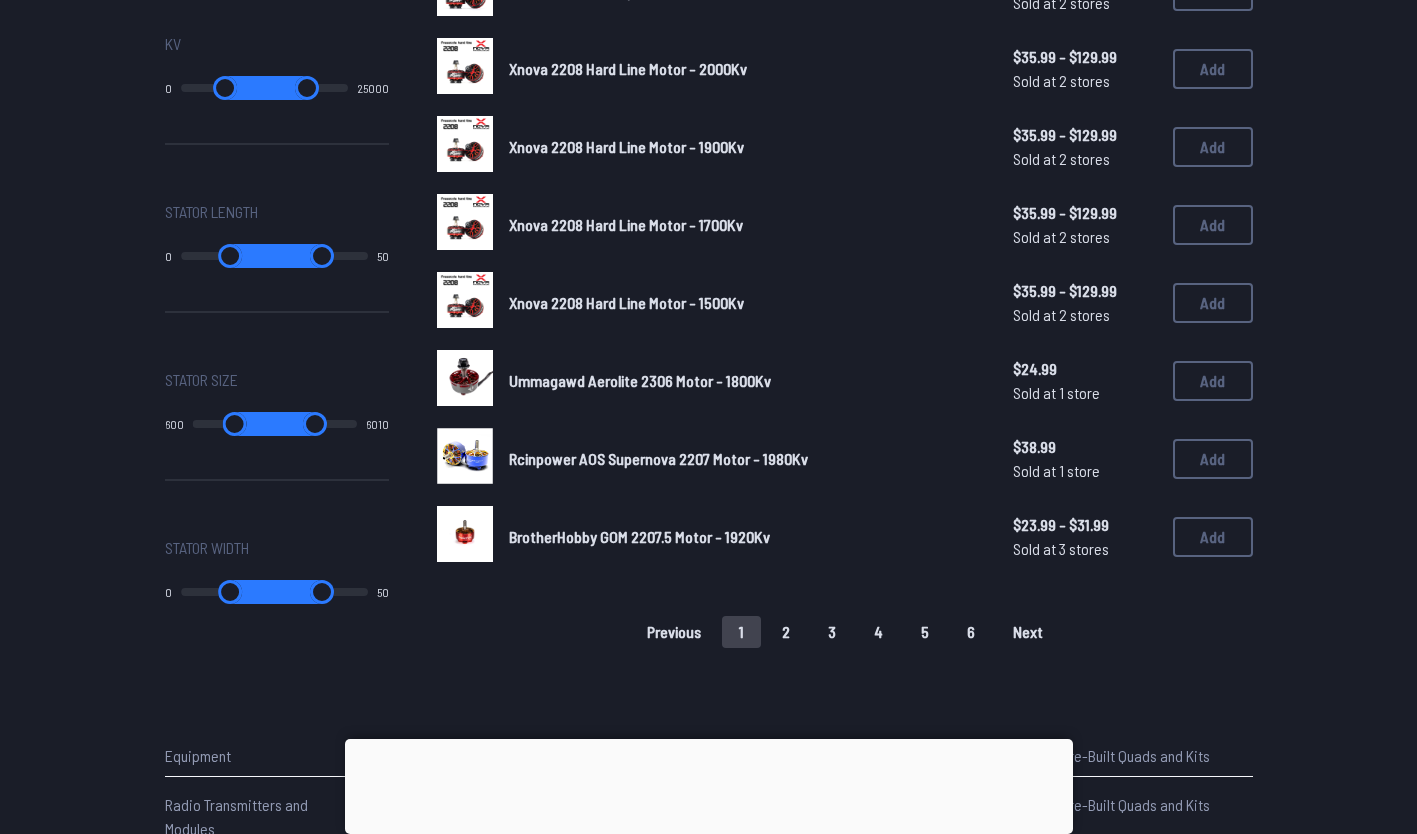 click on "2" at bounding box center (786, 632) 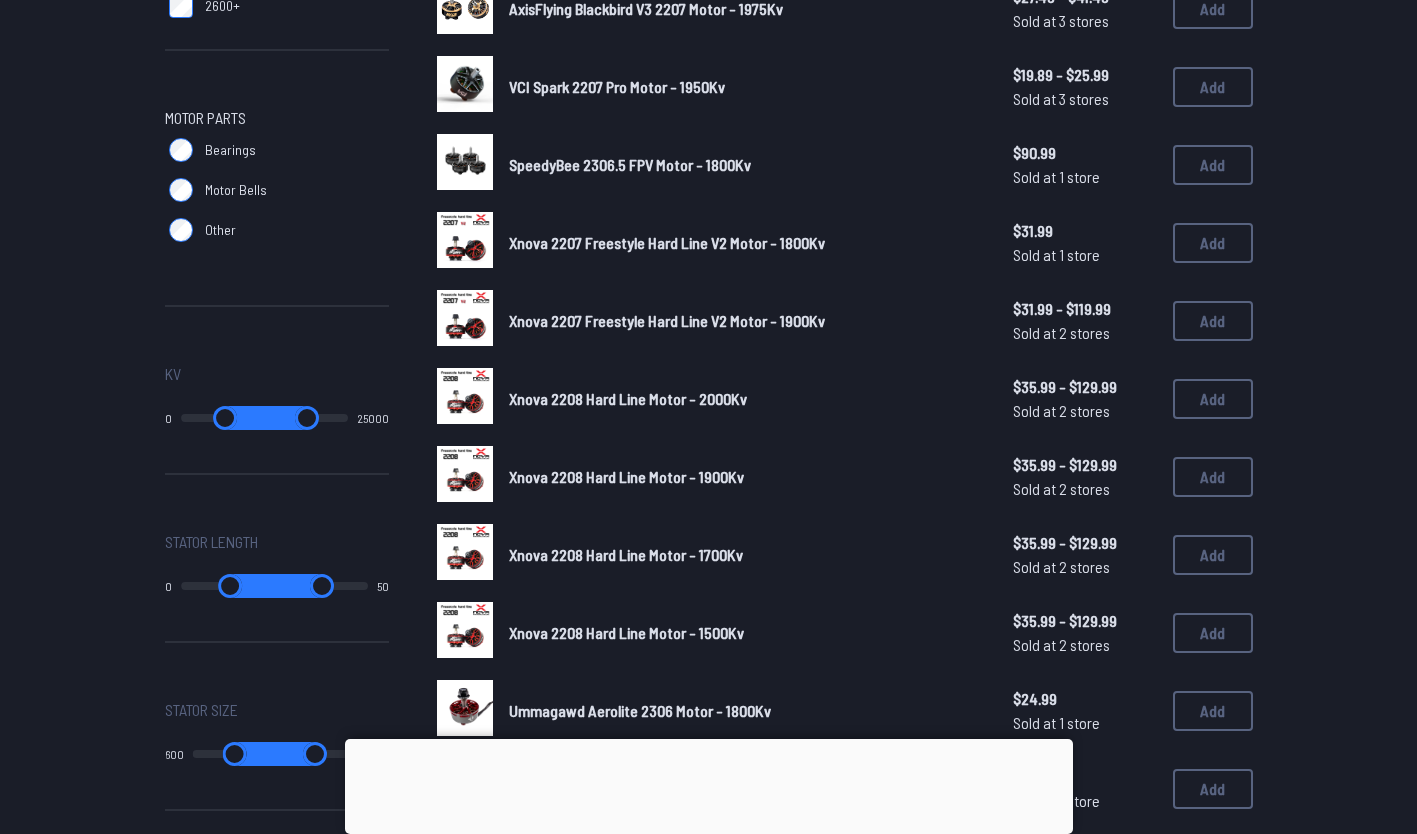 scroll, scrollTop: 559, scrollLeft: 0, axis: vertical 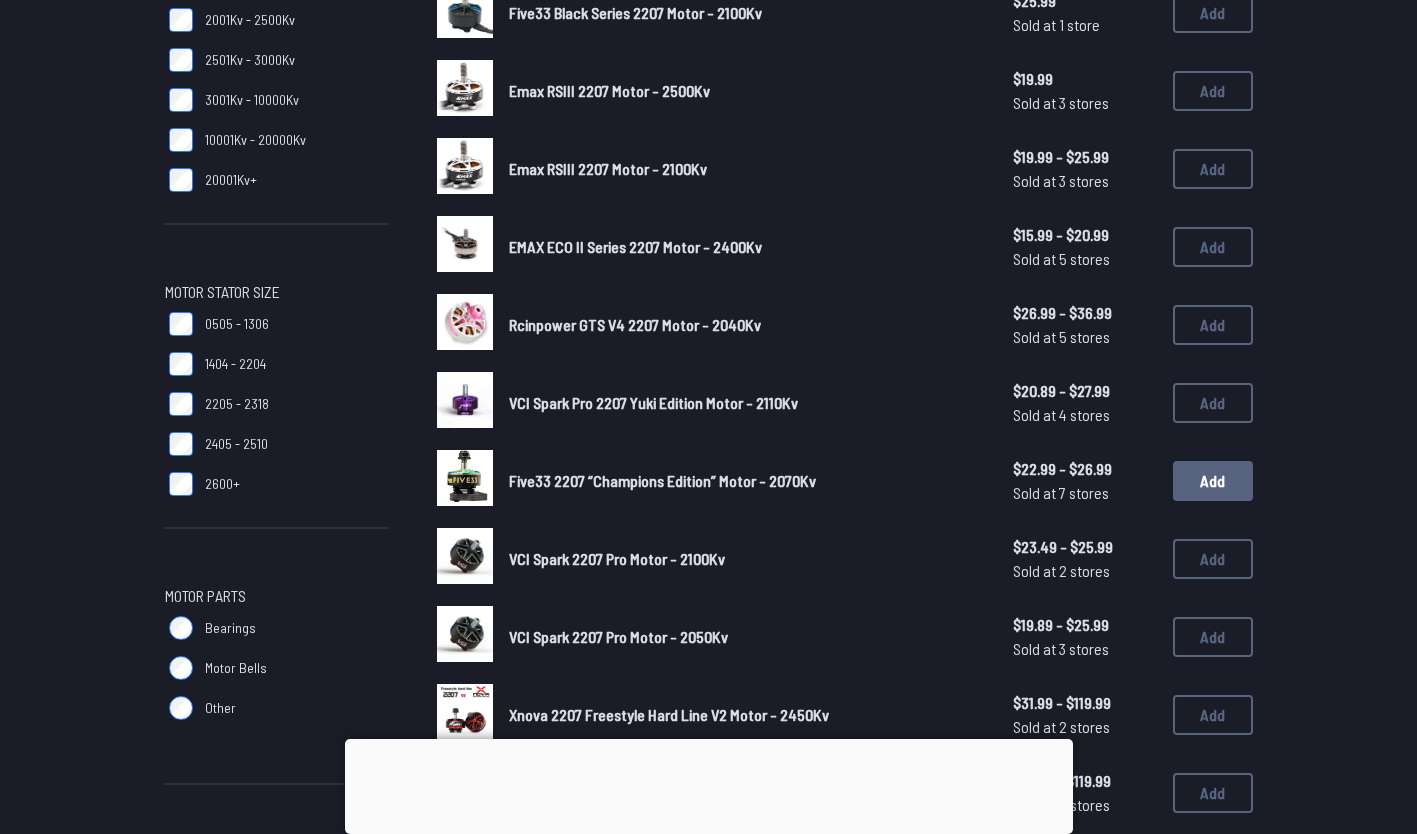 click on "Add" at bounding box center [1213, 481] 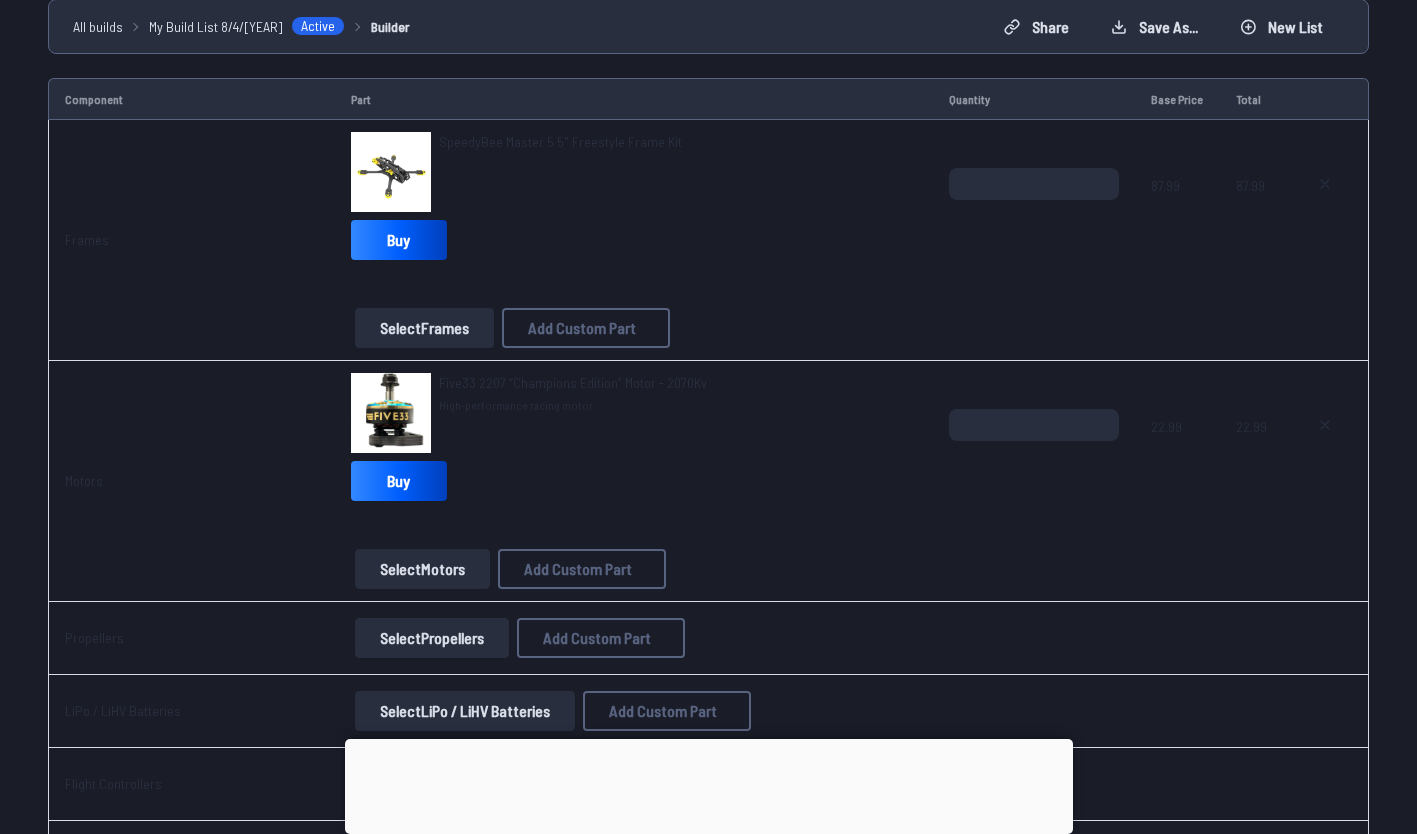 scroll, scrollTop: 186, scrollLeft: 0, axis: vertical 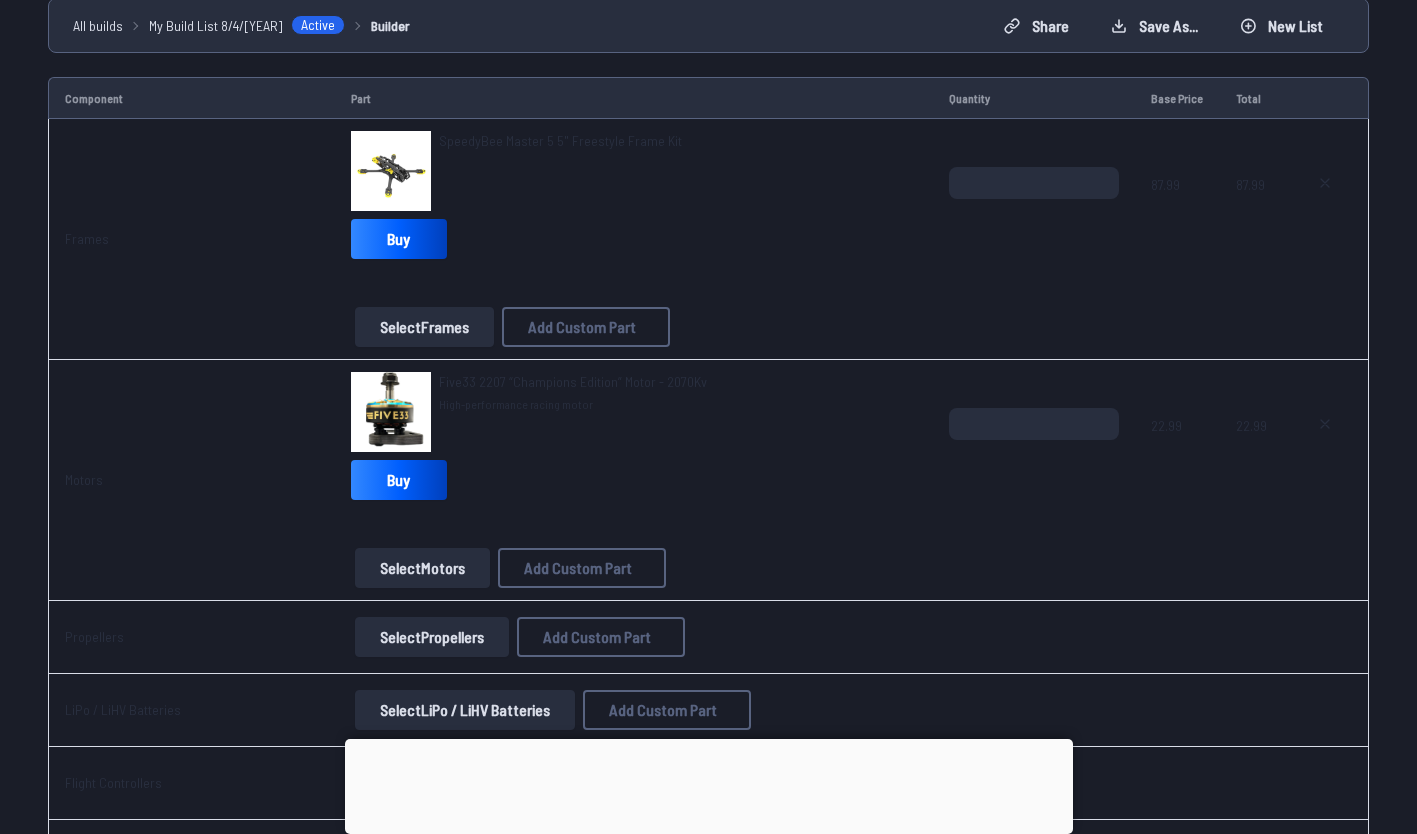 click on "Select  Propellers" at bounding box center [432, 637] 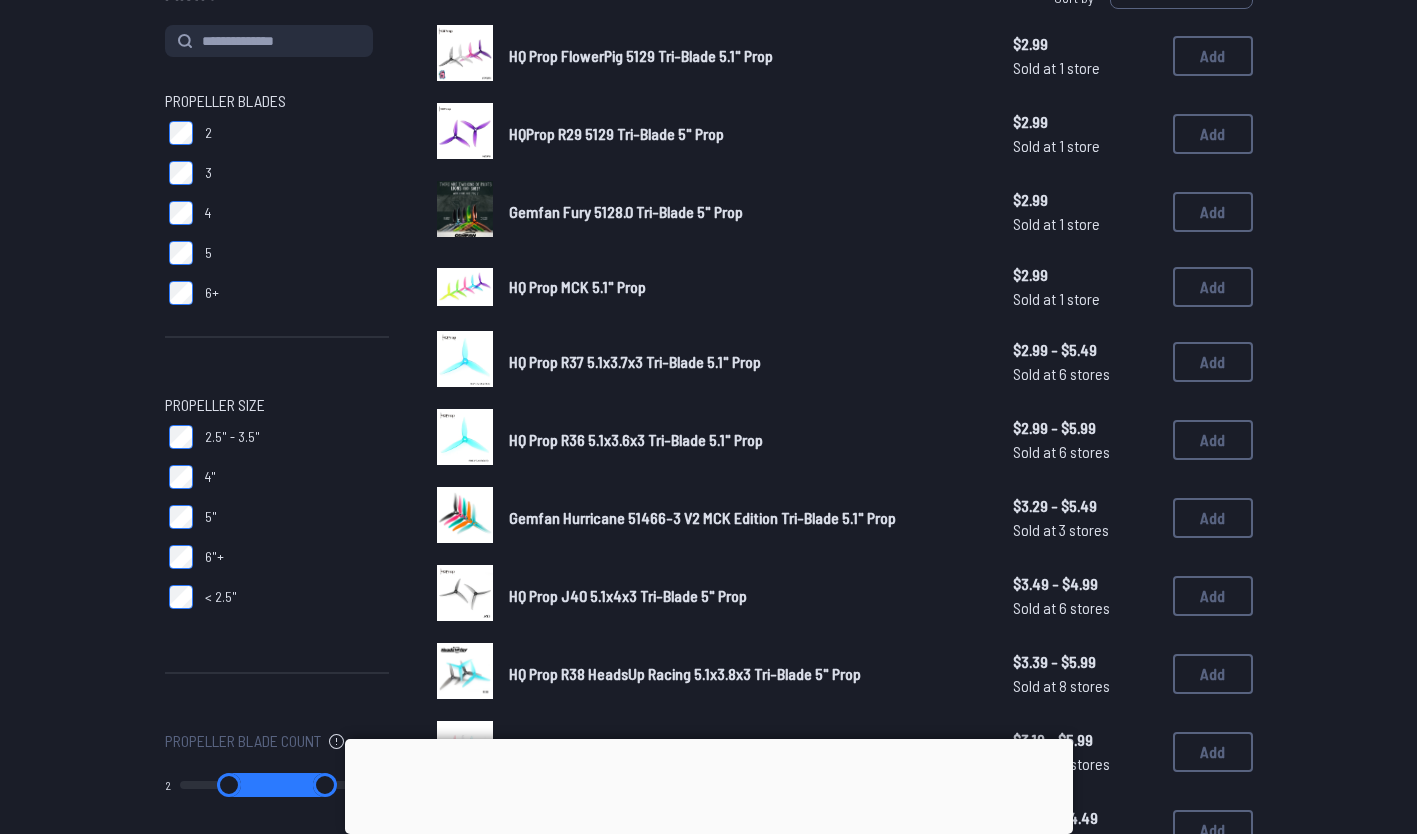 scroll, scrollTop: 232, scrollLeft: 0, axis: vertical 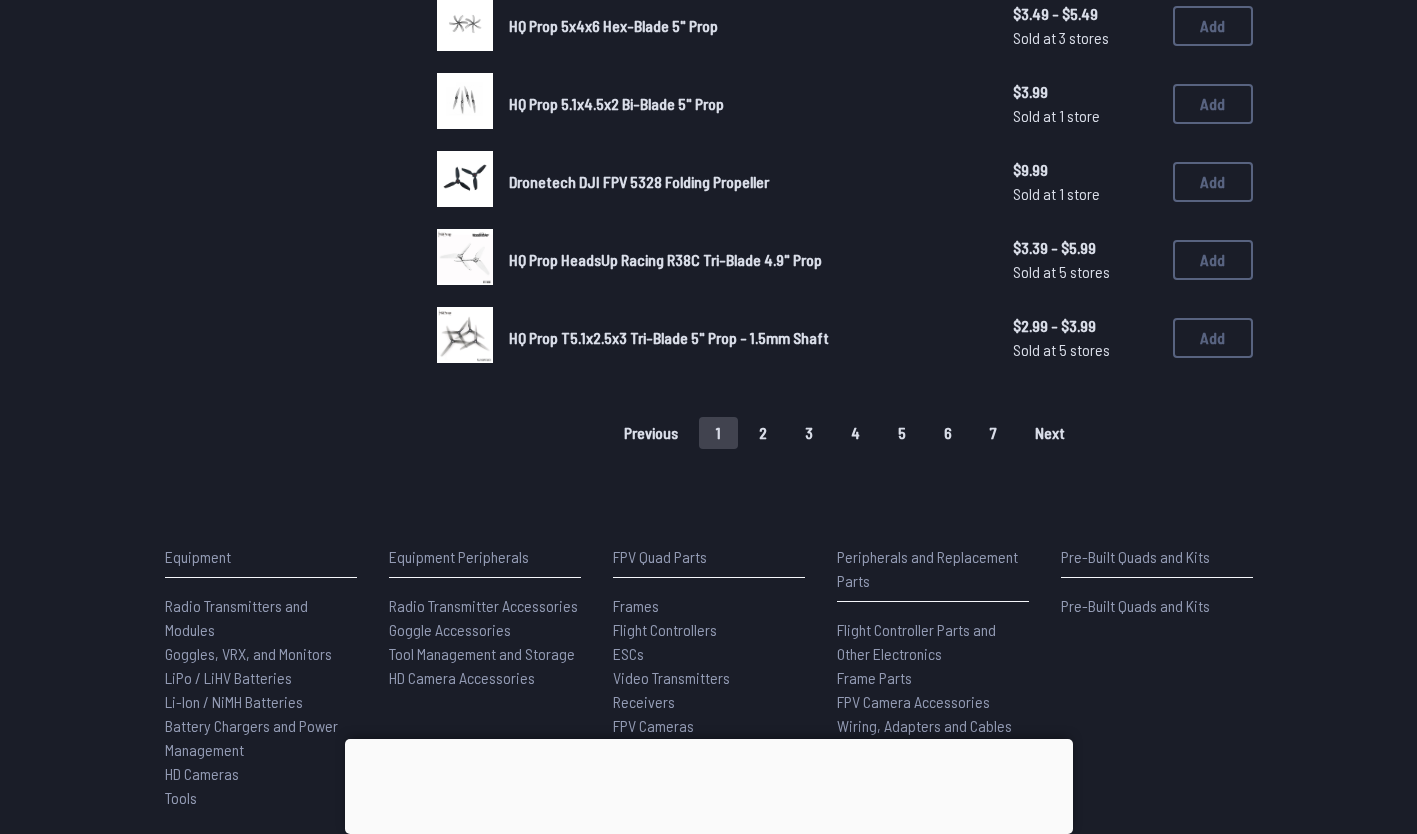 click on "HQ Prop T5.1x2.5x3 Tri-Blade 5" Prop - 1.5mm Shaft" at bounding box center (669, 337) 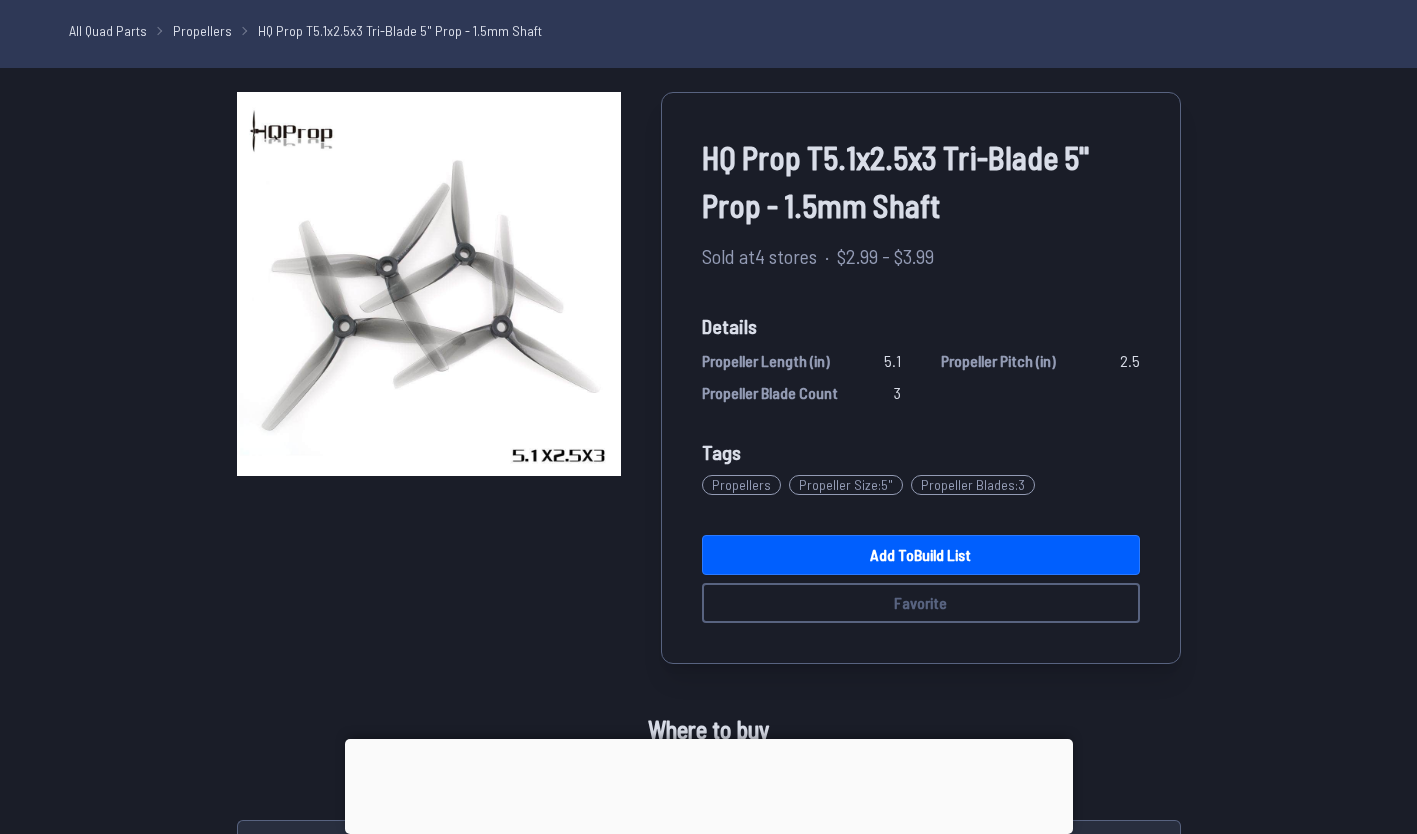 scroll, scrollTop: 69, scrollLeft: 0, axis: vertical 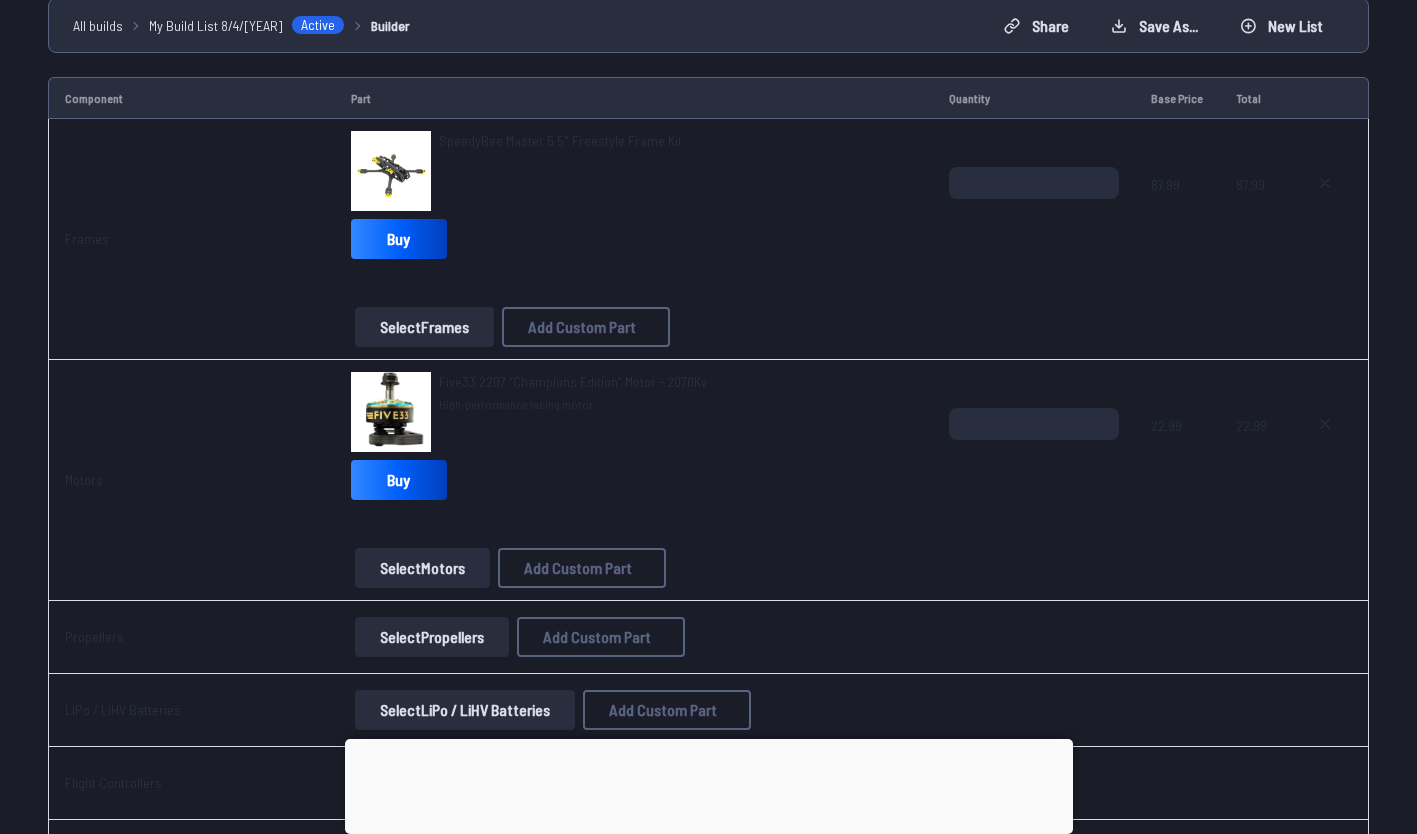 click on "SpeedyBee Master 5 5" Freestyle Frame Kit" at bounding box center [560, 140] 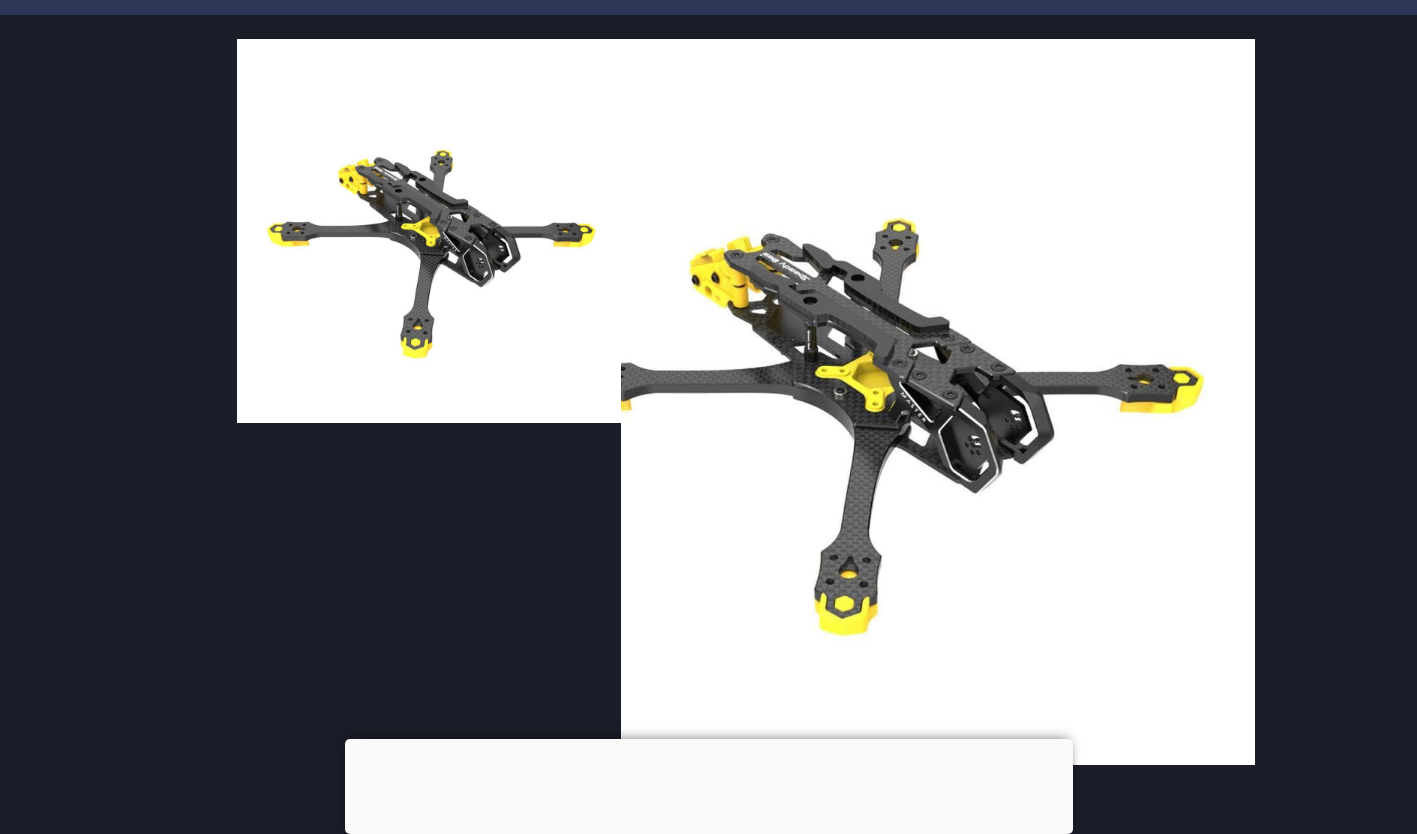 scroll, scrollTop: 120, scrollLeft: 0, axis: vertical 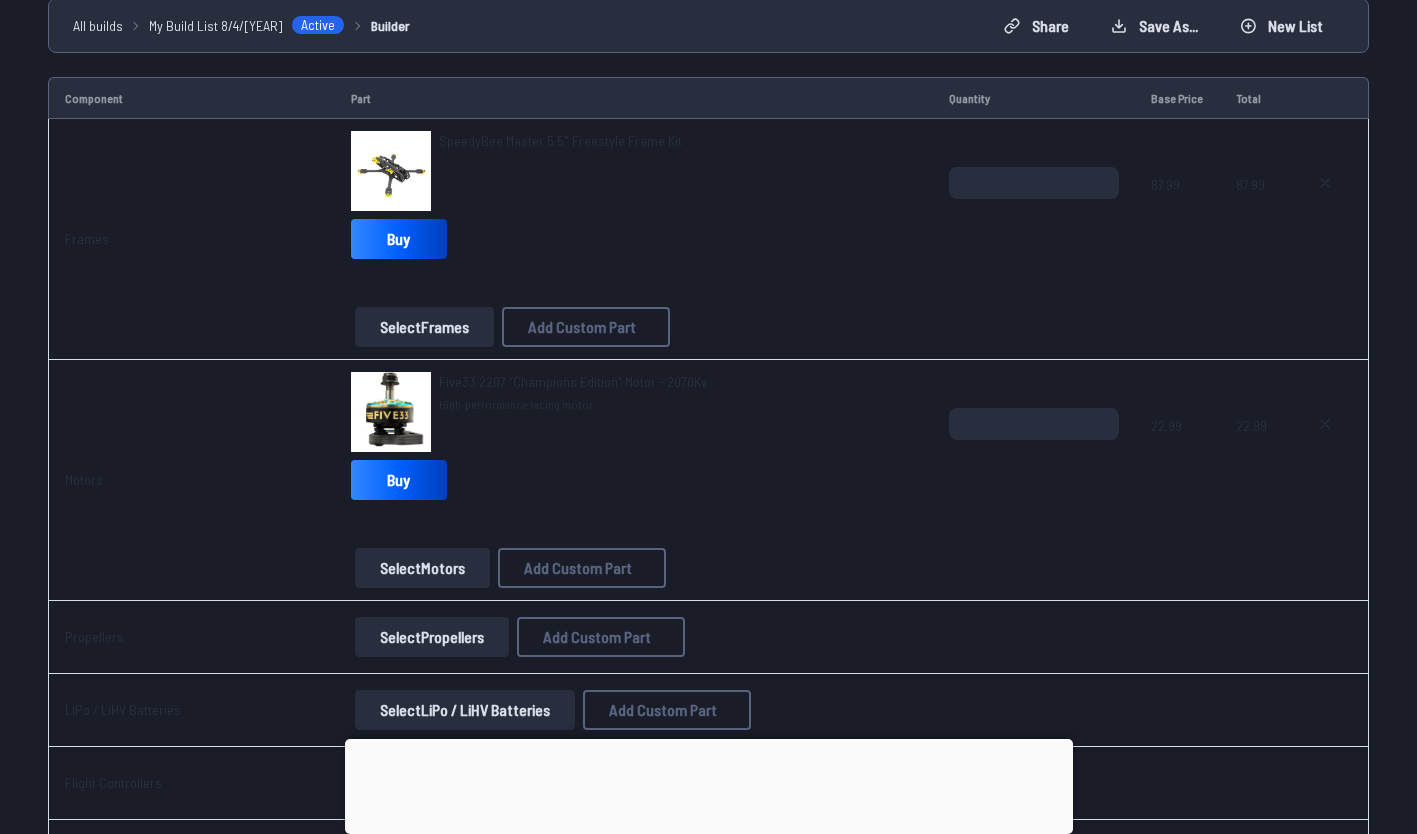 click on "Select  Propellers" at bounding box center [432, 637] 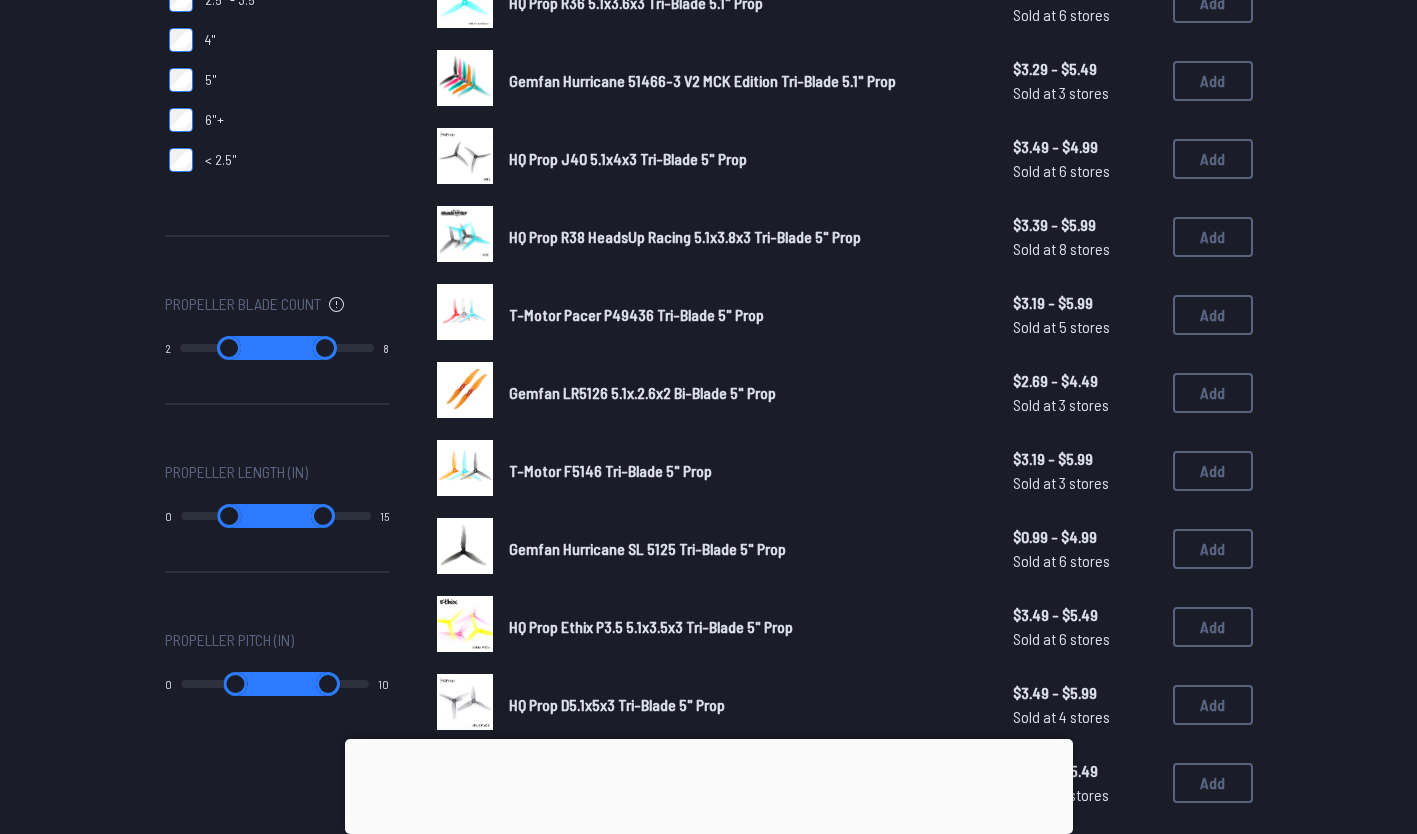 scroll, scrollTop: 665, scrollLeft: 0, axis: vertical 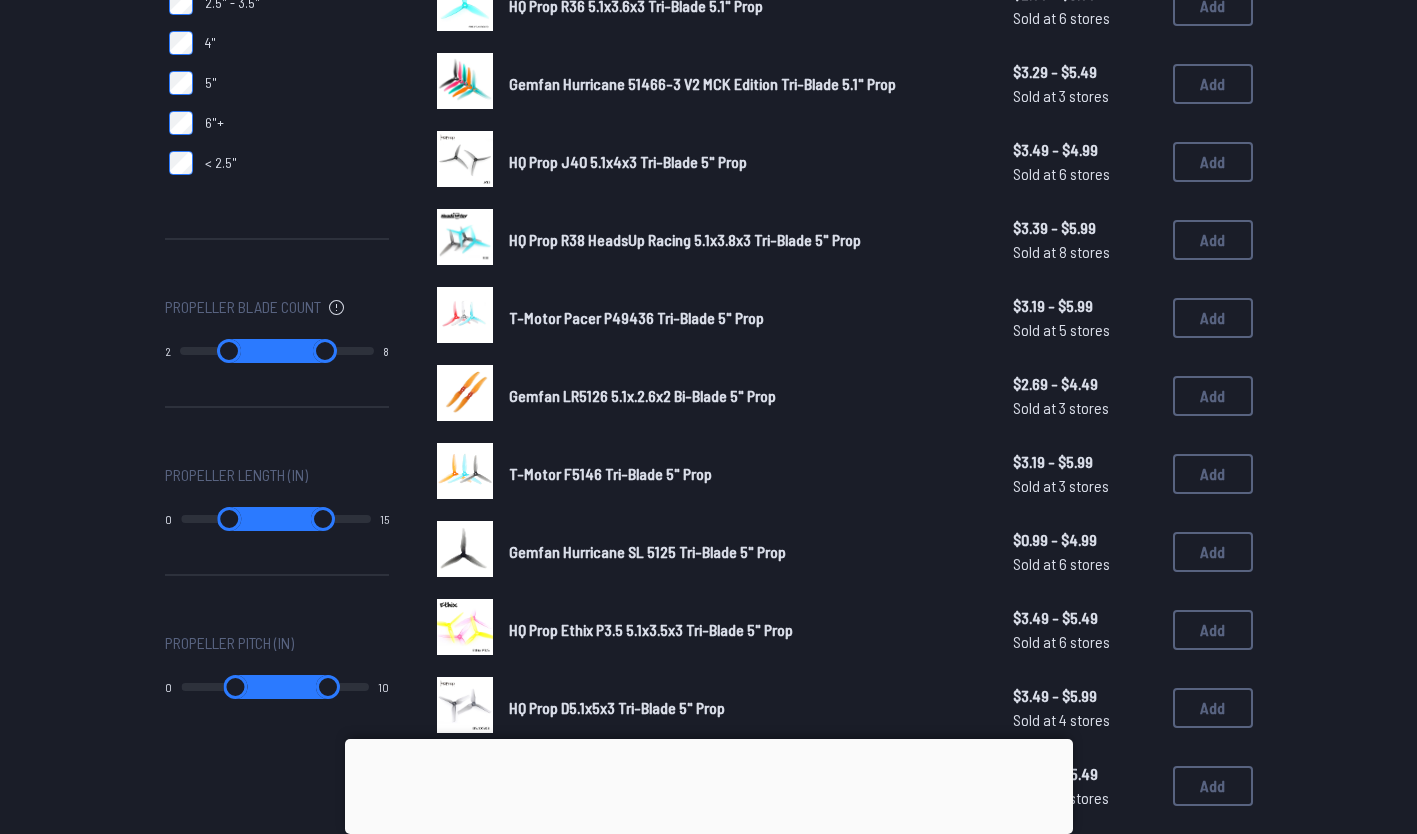 click on "HQ Prop J40 5.1x4x3 Tri-Blade 5" Prop" at bounding box center [628, 161] 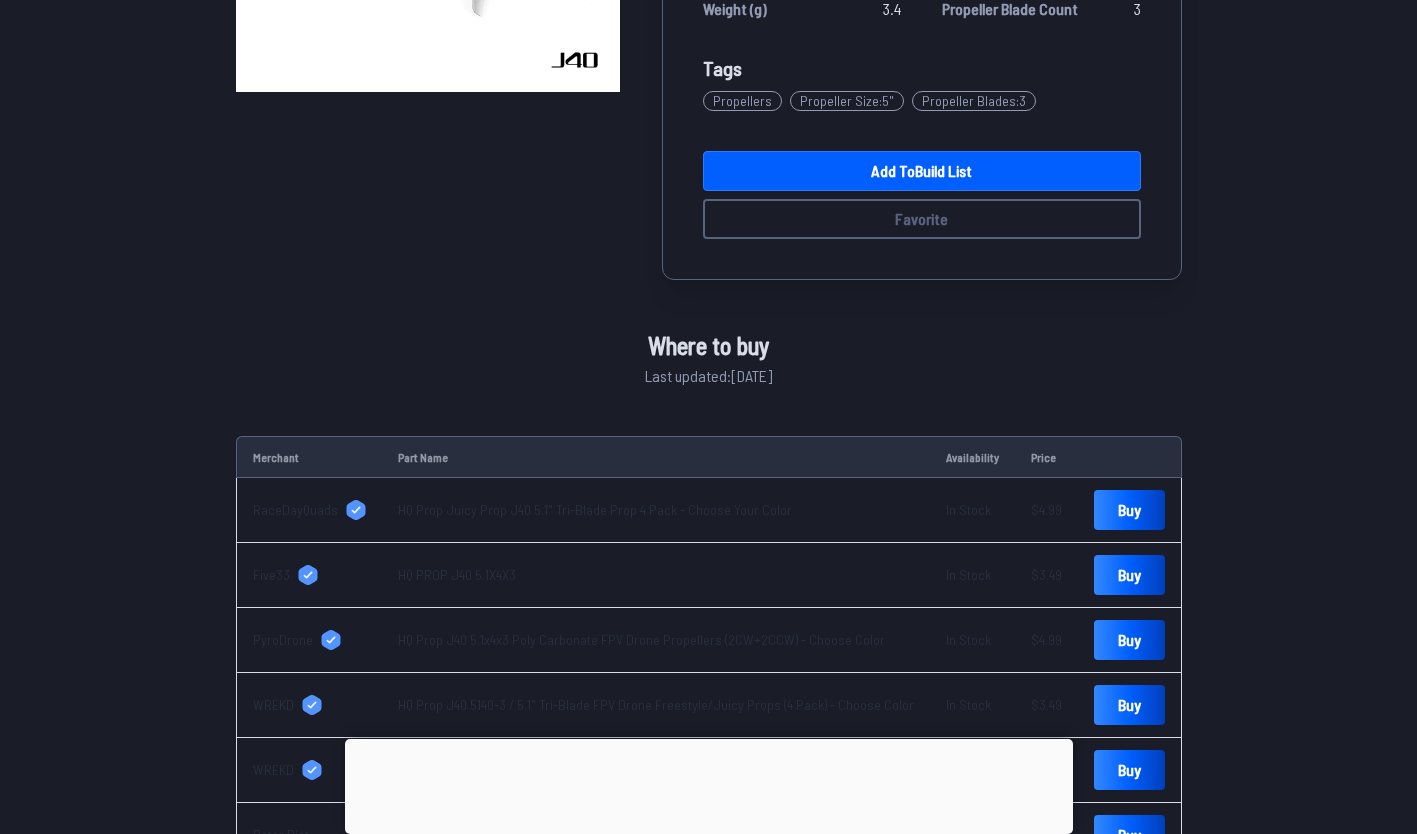 scroll, scrollTop: 456, scrollLeft: 0, axis: vertical 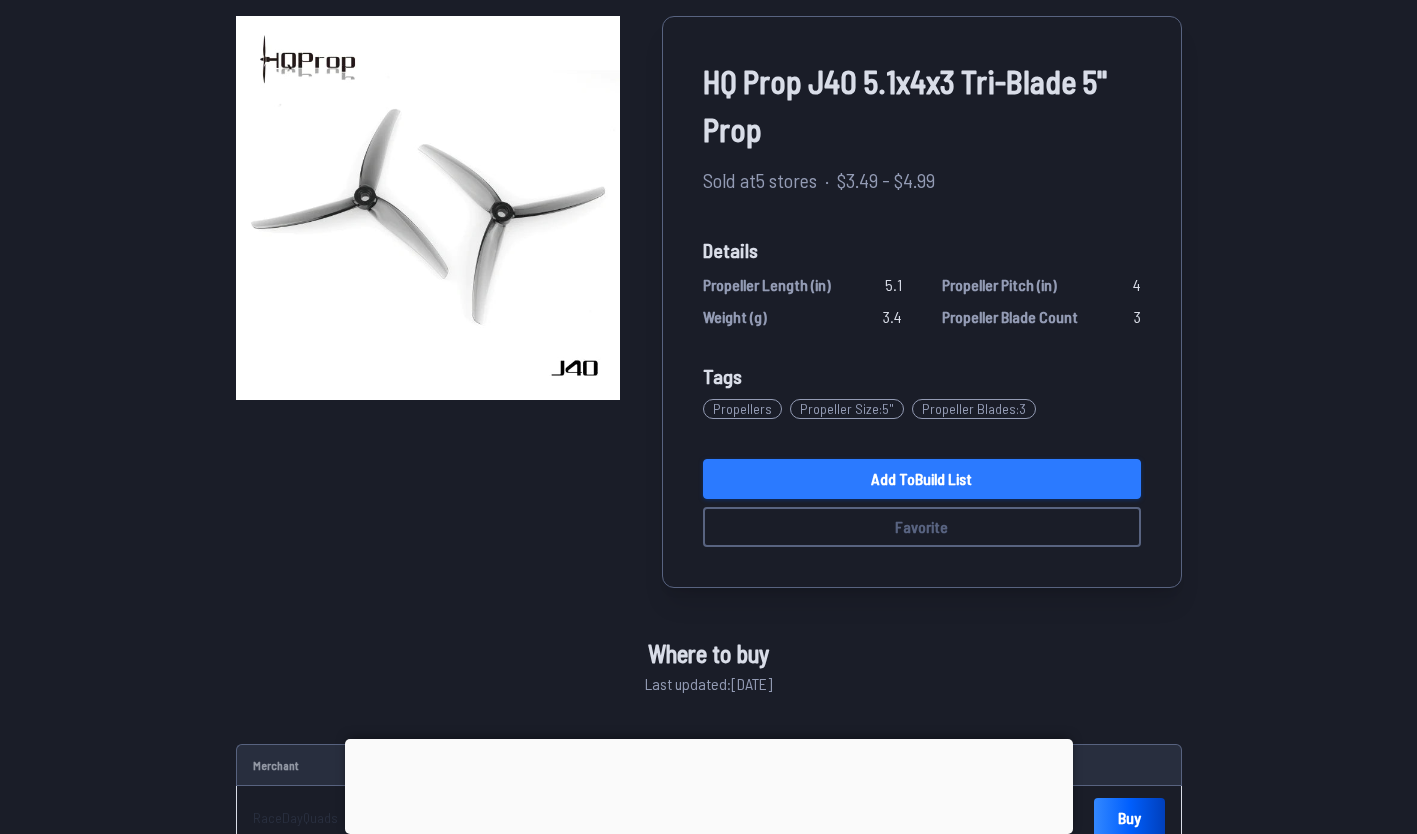 click on "Add to  Build List" at bounding box center (922, 479) 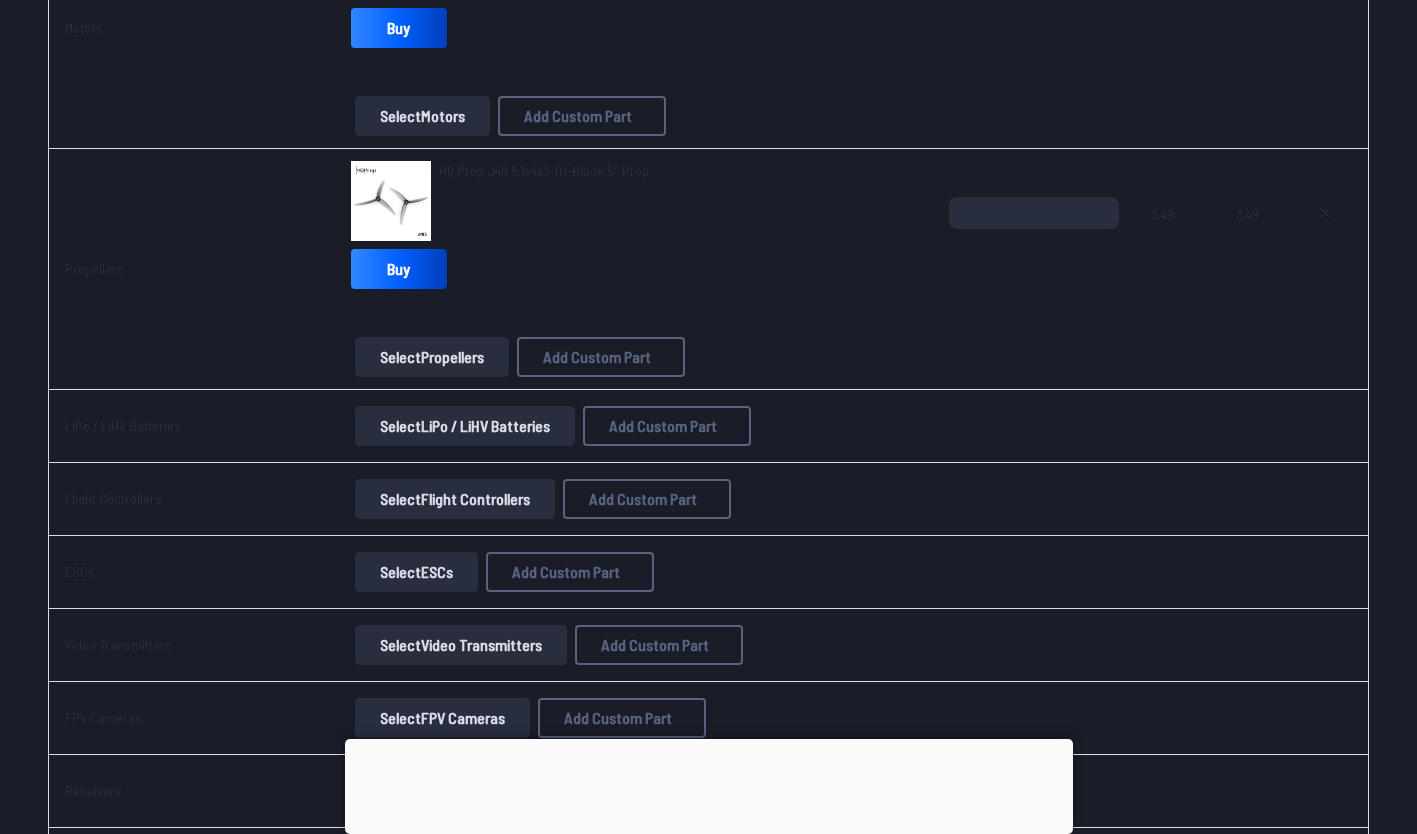 scroll, scrollTop: 644, scrollLeft: 0, axis: vertical 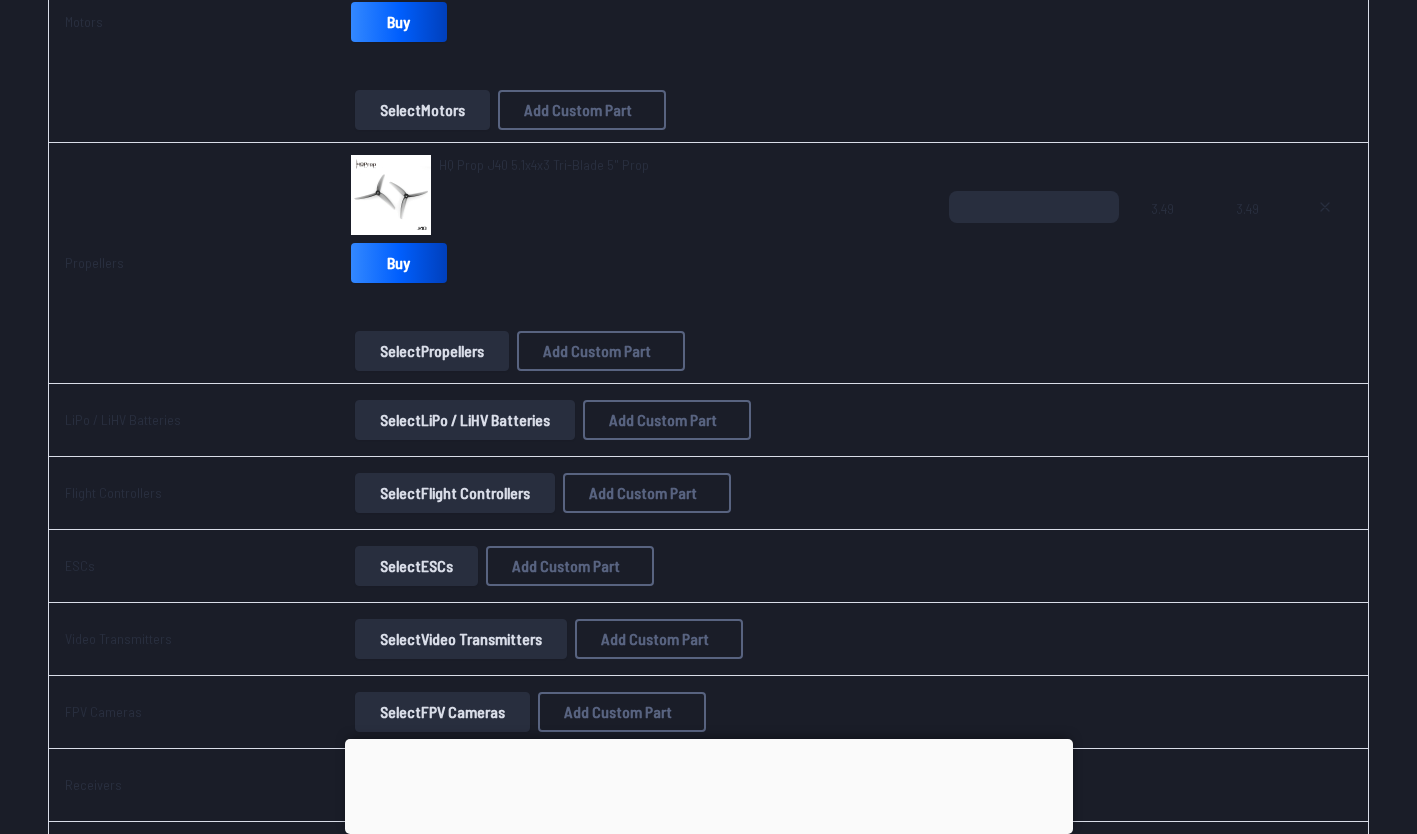 click on "Select  LiPo / LiHV Batteries" at bounding box center (465, 420) 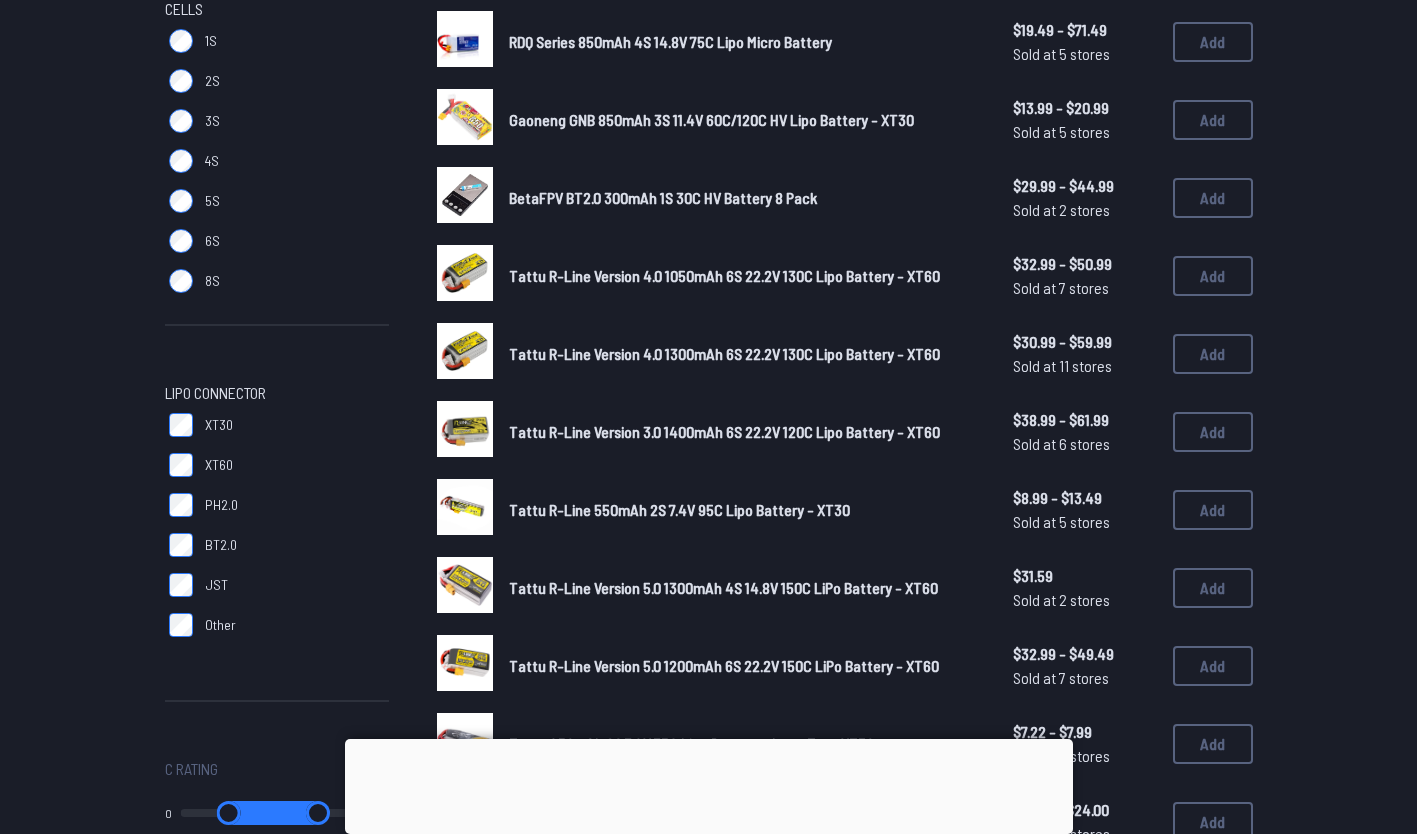 scroll, scrollTop: 365, scrollLeft: 0, axis: vertical 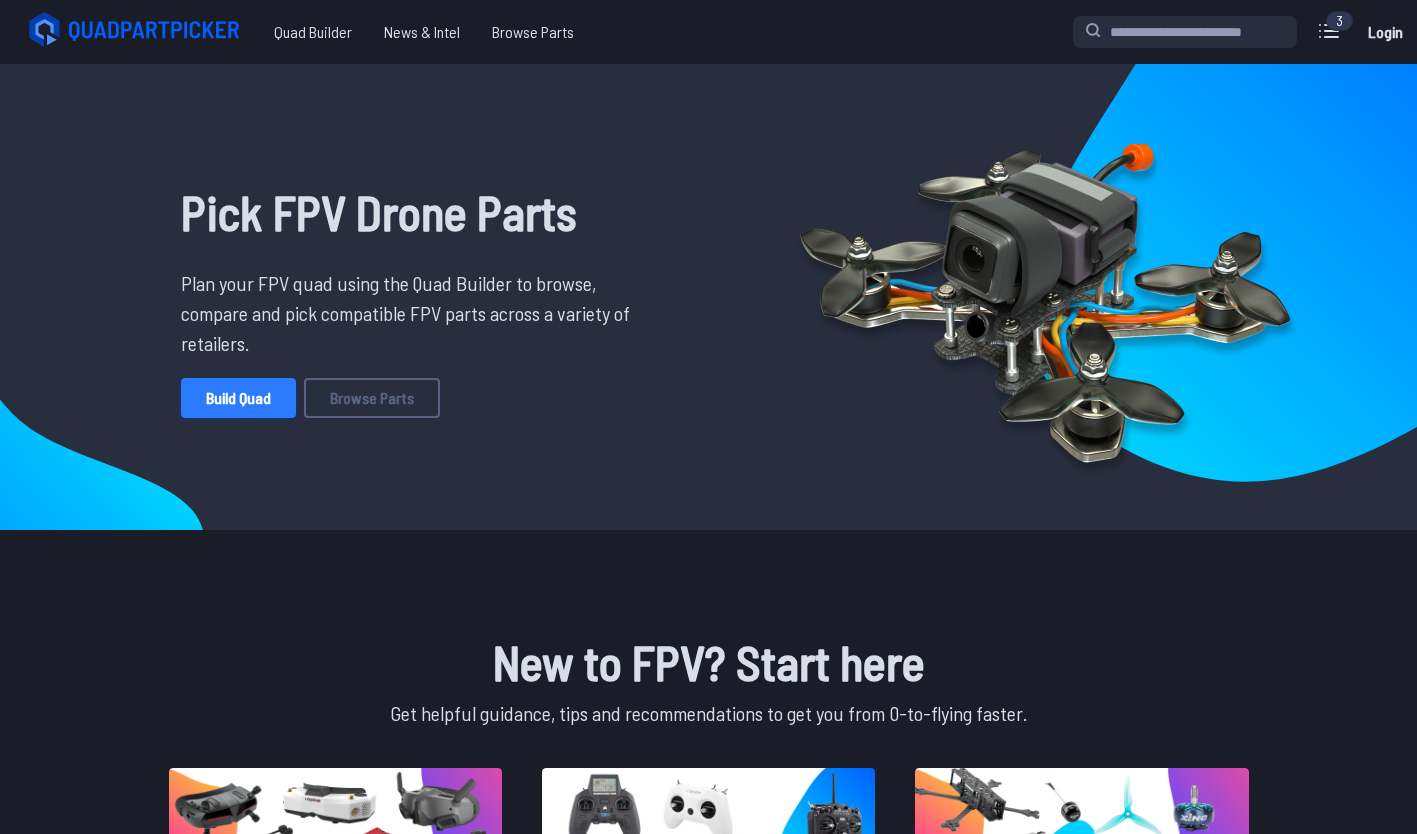 click on "Build Quad" at bounding box center [238, 398] 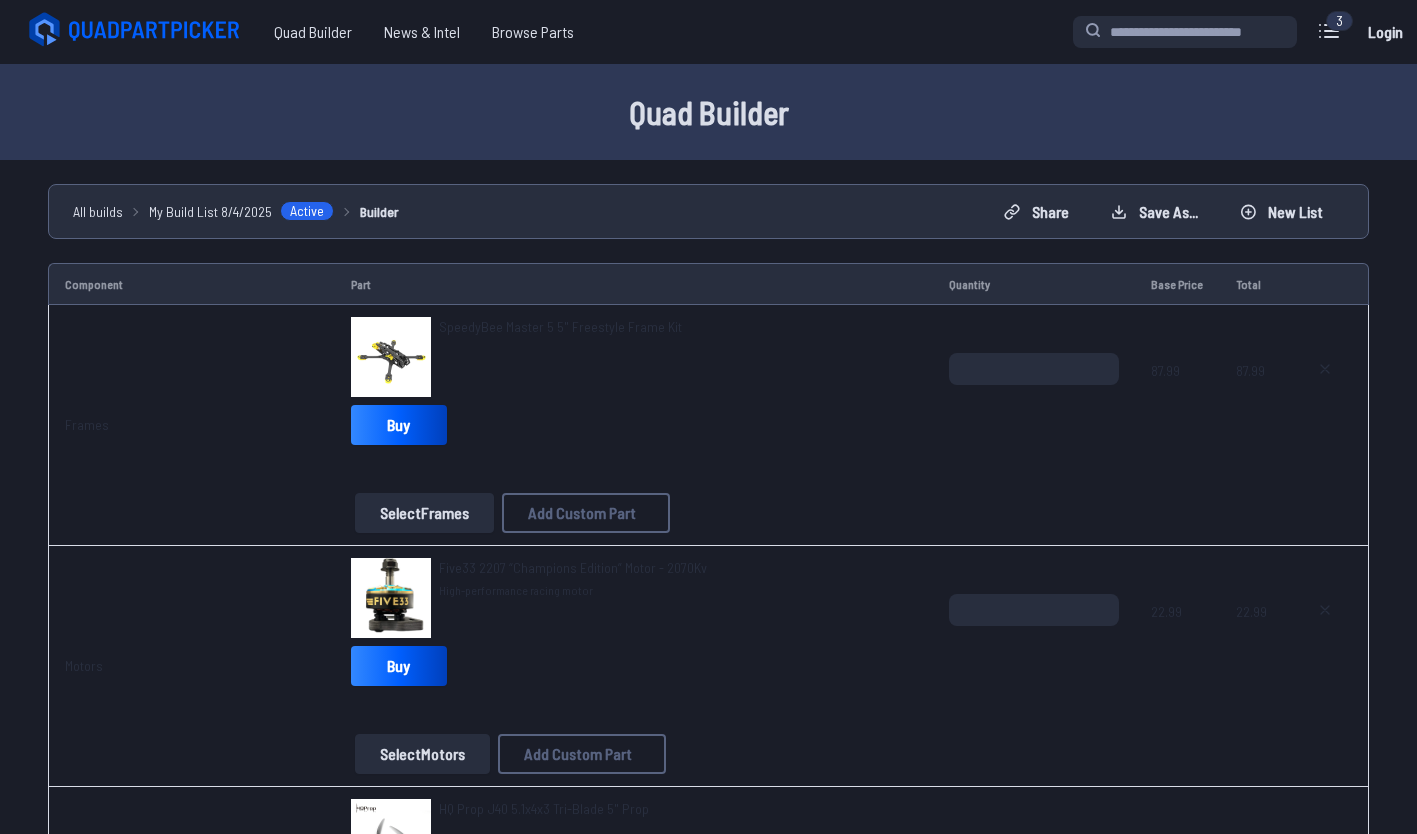 scroll, scrollTop: 0, scrollLeft: 0, axis: both 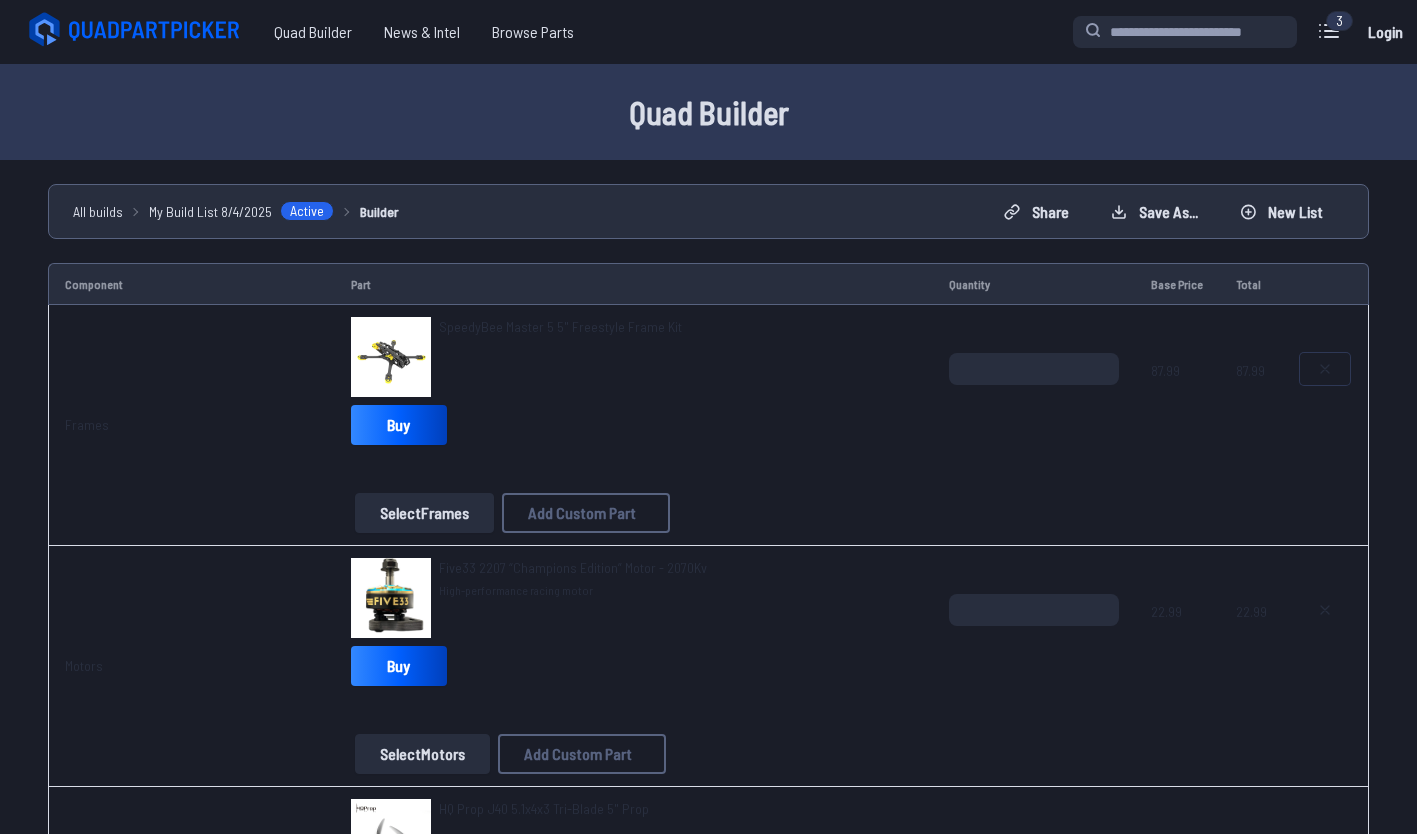 click at bounding box center [1325, 369] 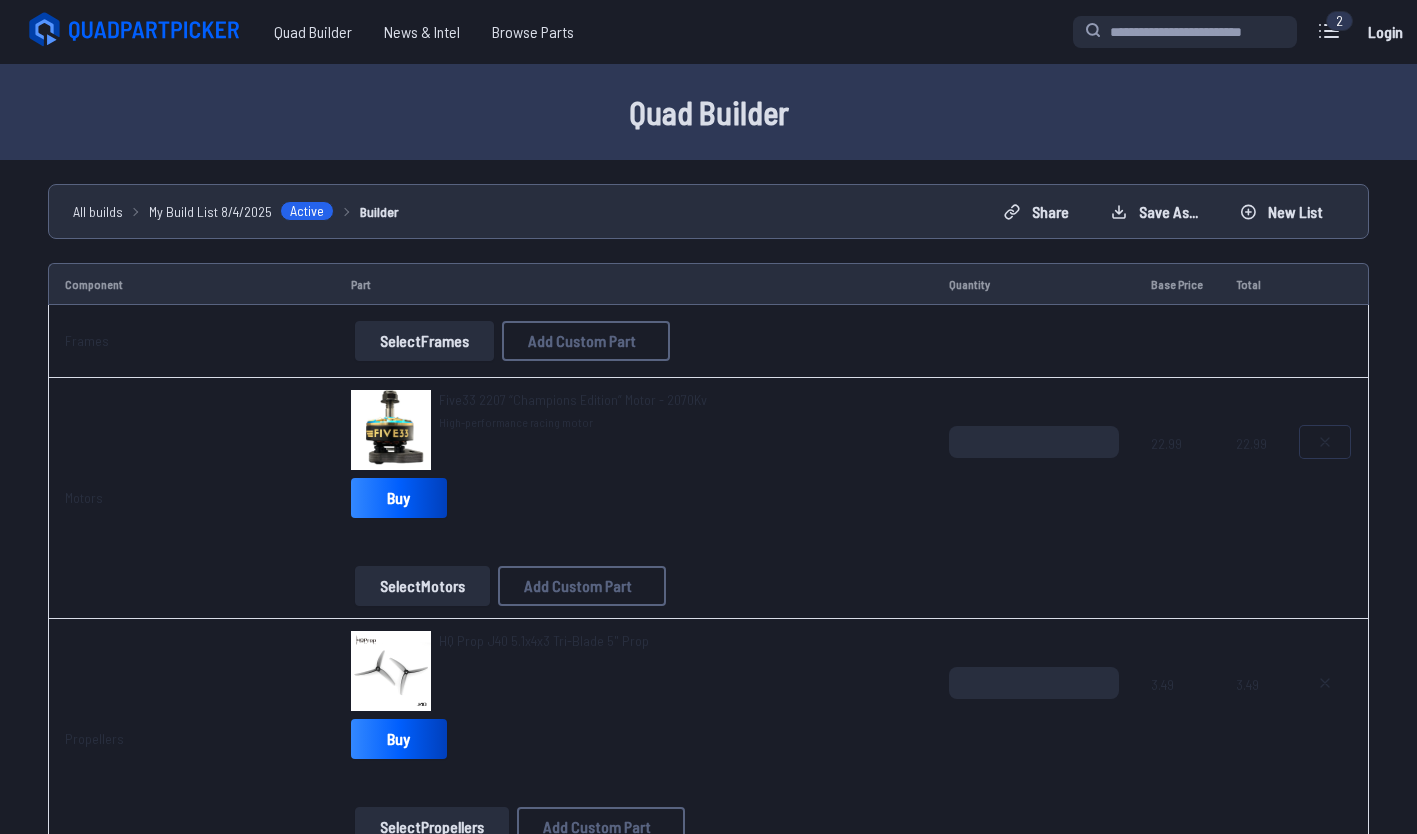 click at bounding box center (1325, 442) 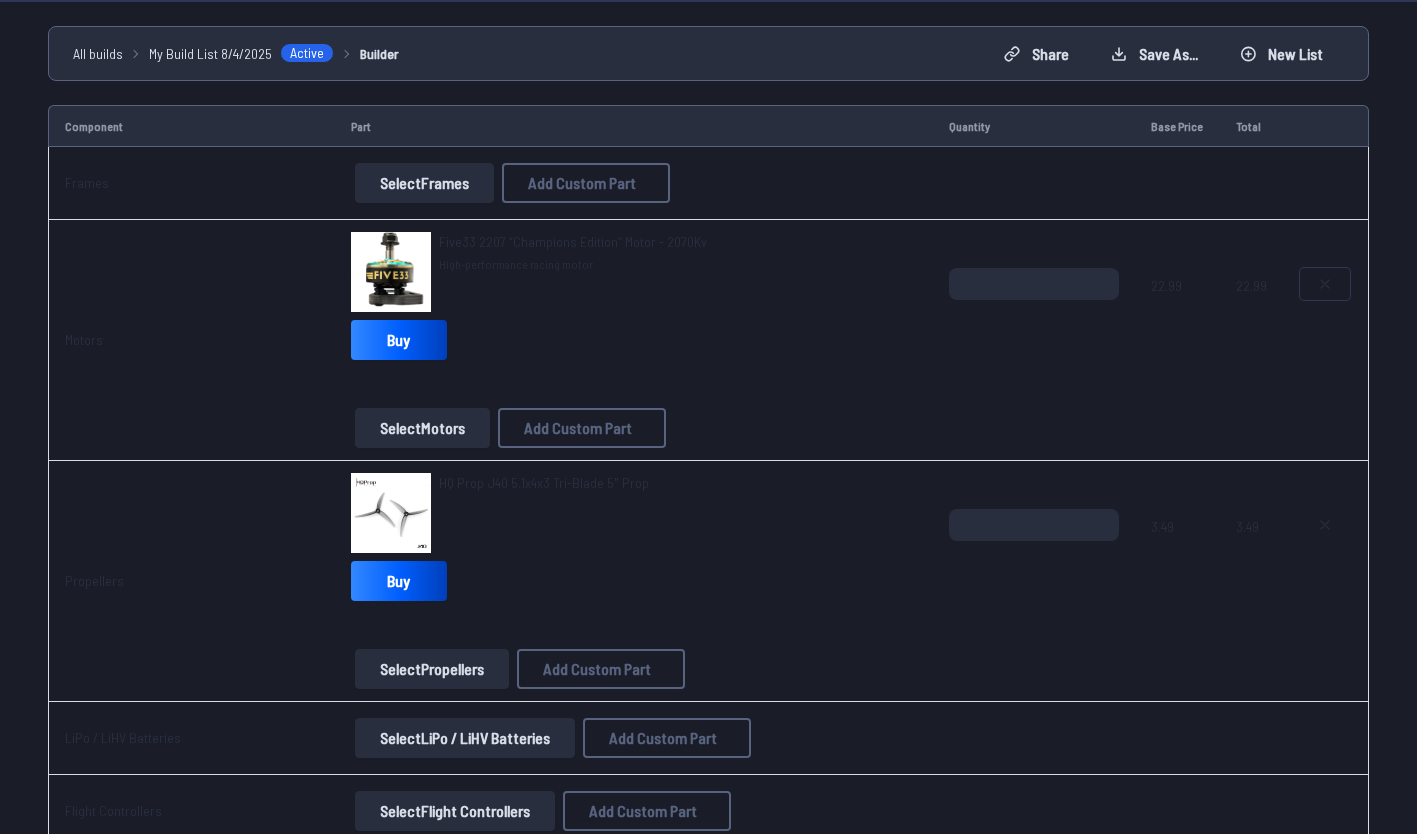 scroll, scrollTop: 160, scrollLeft: 0, axis: vertical 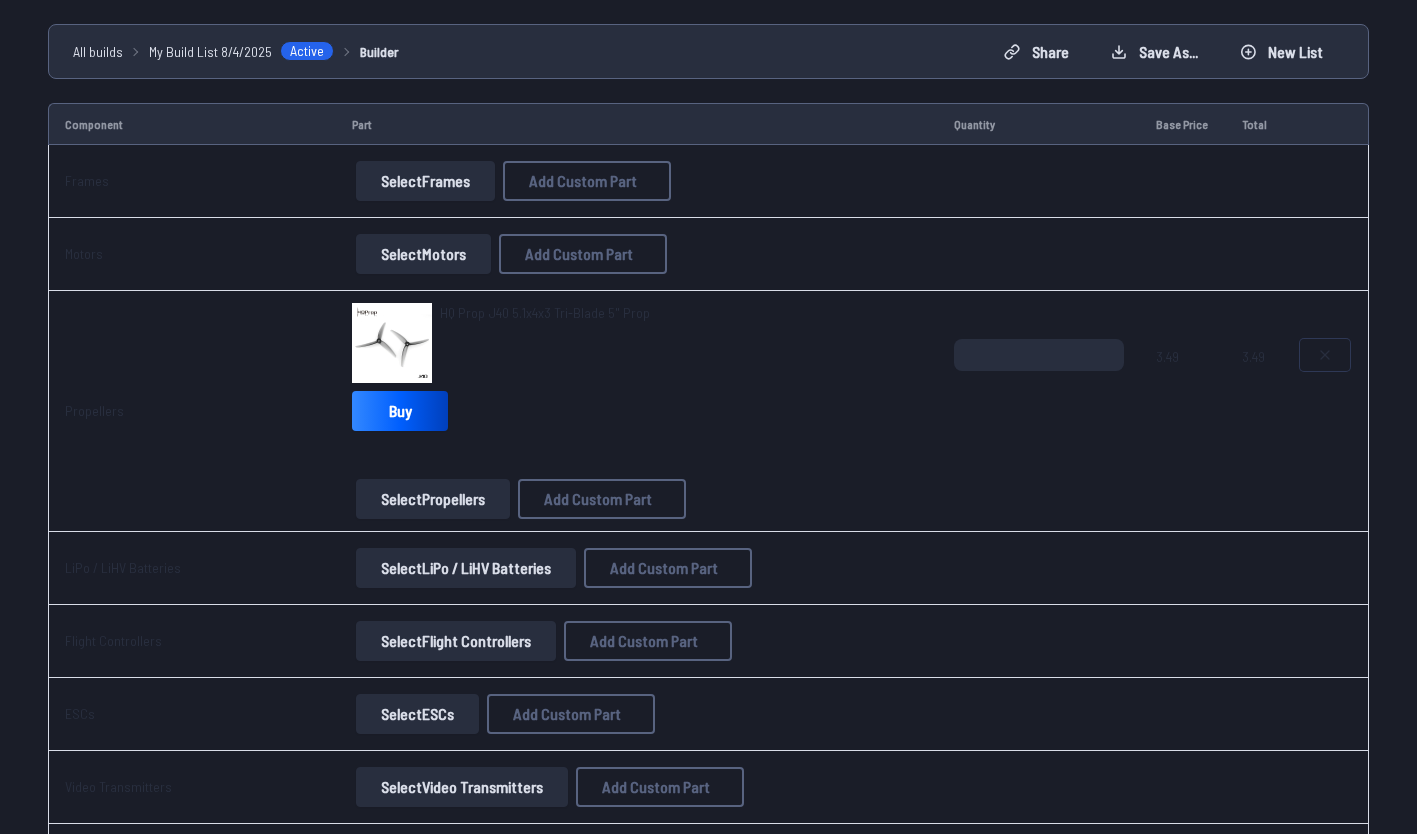 click 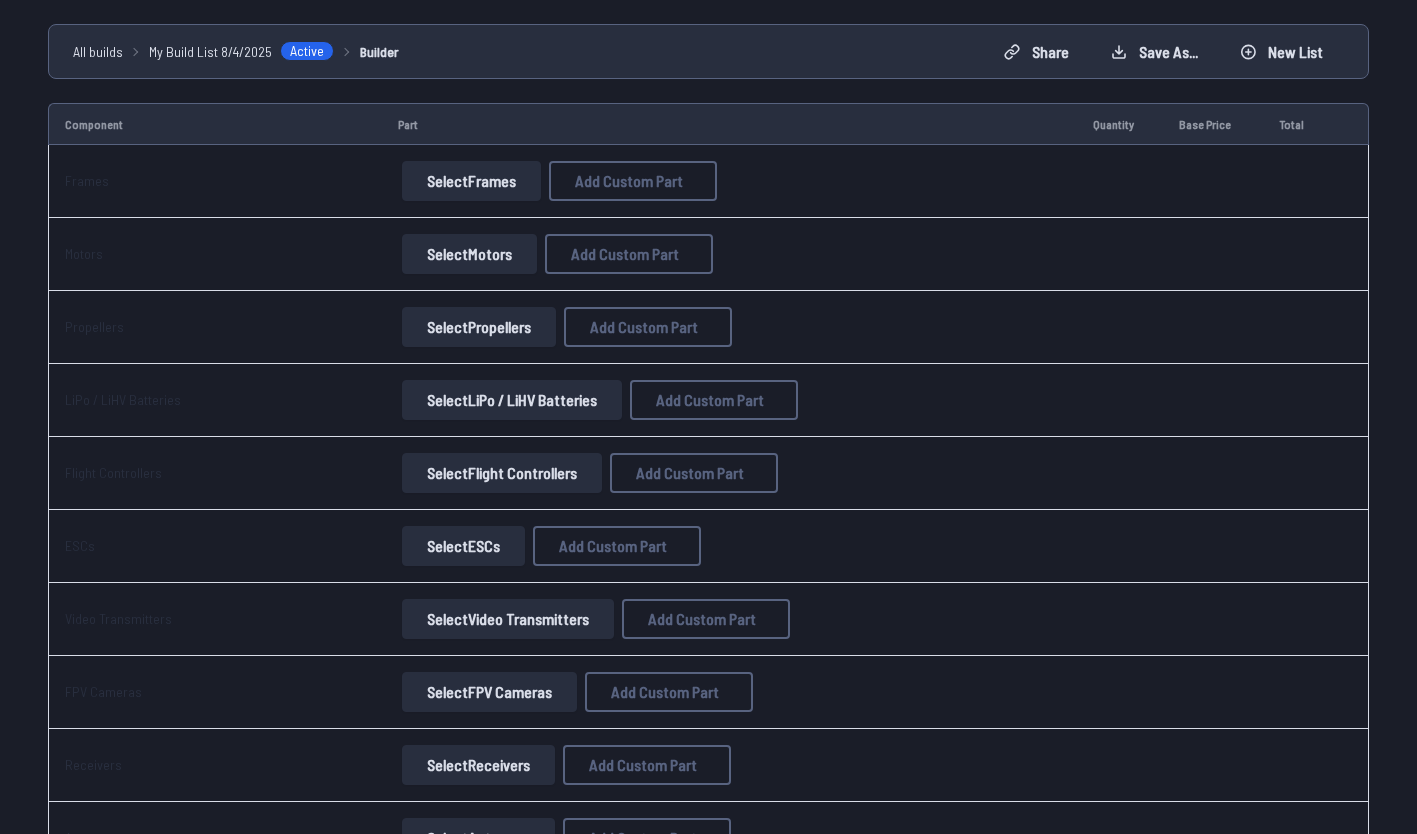 click on "Select  Frames" at bounding box center [471, 181] 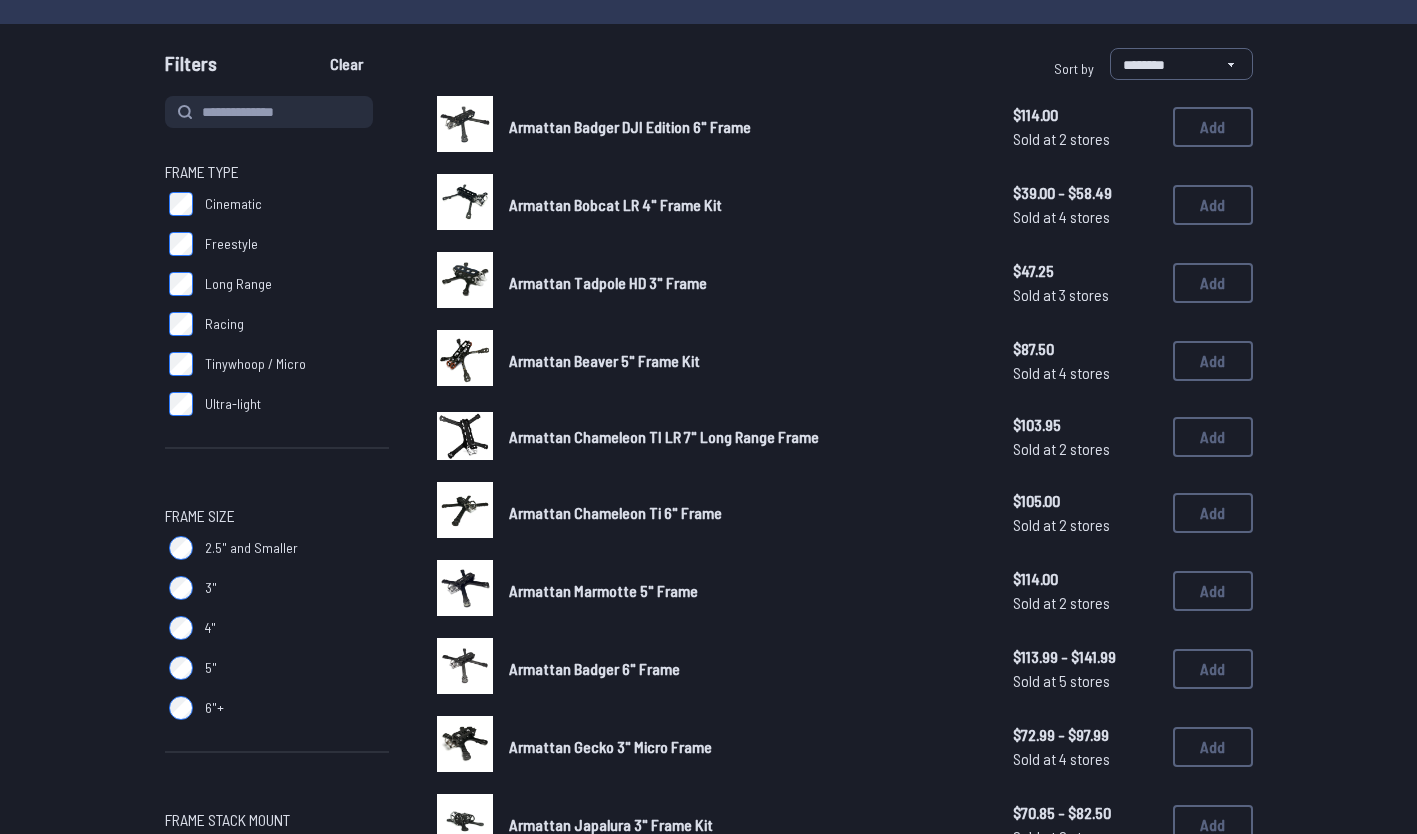 scroll, scrollTop: 0, scrollLeft: 0, axis: both 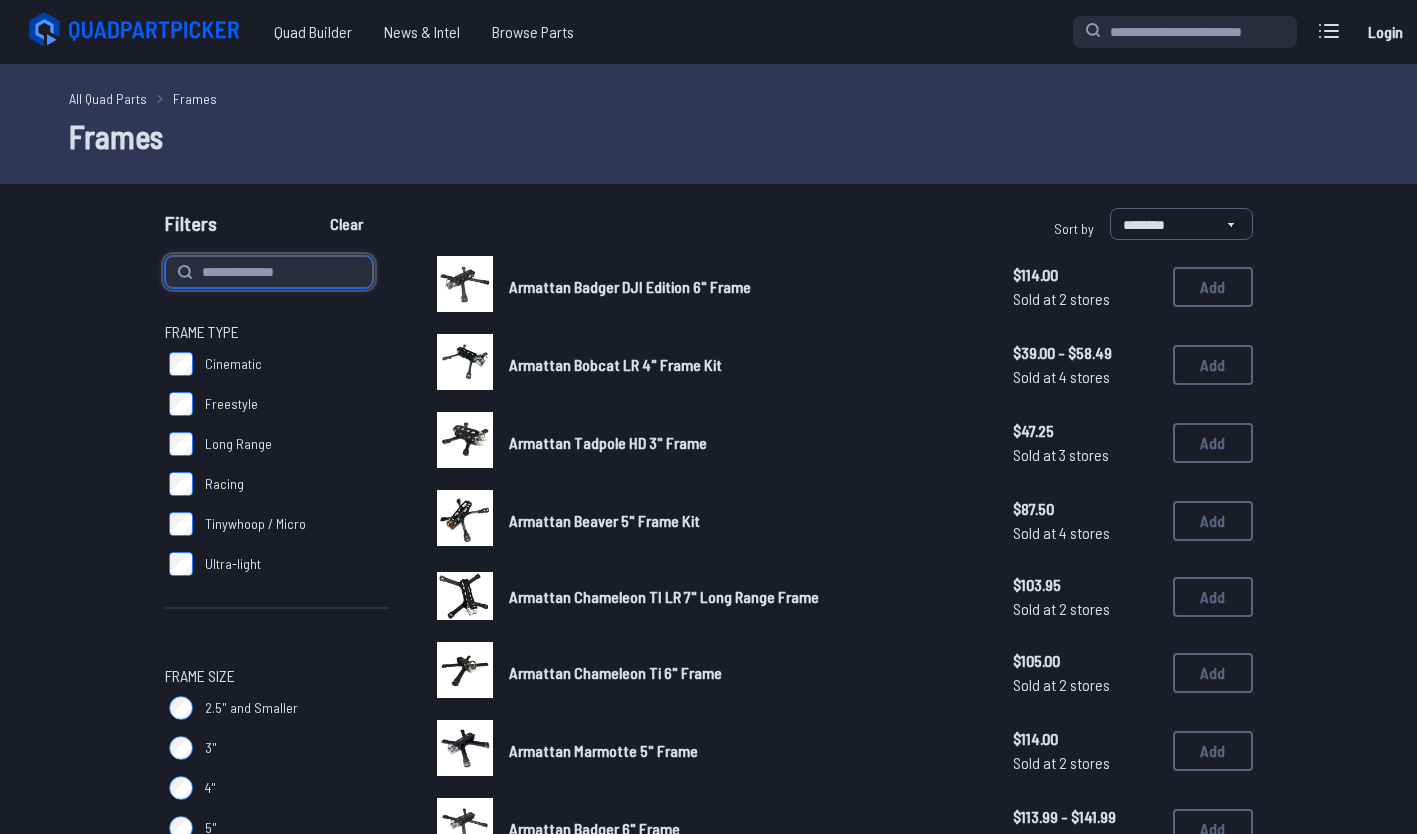 click at bounding box center [269, 272] 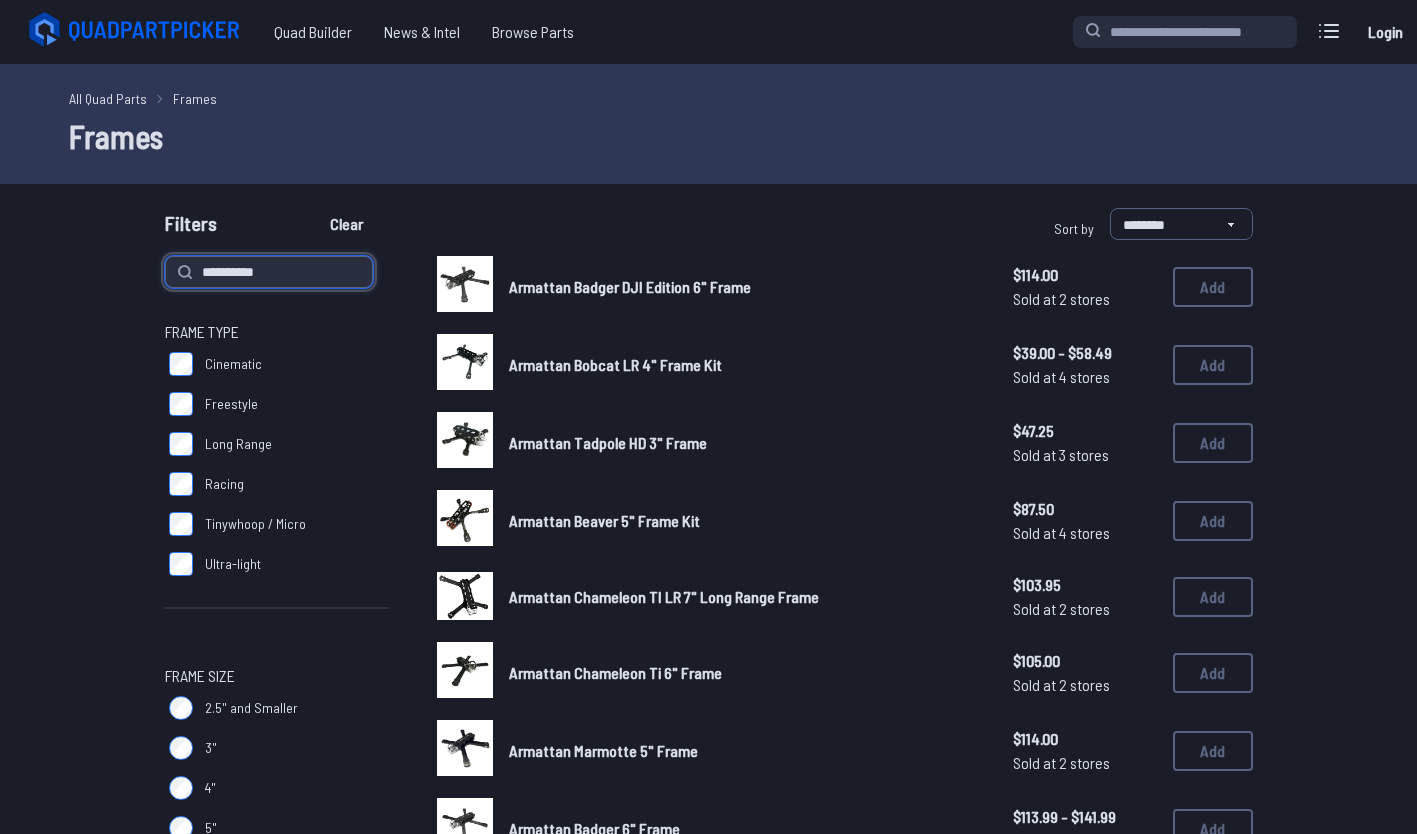 type on "**********" 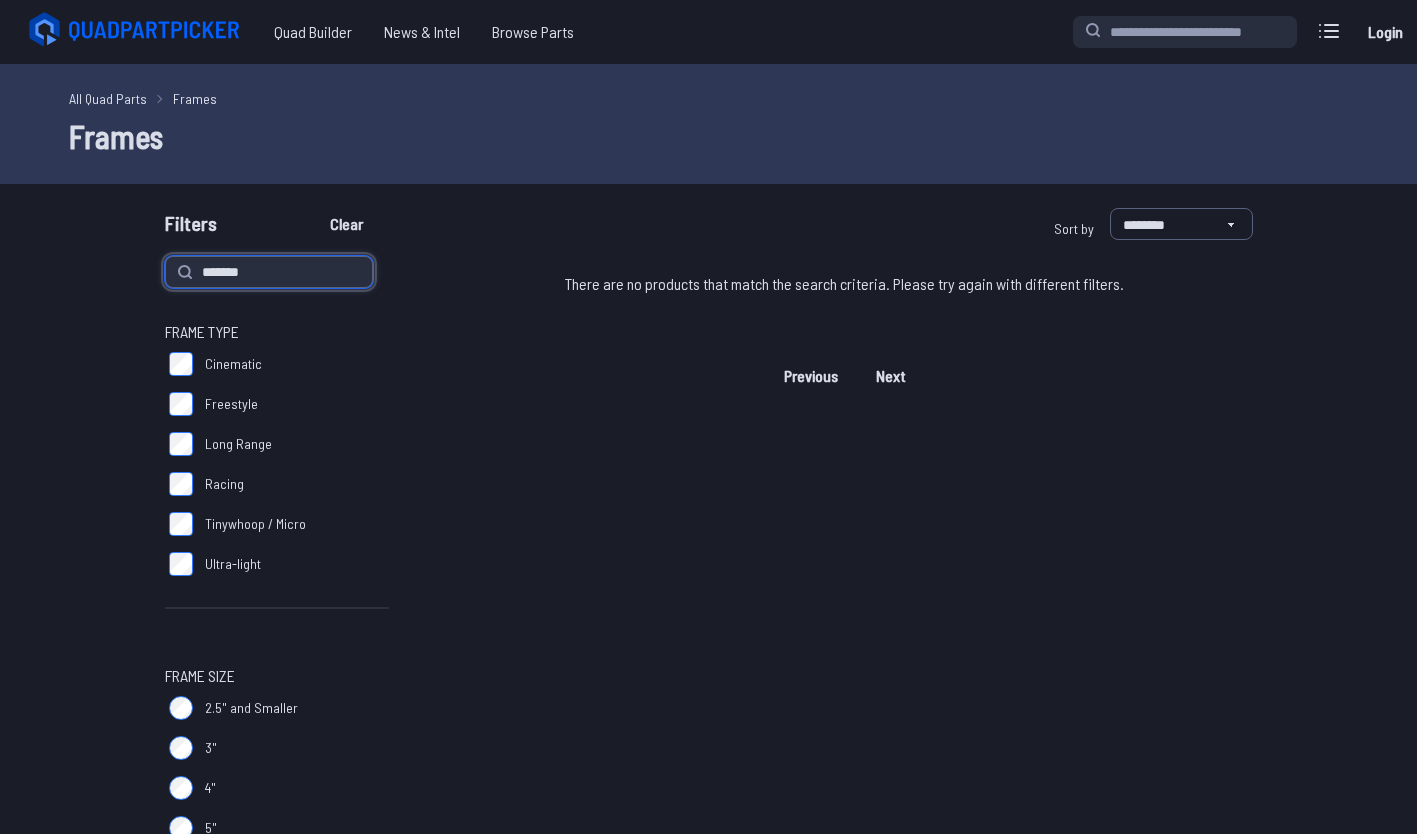 type on "*******" 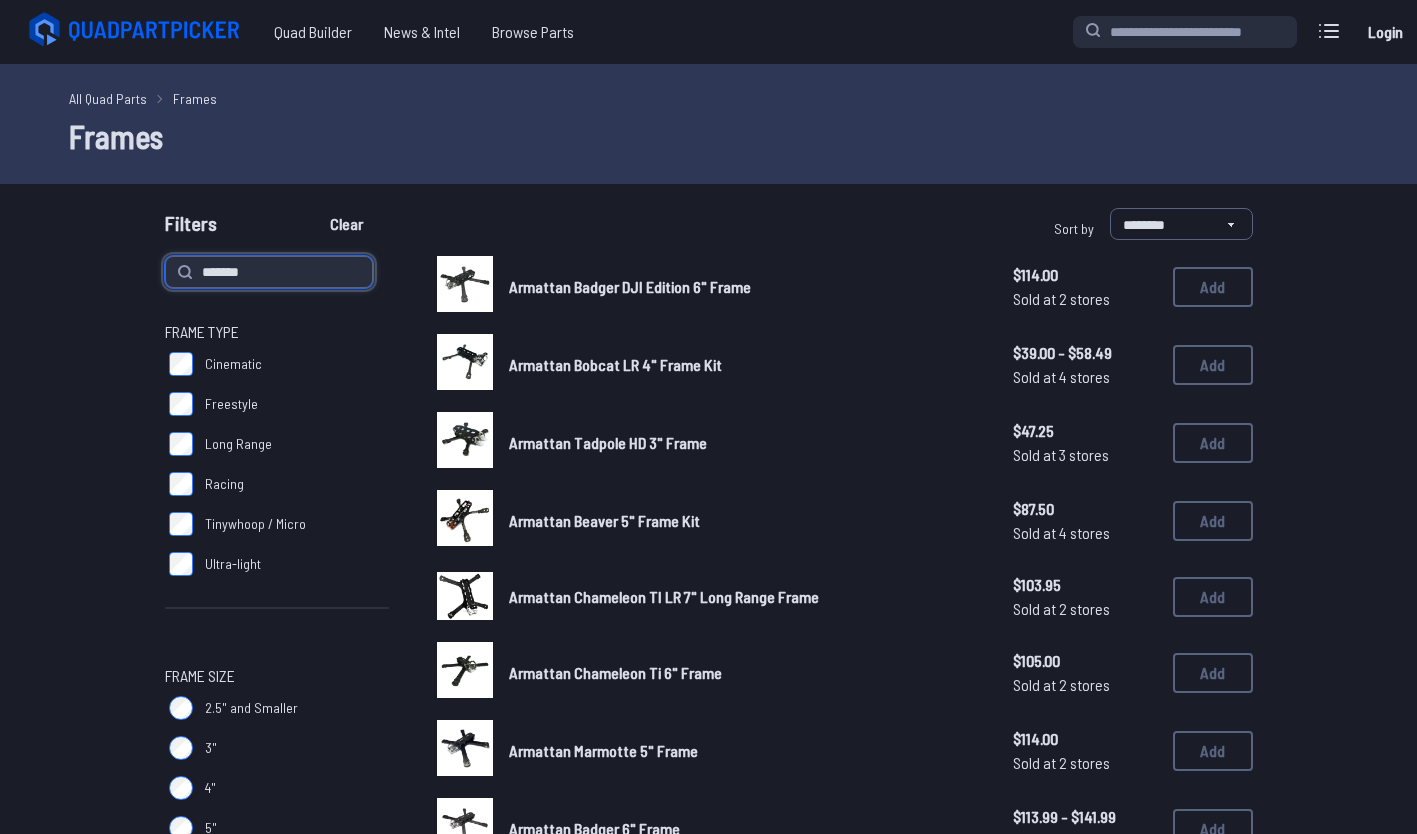 type on "*******" 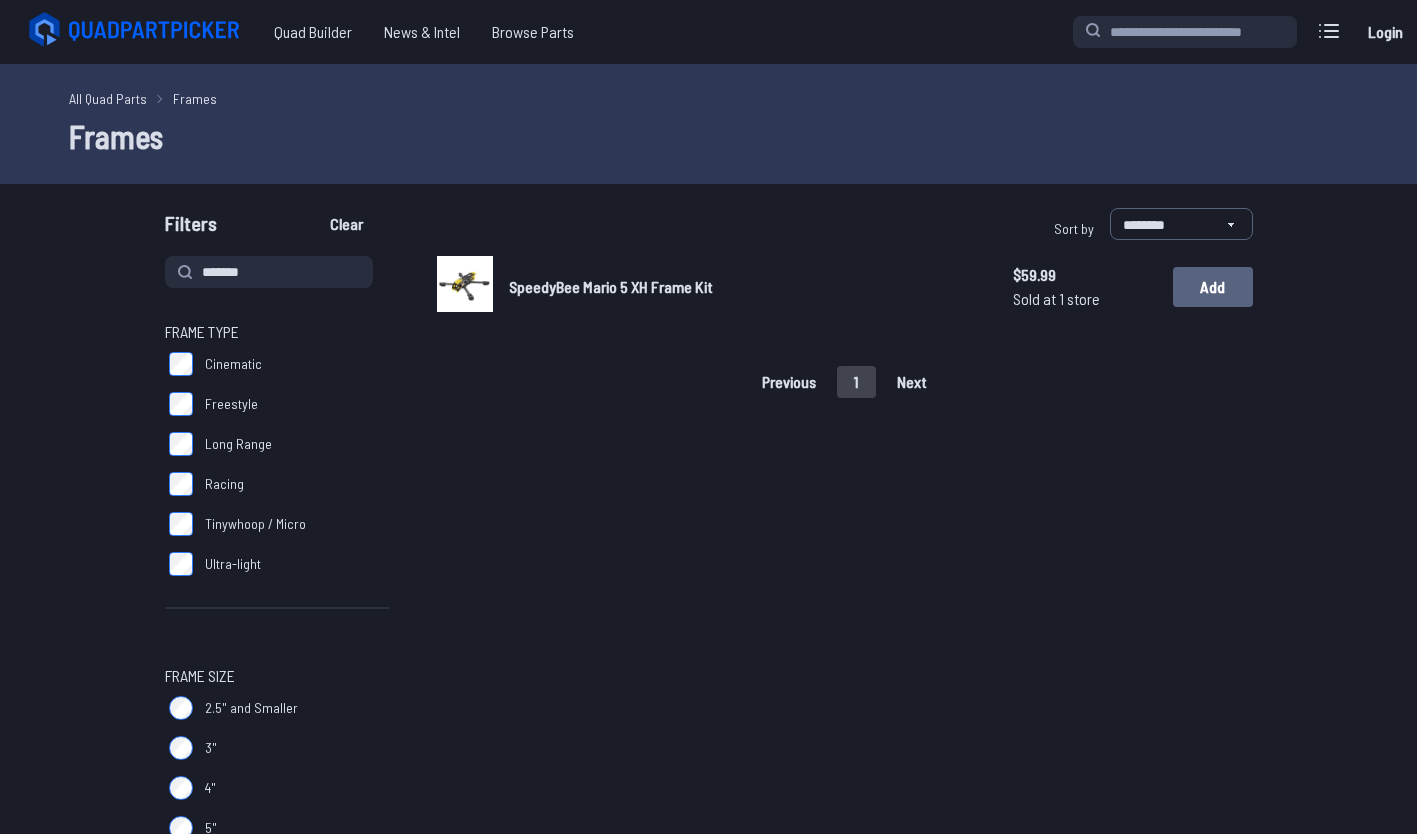 click on "Add" at bounding box center (1213, 287) 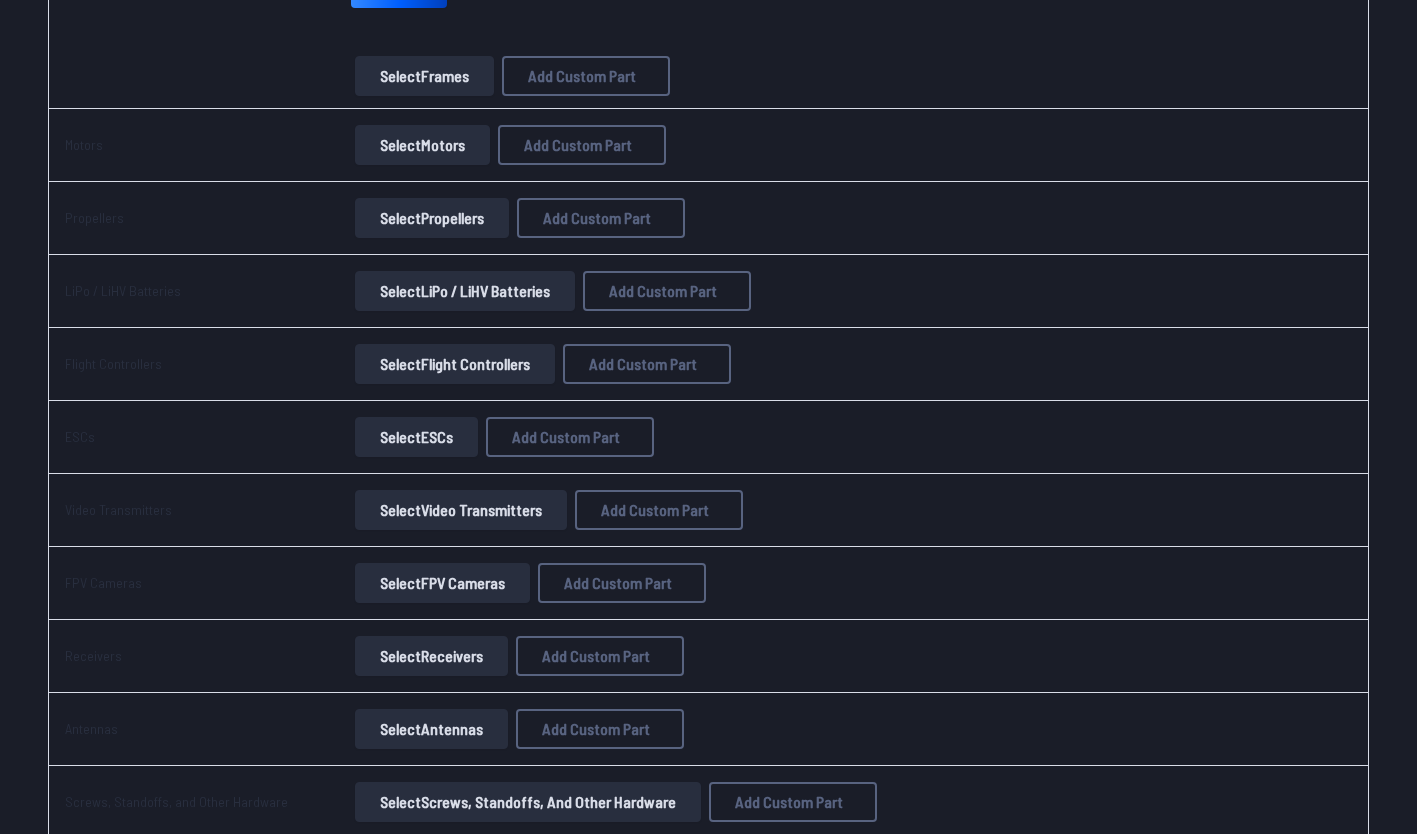 scroll, scrollTop: 442, scrollLeft: 0, axis: vertical 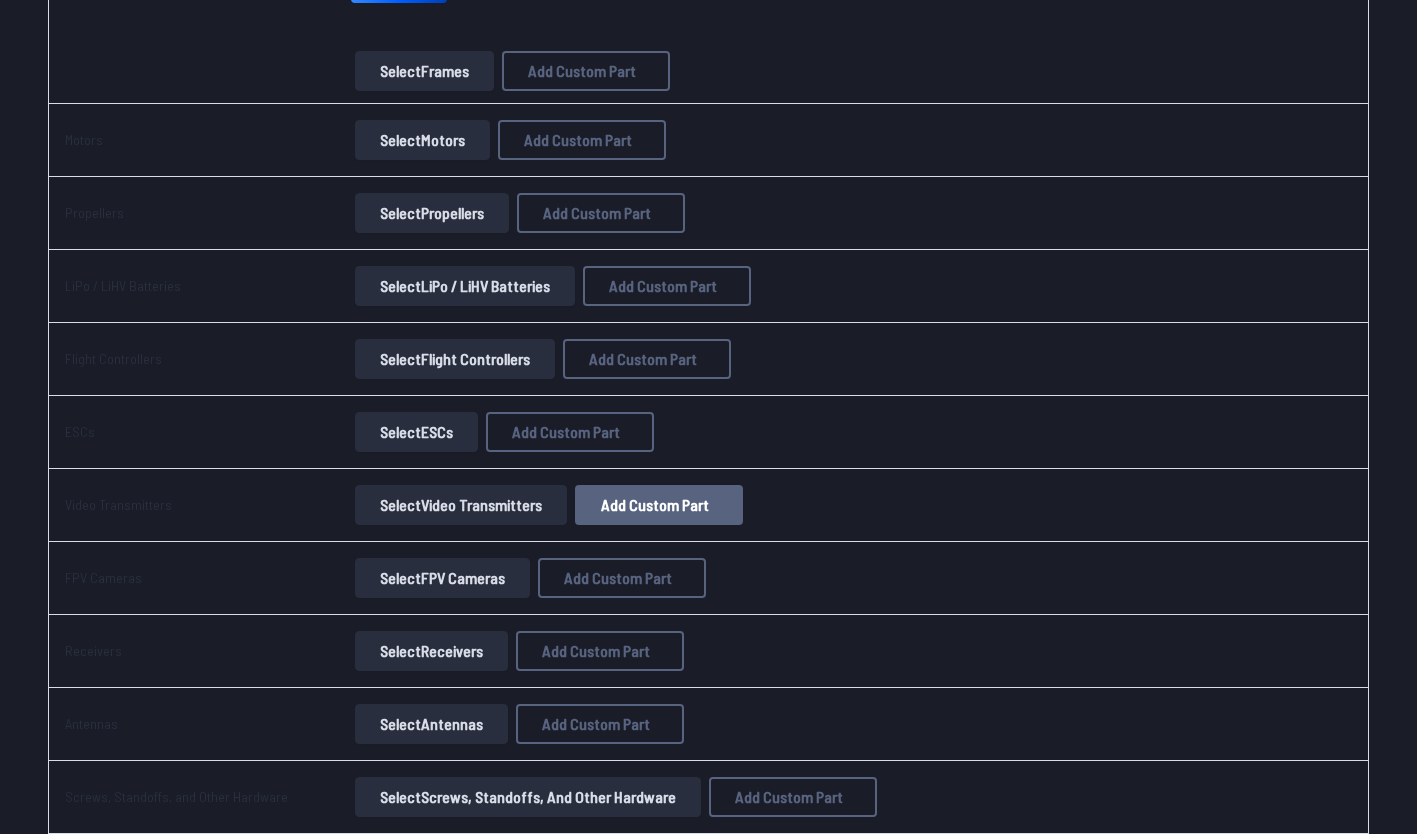 click on "Add Custom Part" at bounding box center [655, 505] 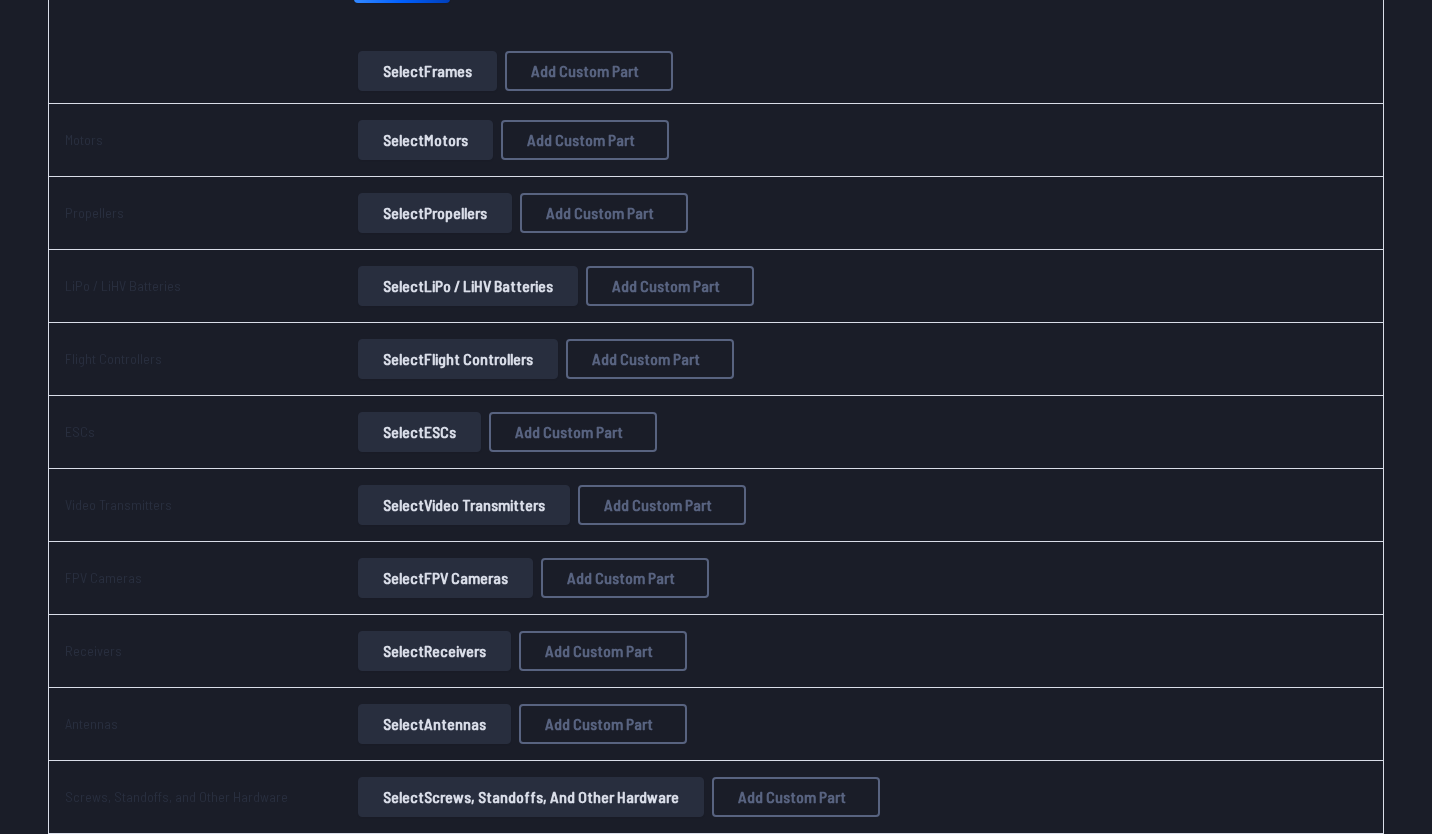 click at bounding box center (904, 148) 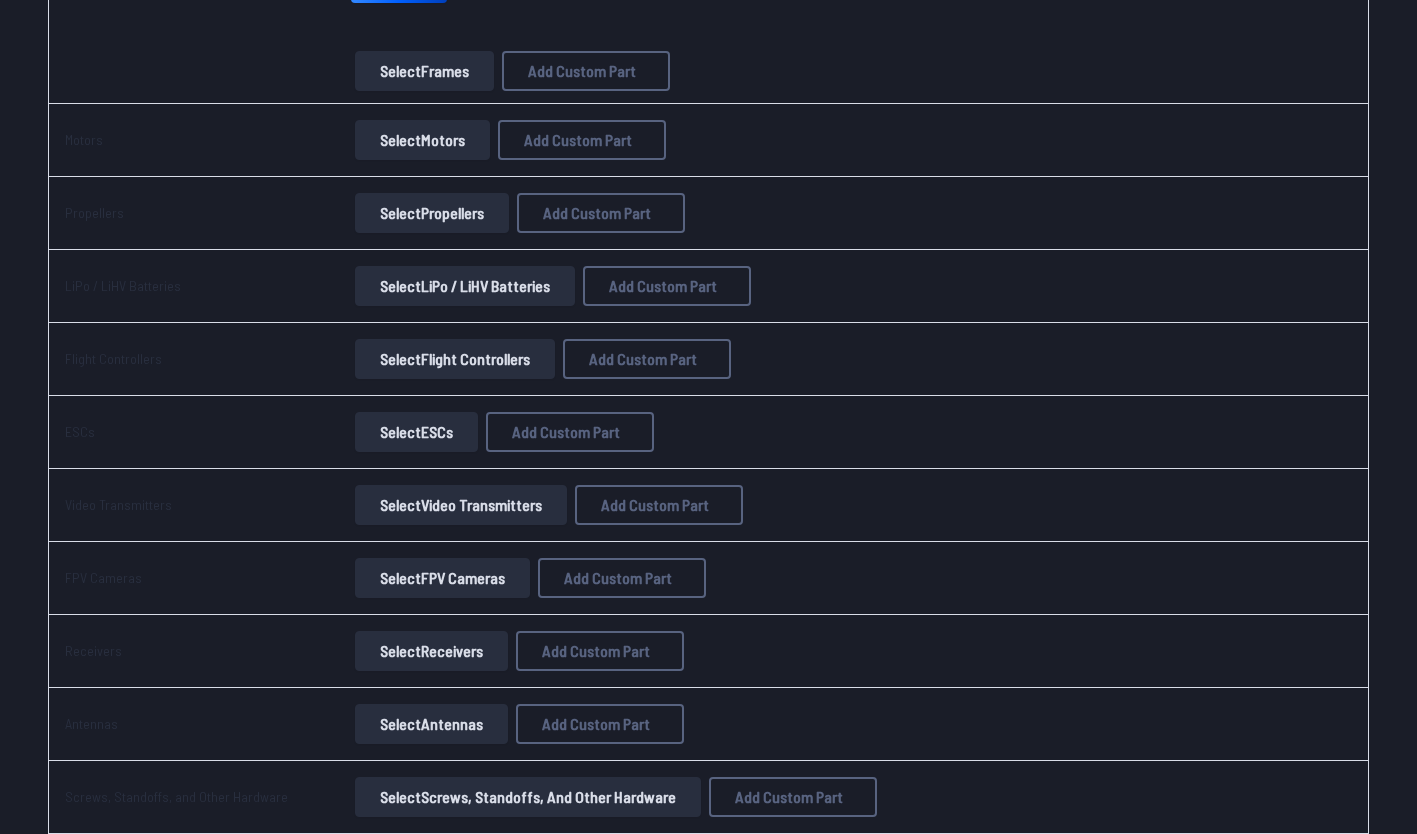 click on "Select  Video Transmitters" at bounding box center (461, 505) 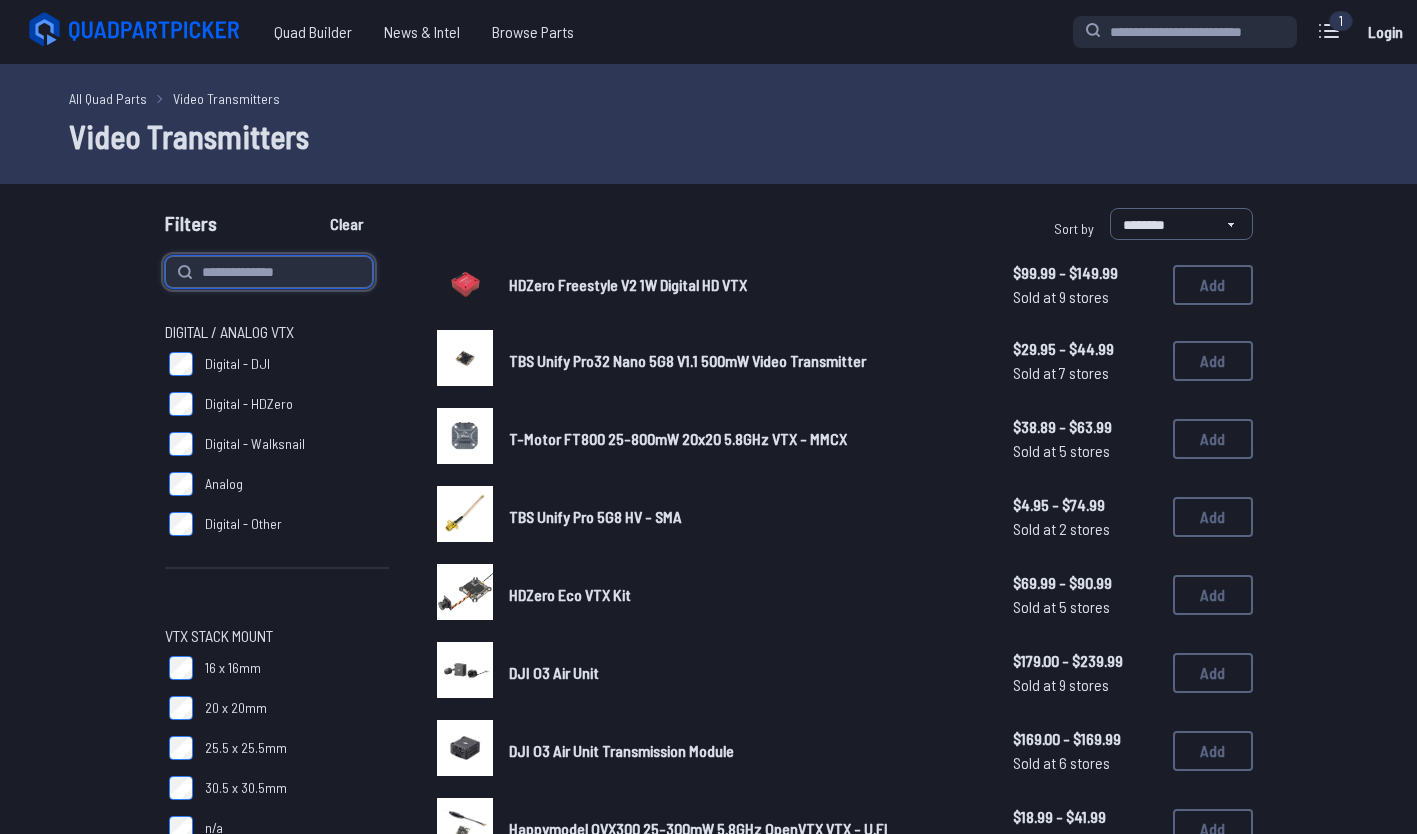 click at bounding box center [269, 272] 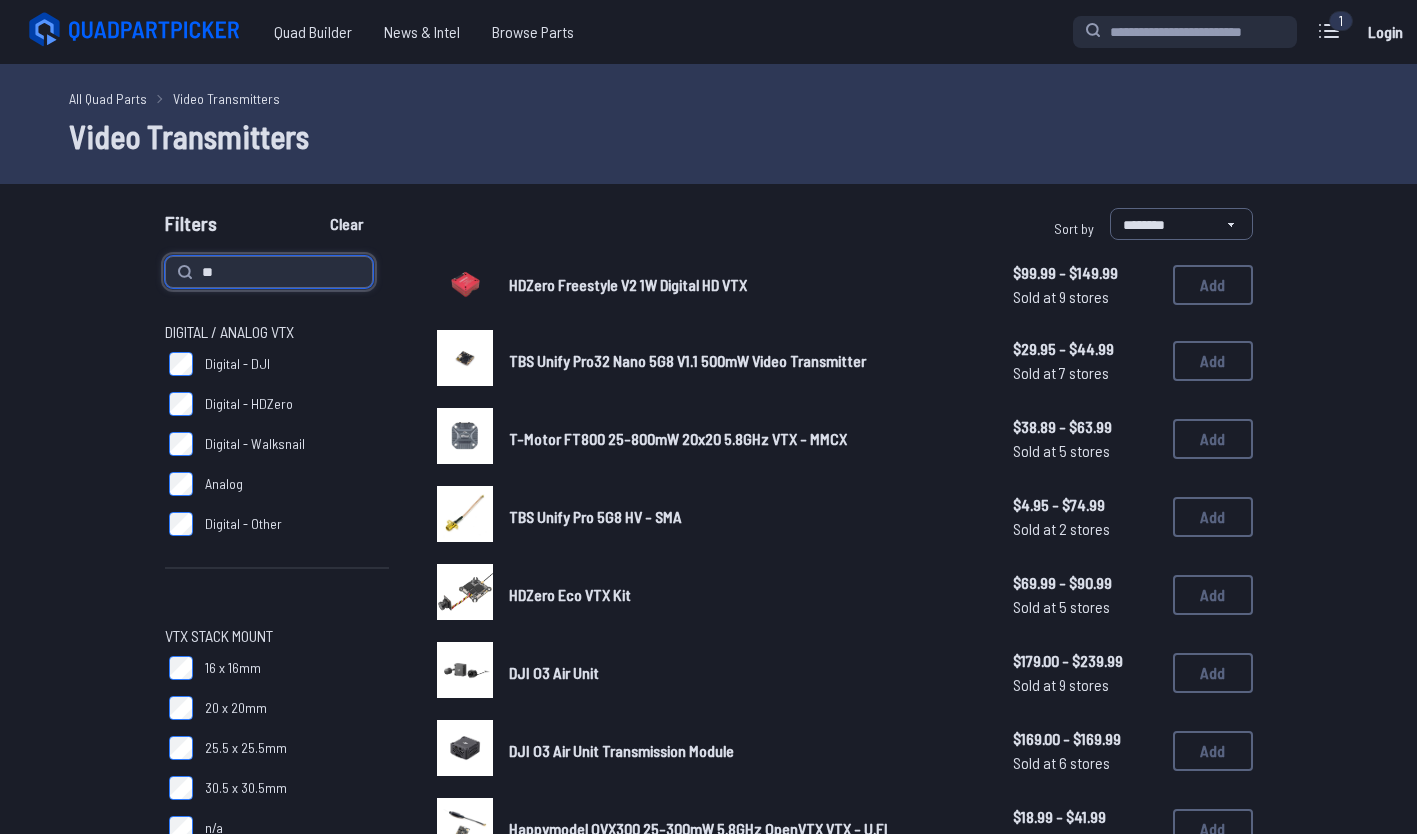 type on "**" 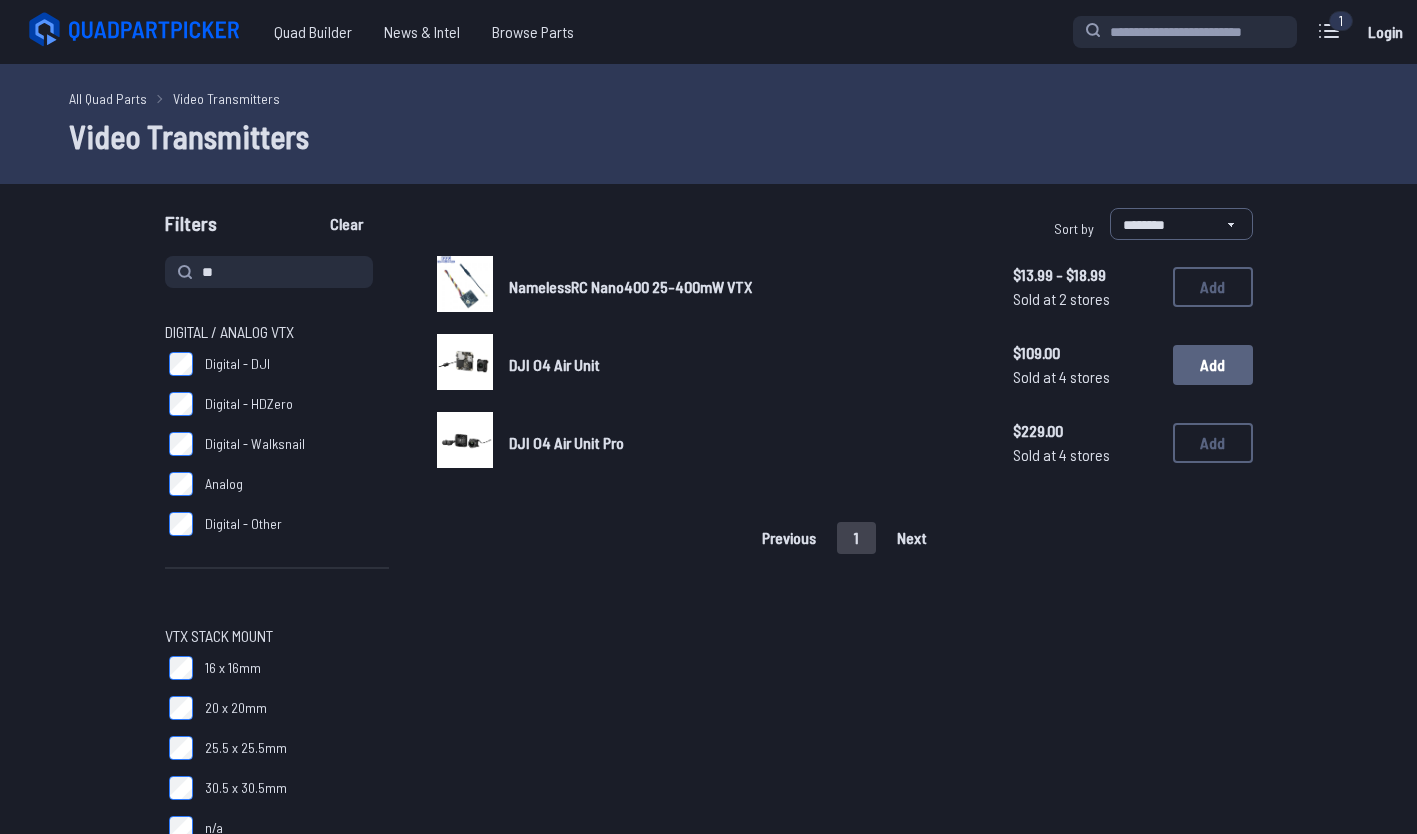 click on "Add" at bounding box center (1213, 365) 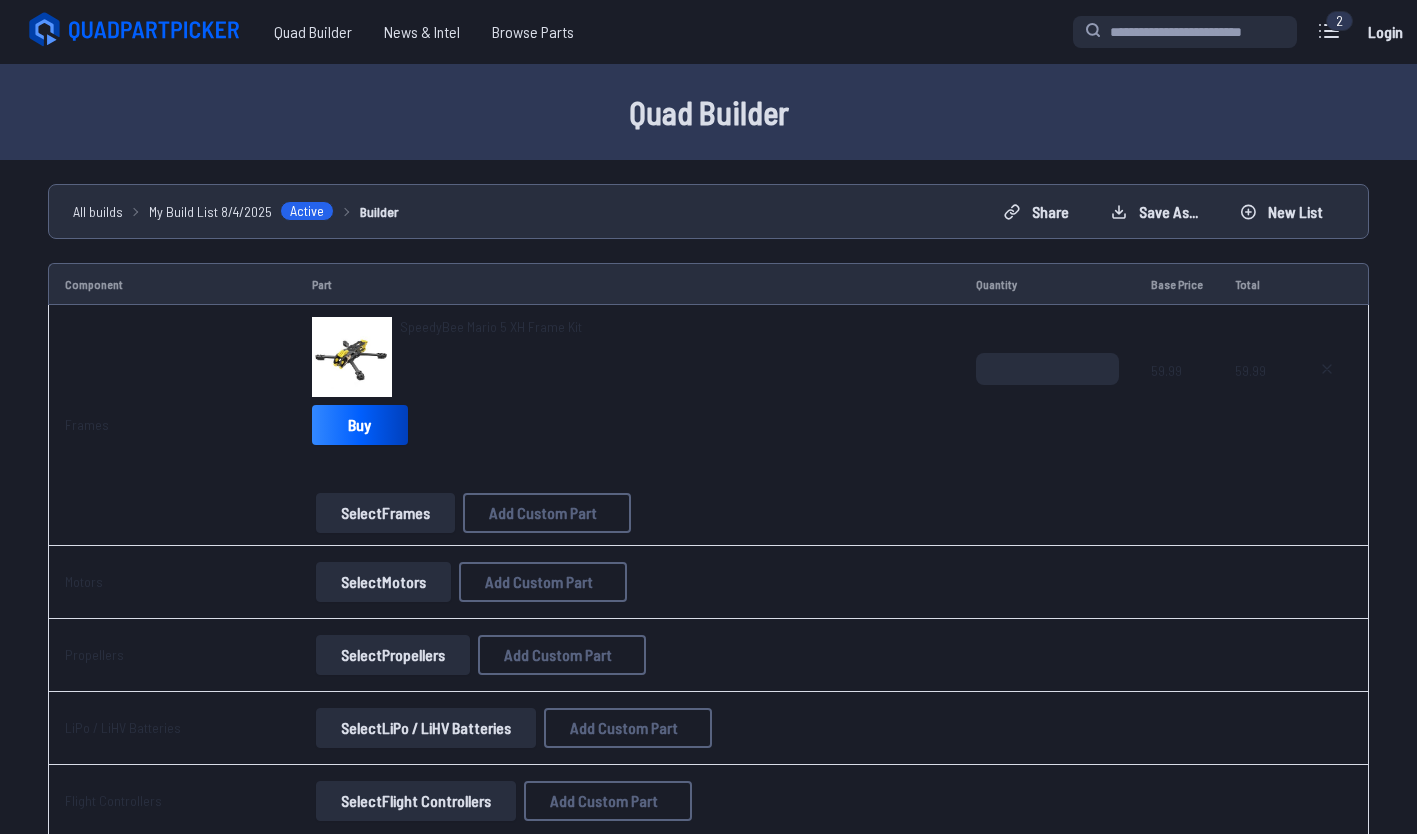 click on "Select  Motors" at bounding box center (383, 582) 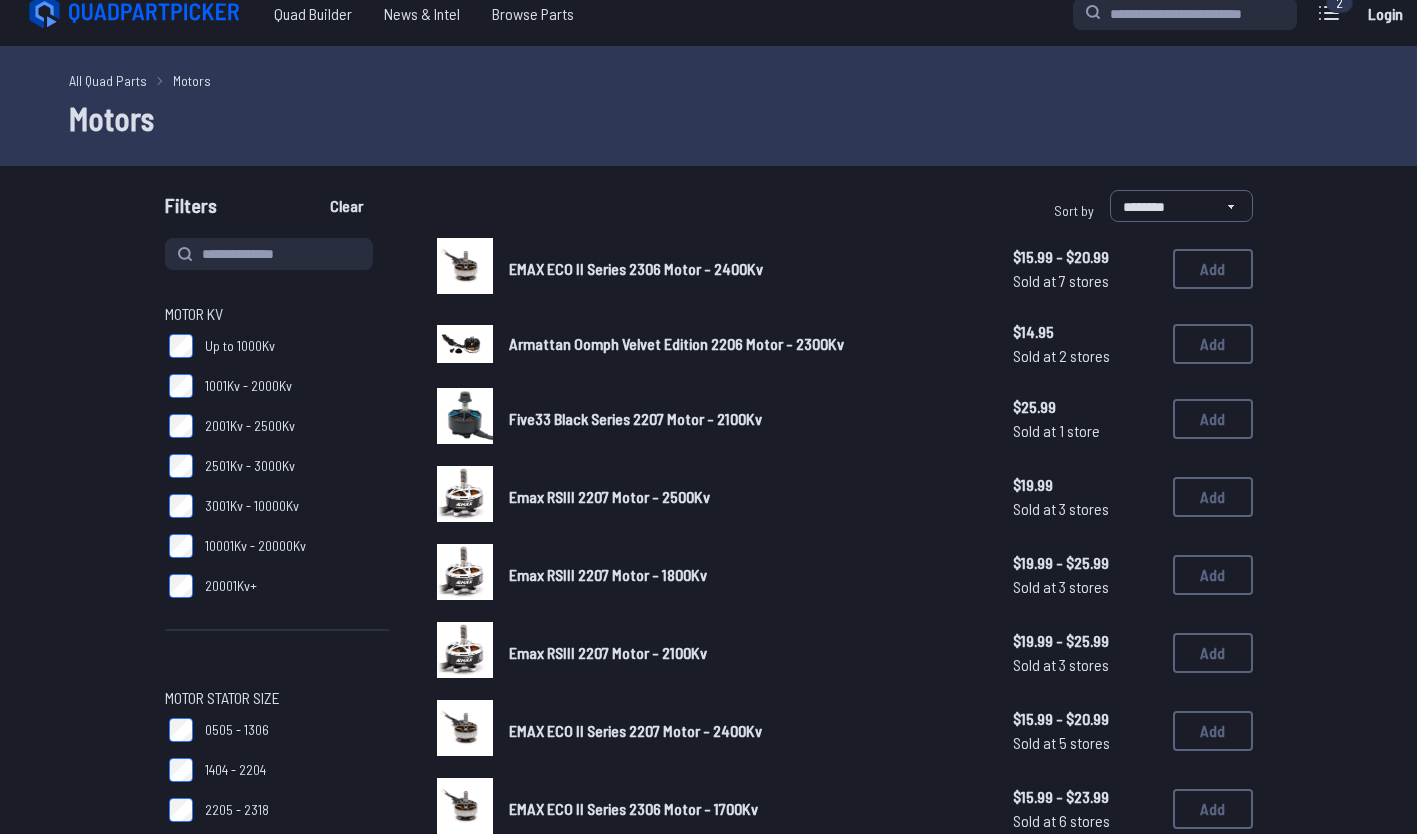 scroll, scrollTop: 3, scrollLeft: 0, axis: vertical 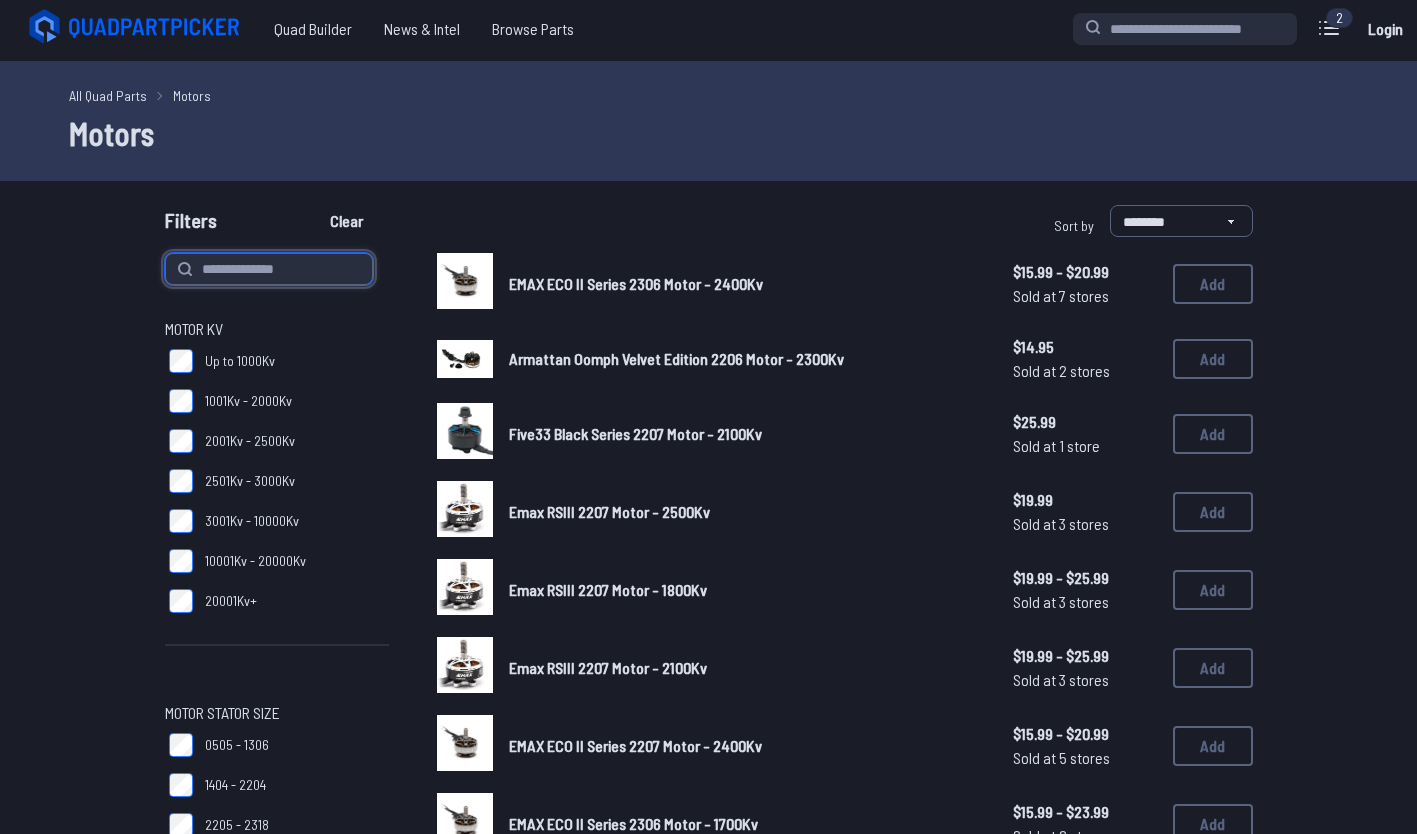 click at bounding box center (269, 269) 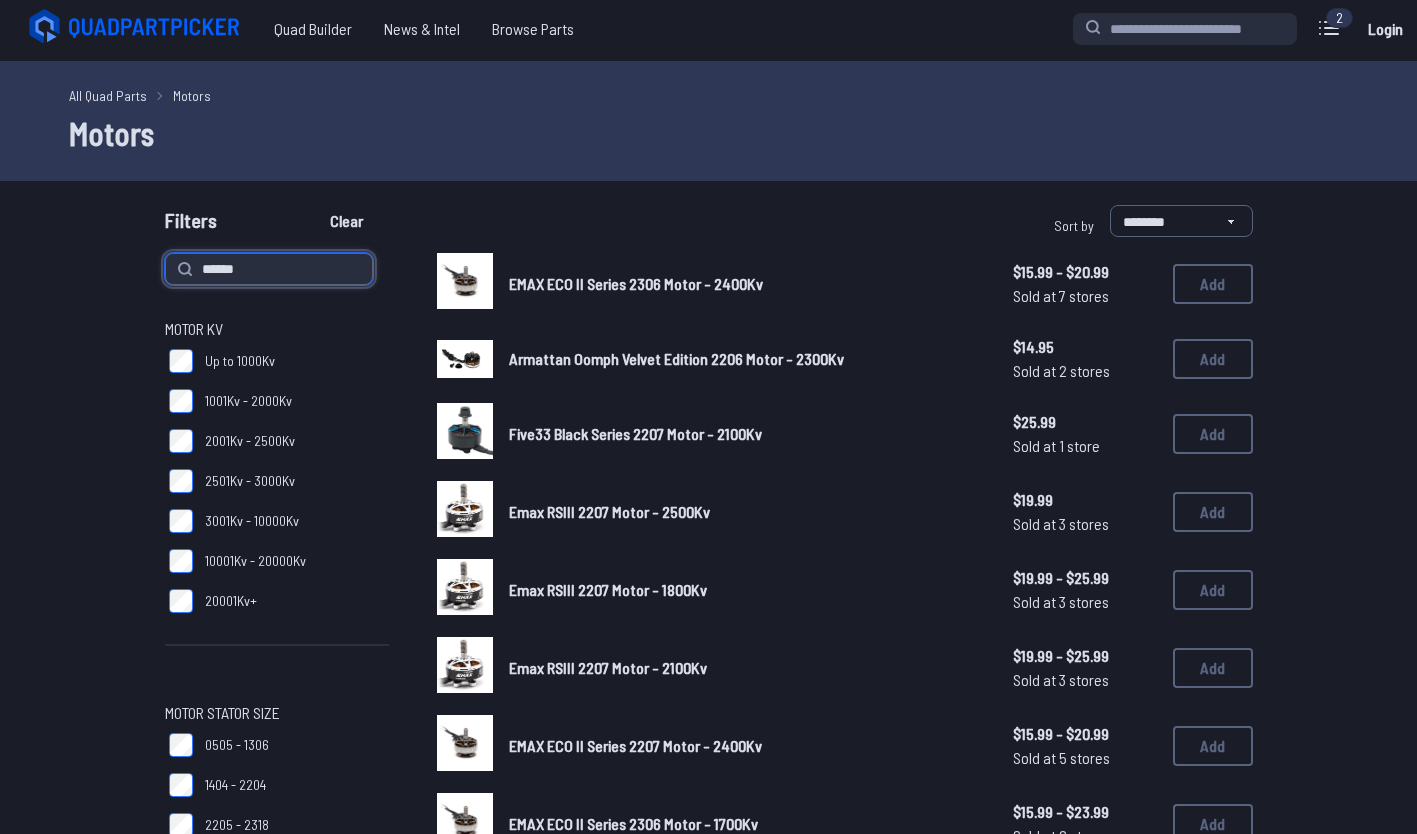 type on "******" 